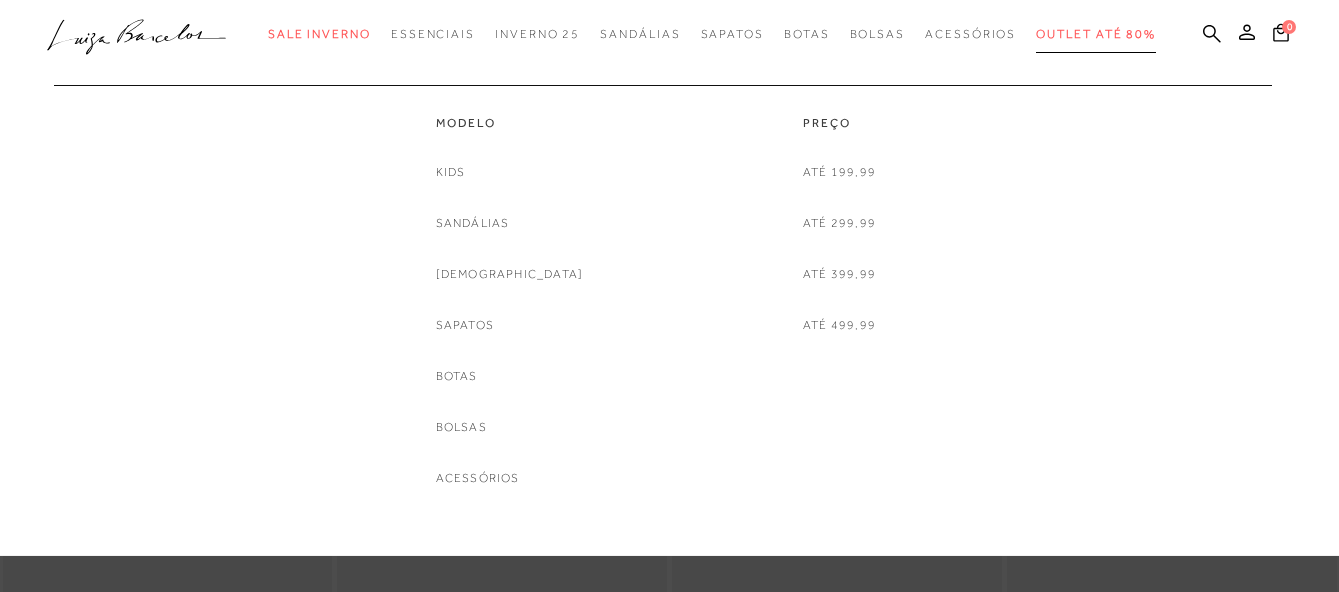 scroll, scrollTop: 0, scrollLeft: 0, axis: both 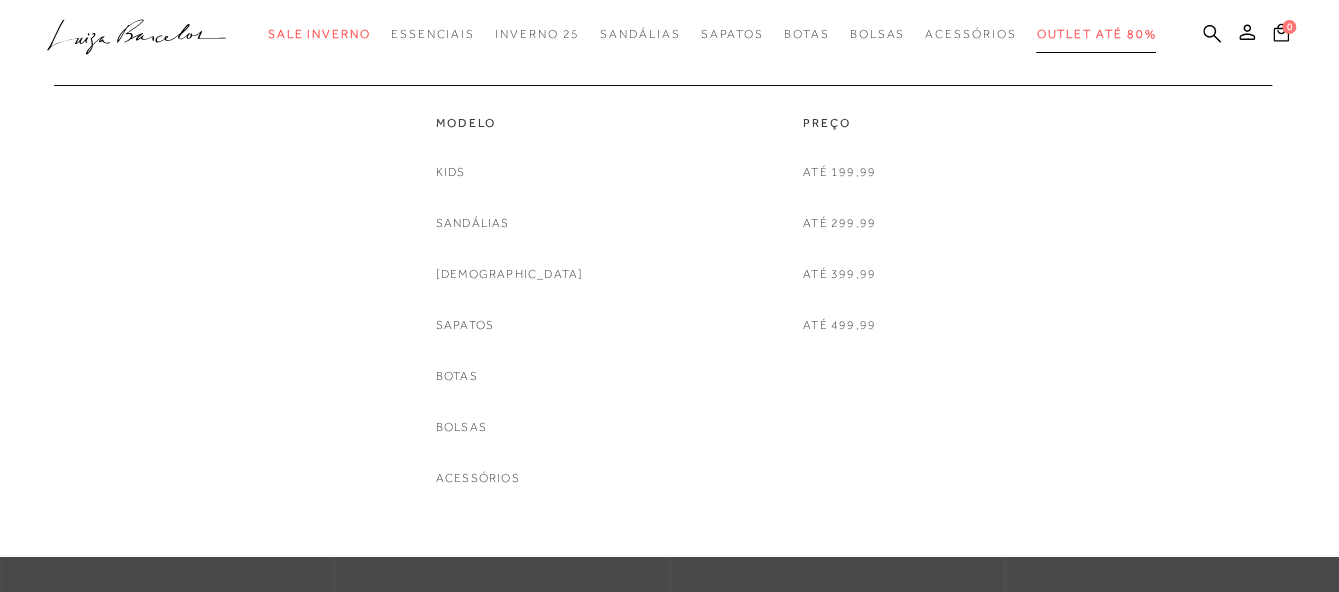 click on "Outlet até 80%" at bounding box center [1096, 34] 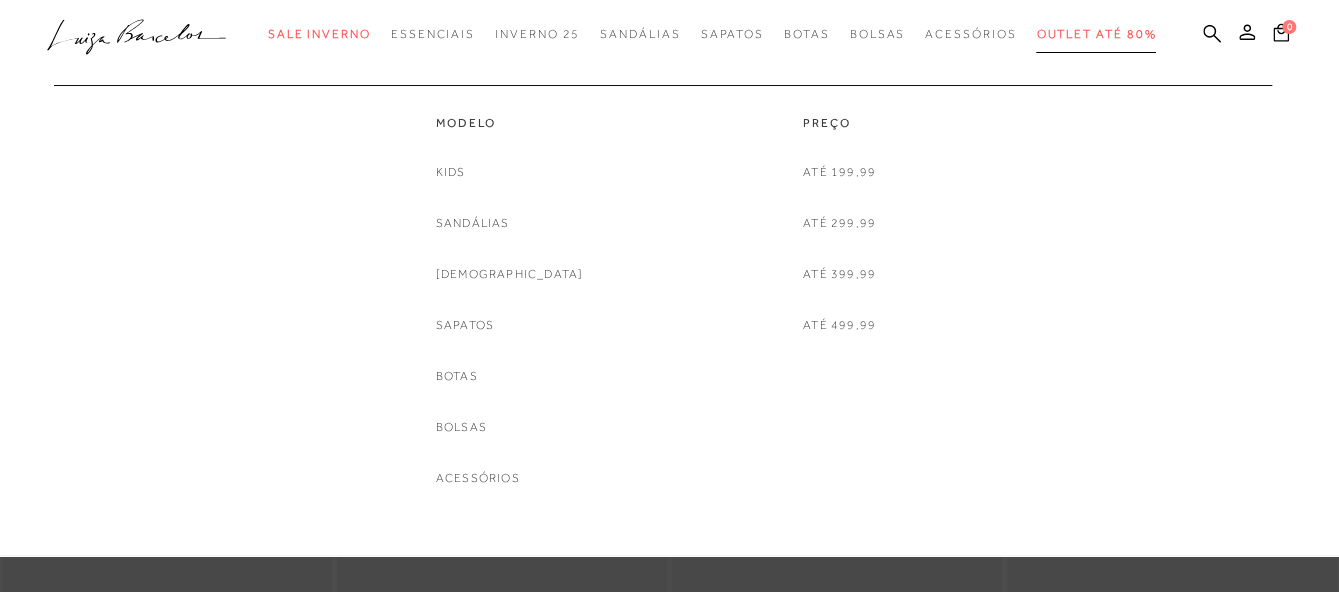 click on "Outlet até 80%" at bounding box center (1096, 34) 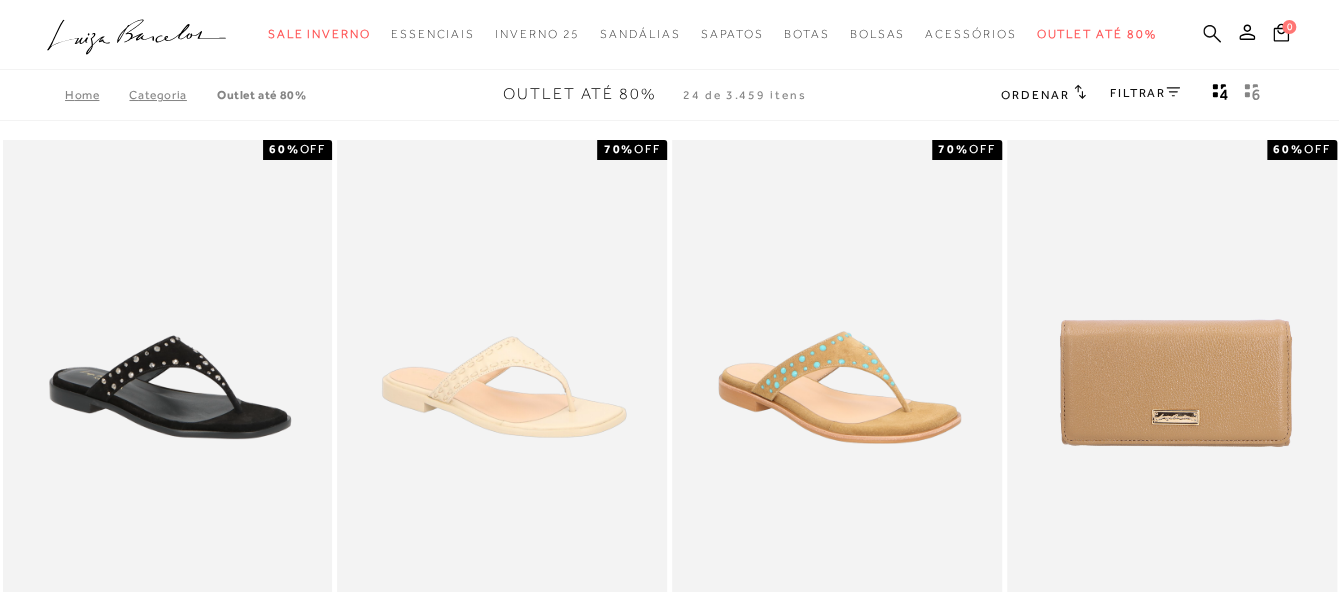 click 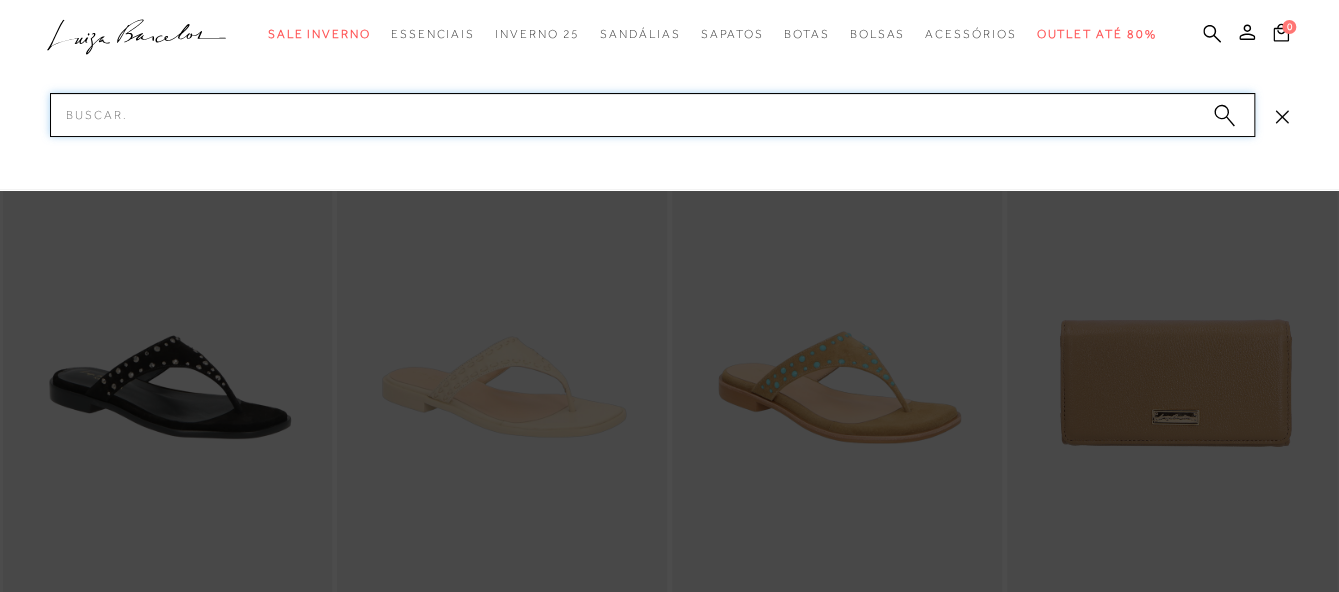 click on "Pesquisar" at bounding box center (652, 115) 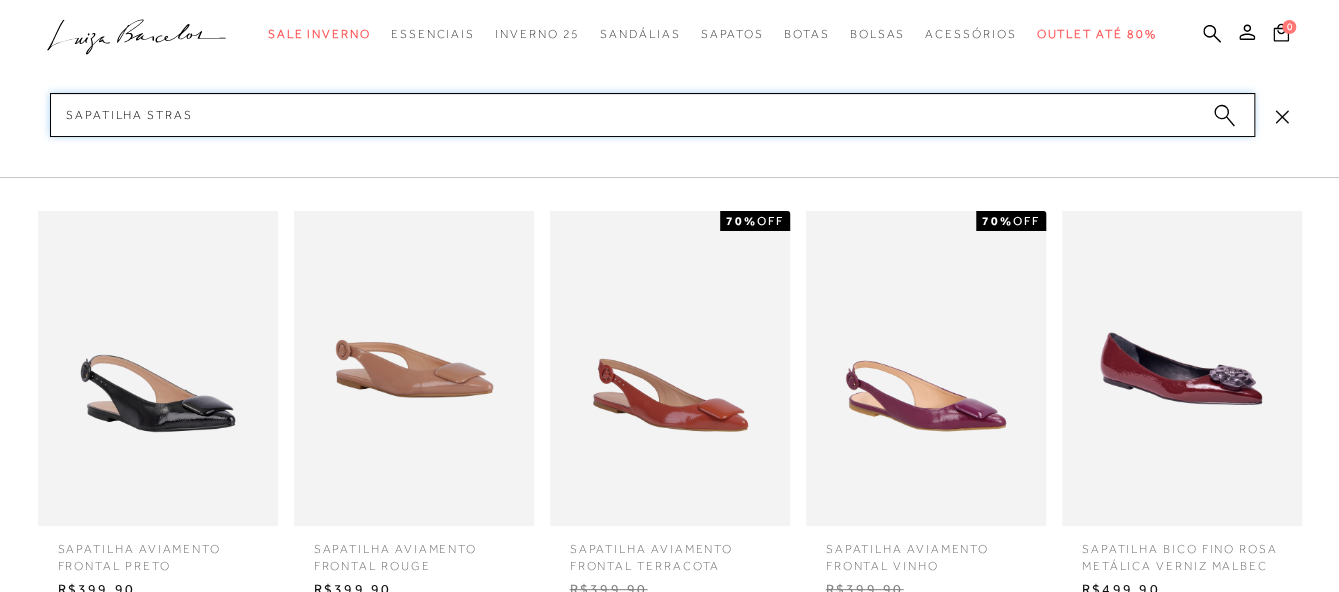 type on "sapatilha strass" 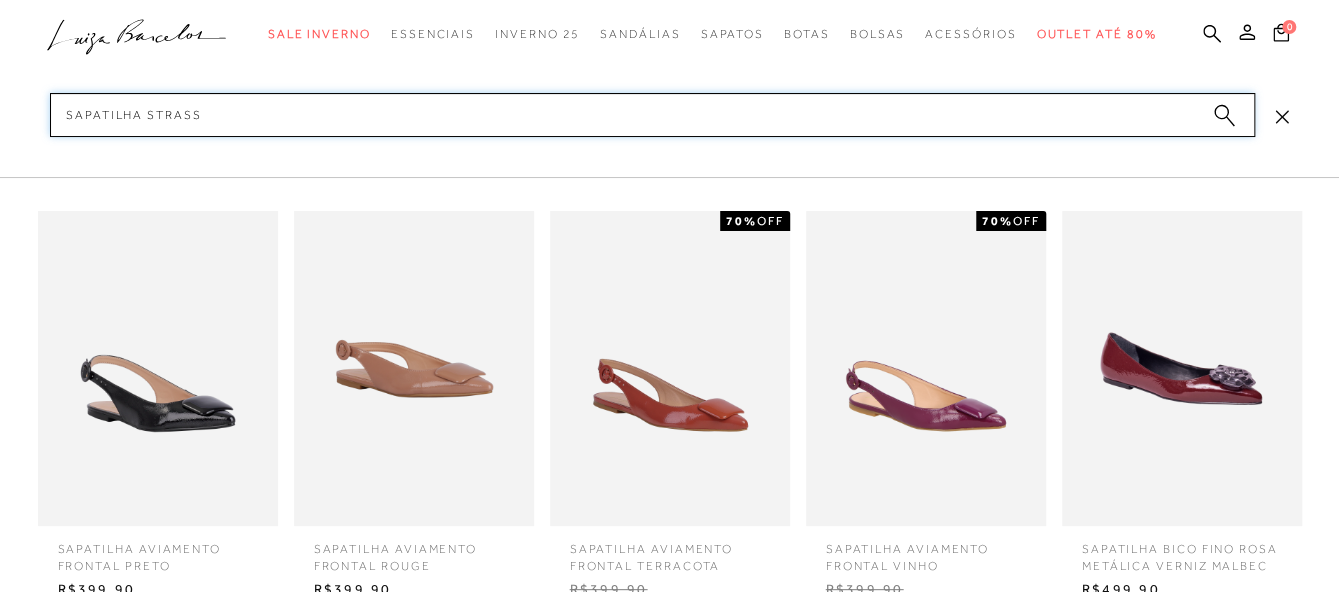 type 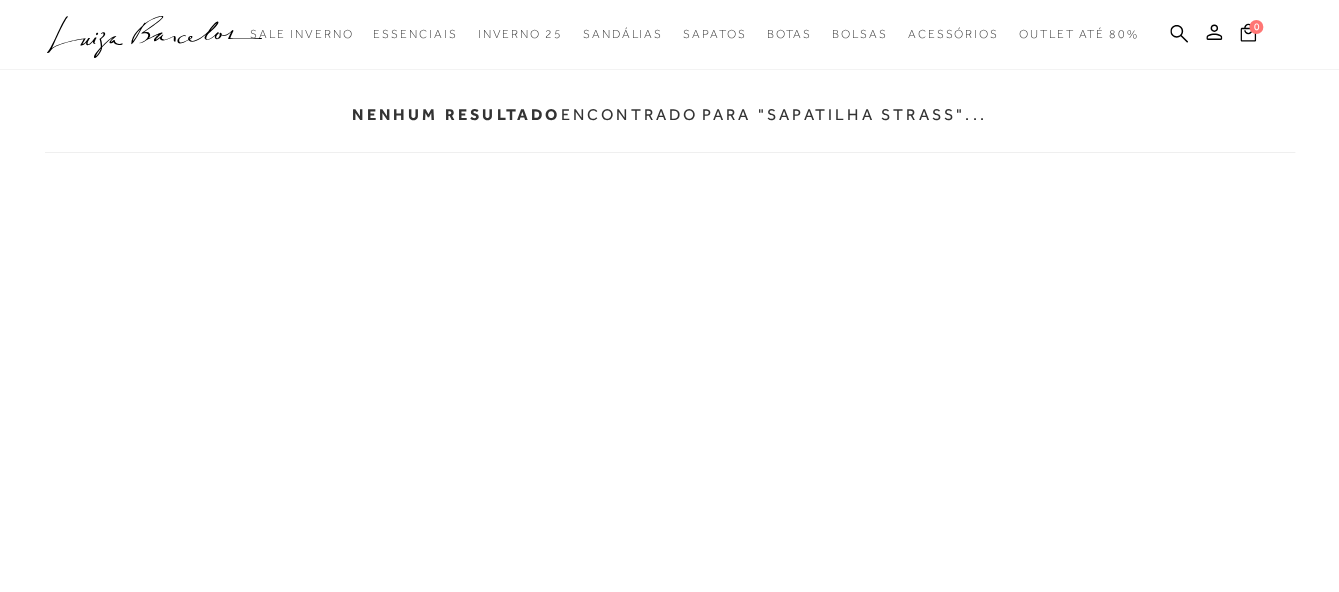 scroll, scrollTop: 0, scrollLeft: 0, axis: both 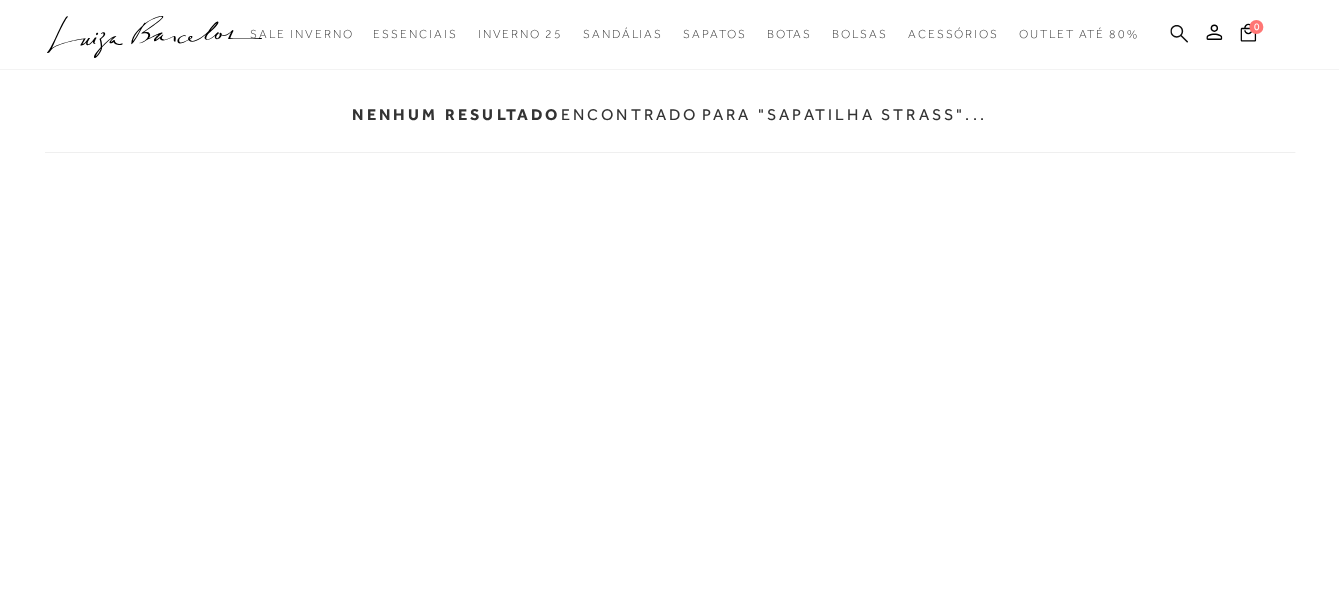 click 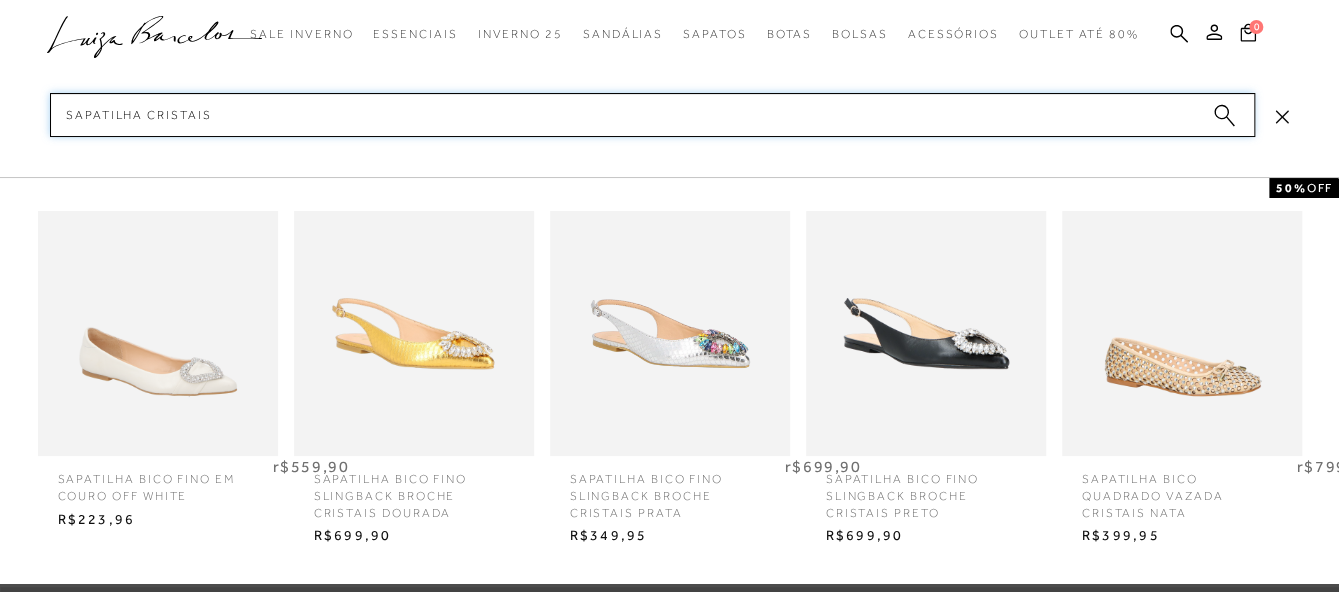 scroll, scrollTop: 288, scrollLeft: 0, axis: vertical 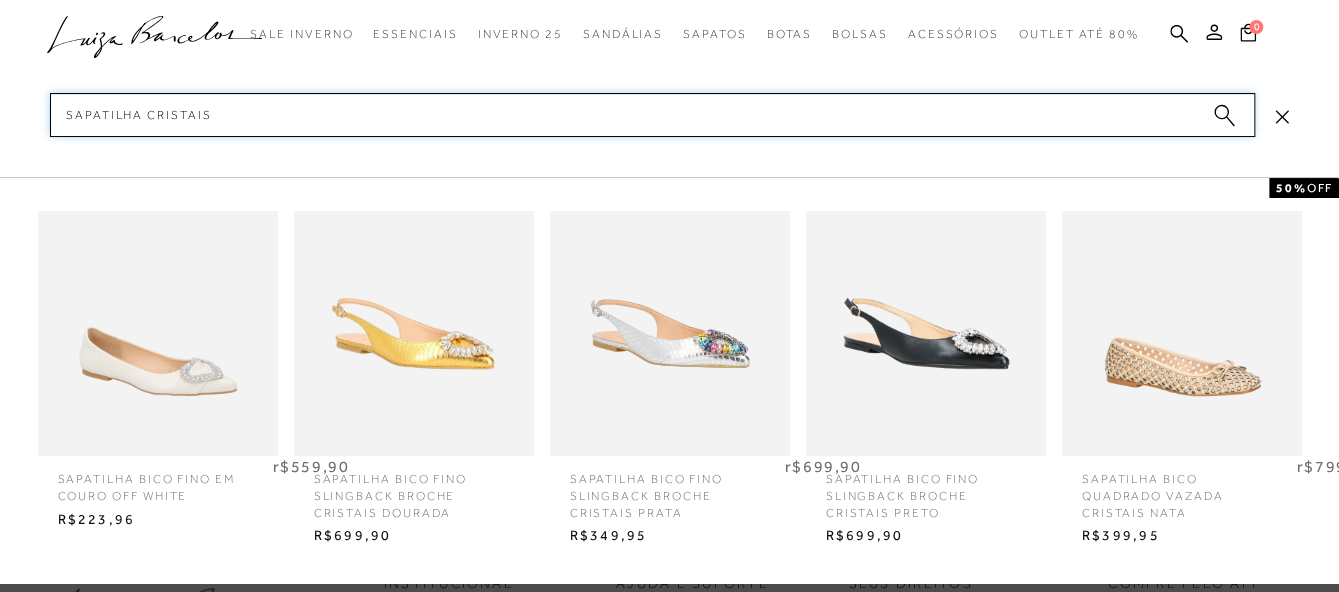 type on "sapatilha cristais" 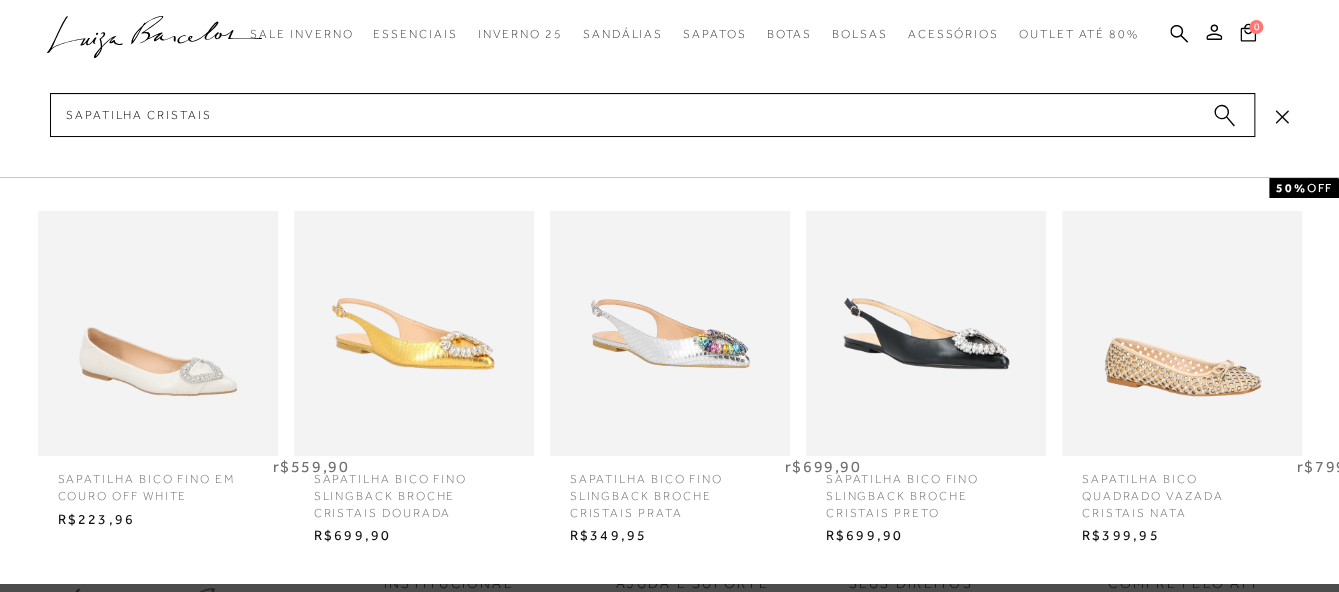 click 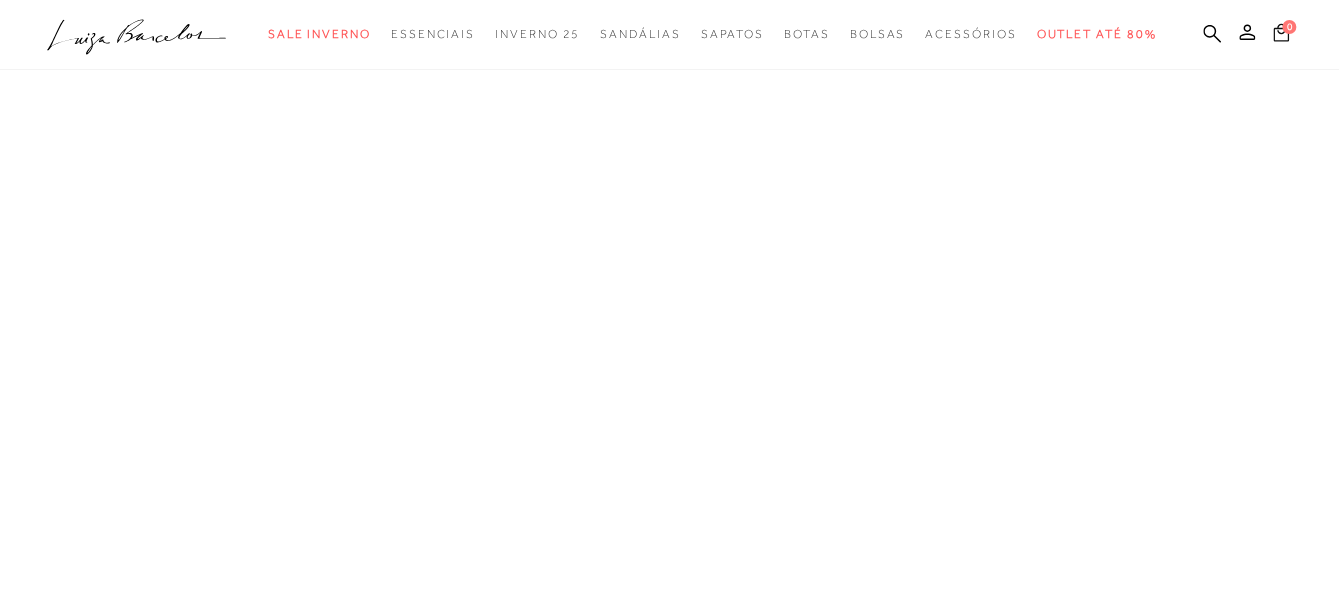 scroll, scrollTop: 0, scrollLeft: 0, axis: both 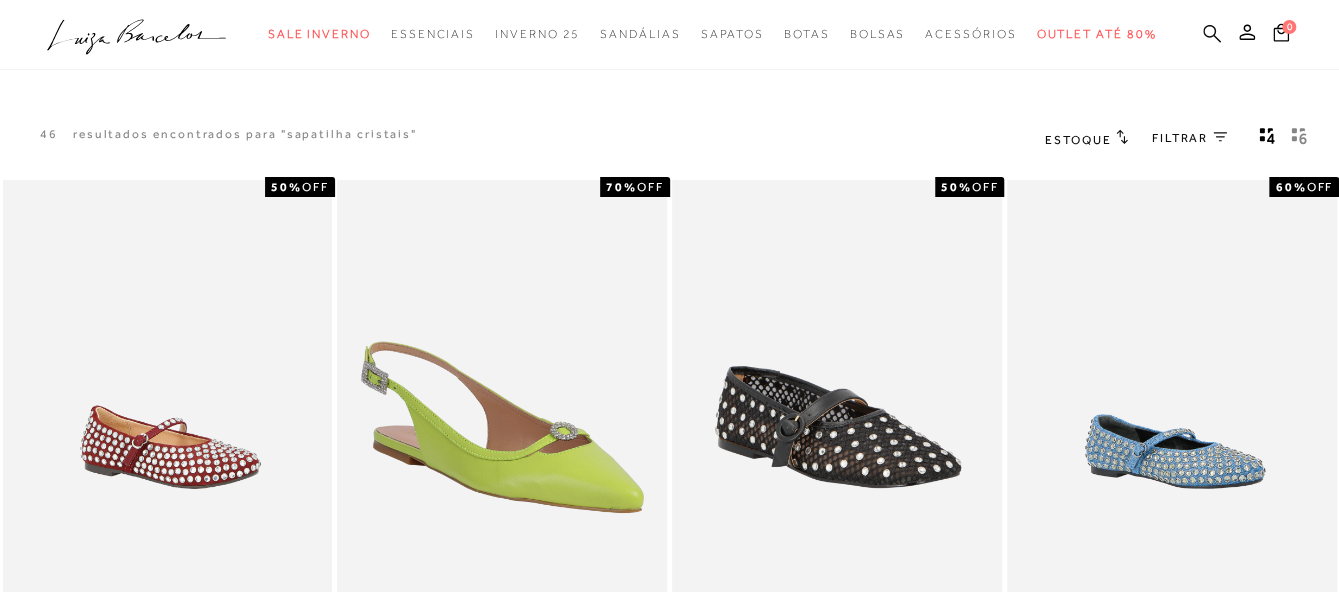 click 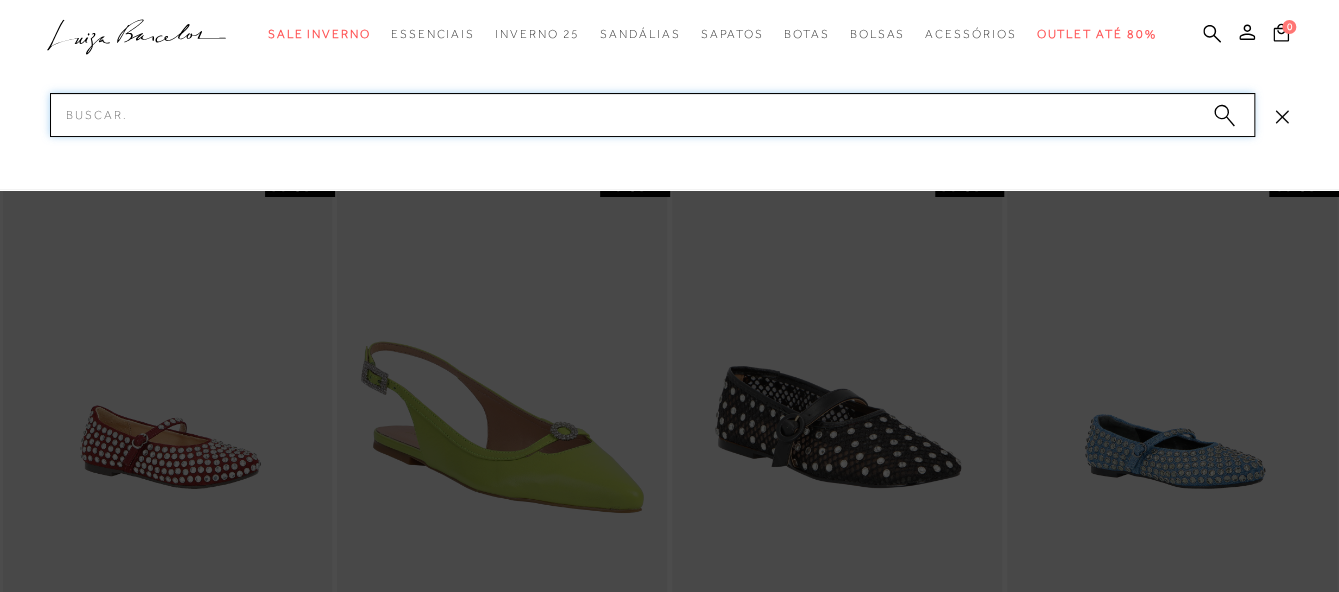 click on "Pesquisar" at bounding box center (652, 115) 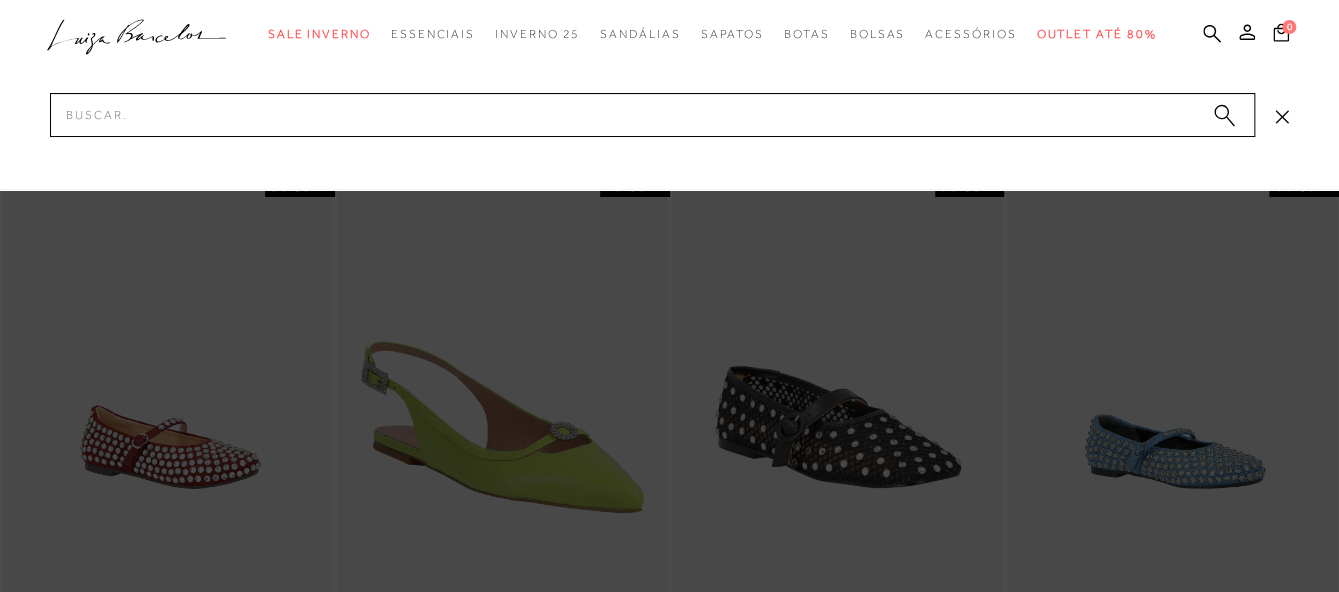 click at bounding box center (669, 296) 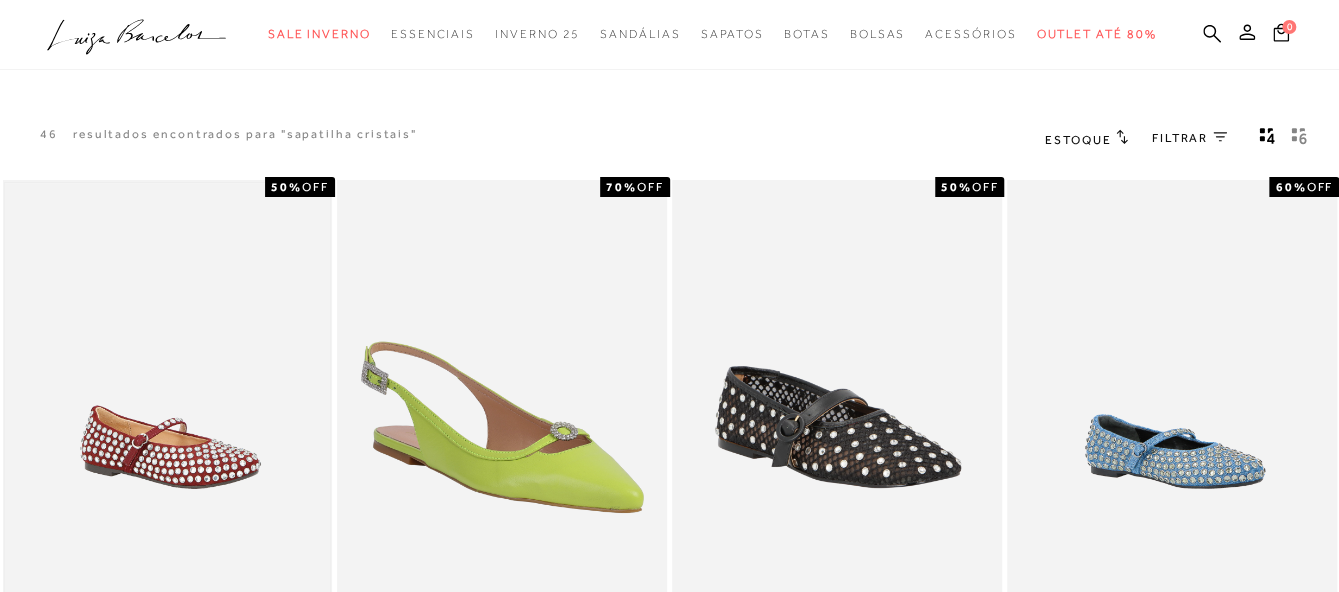 click at bounding box center [168, 427] 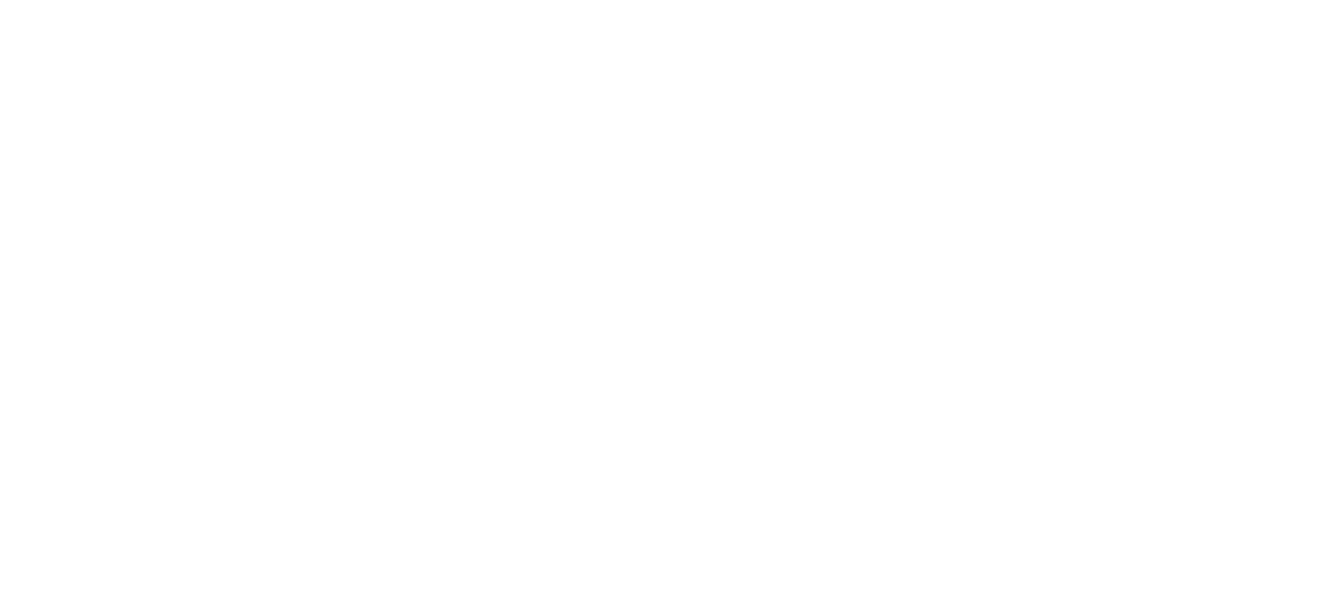 scroll, scrollTop: 106, scrollLeft: 0, axis: vertical 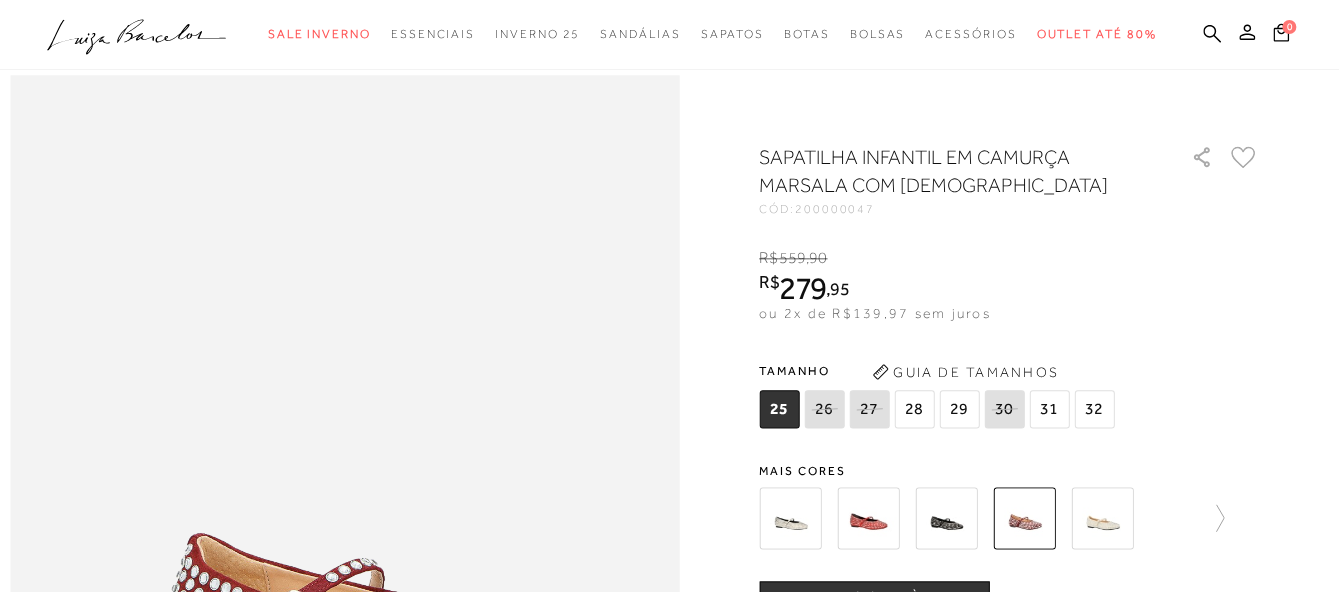 click at bounding box center [1102, 518] 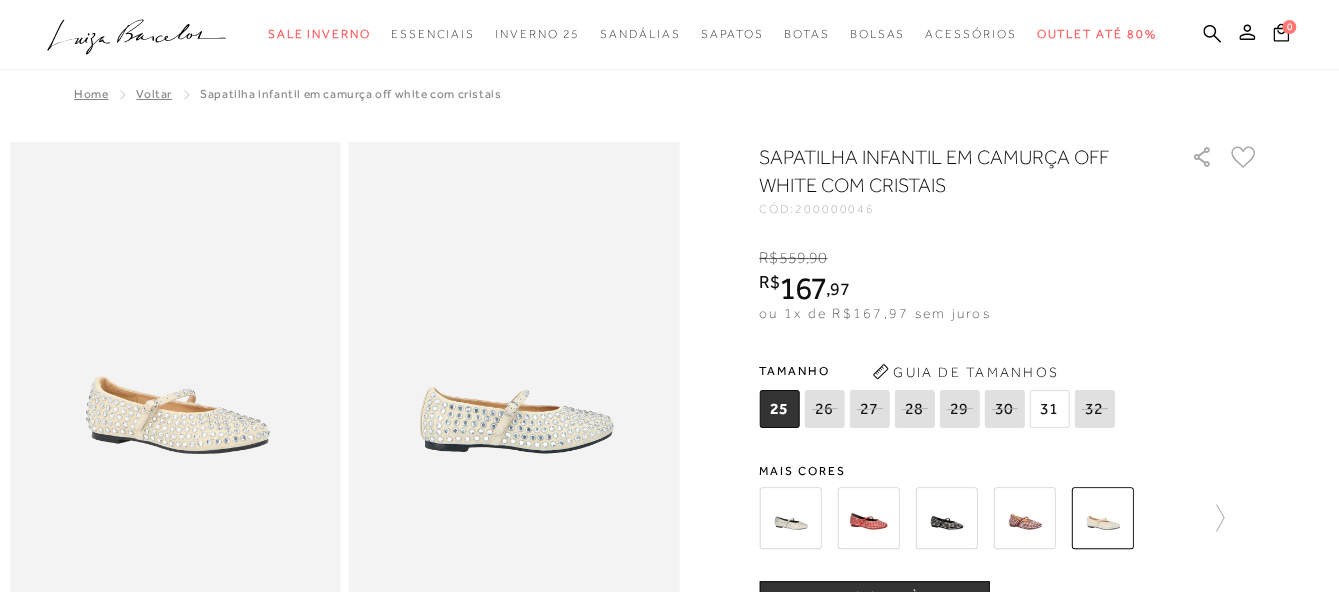 scroll, scrollTop: 0, scrollLeft: 0, axis: both 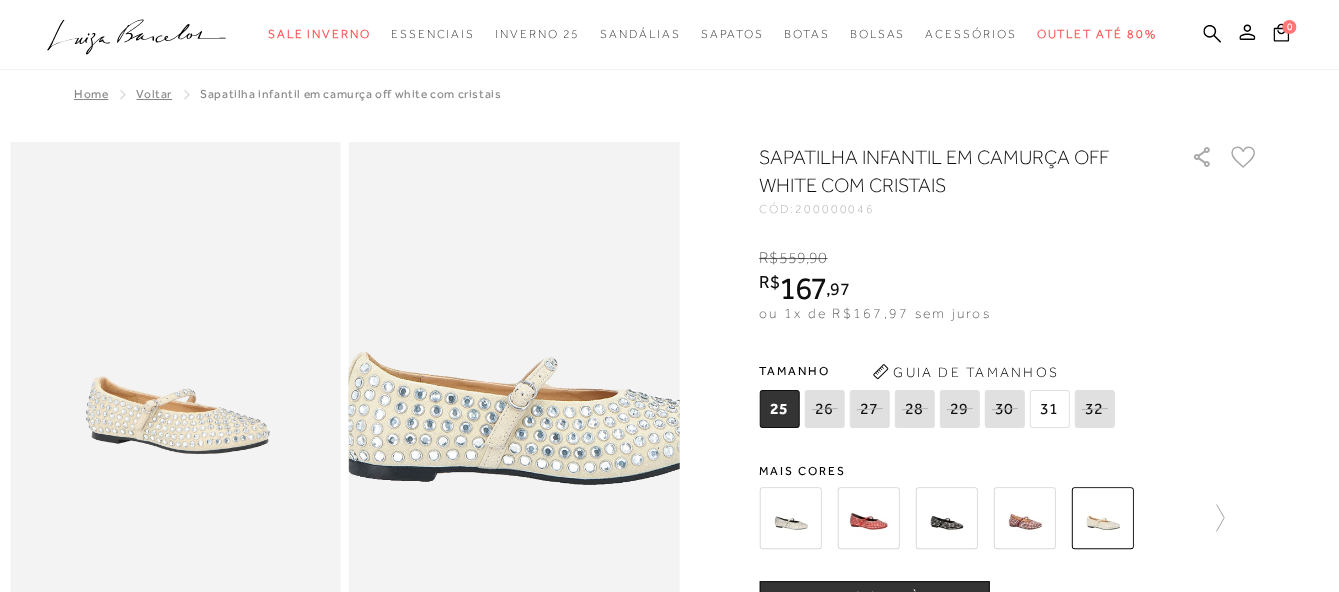 click at bounding box center [526, 358] 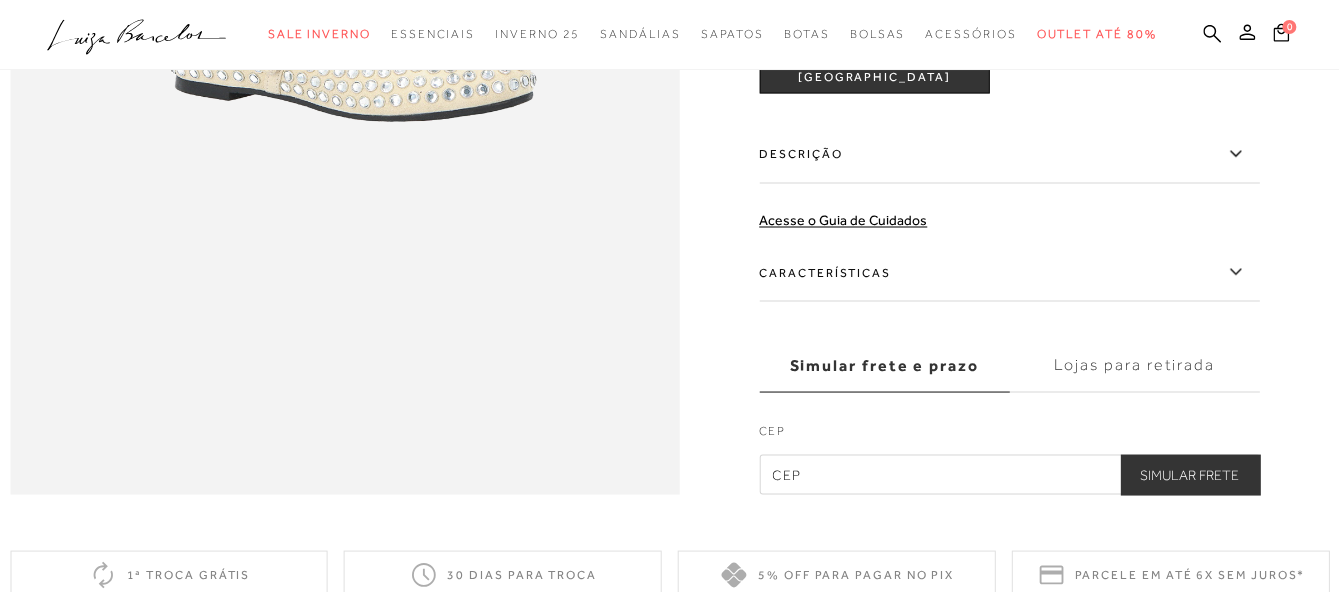 scroll, scrollTop: 0, scrollLeft: 0, axis: both 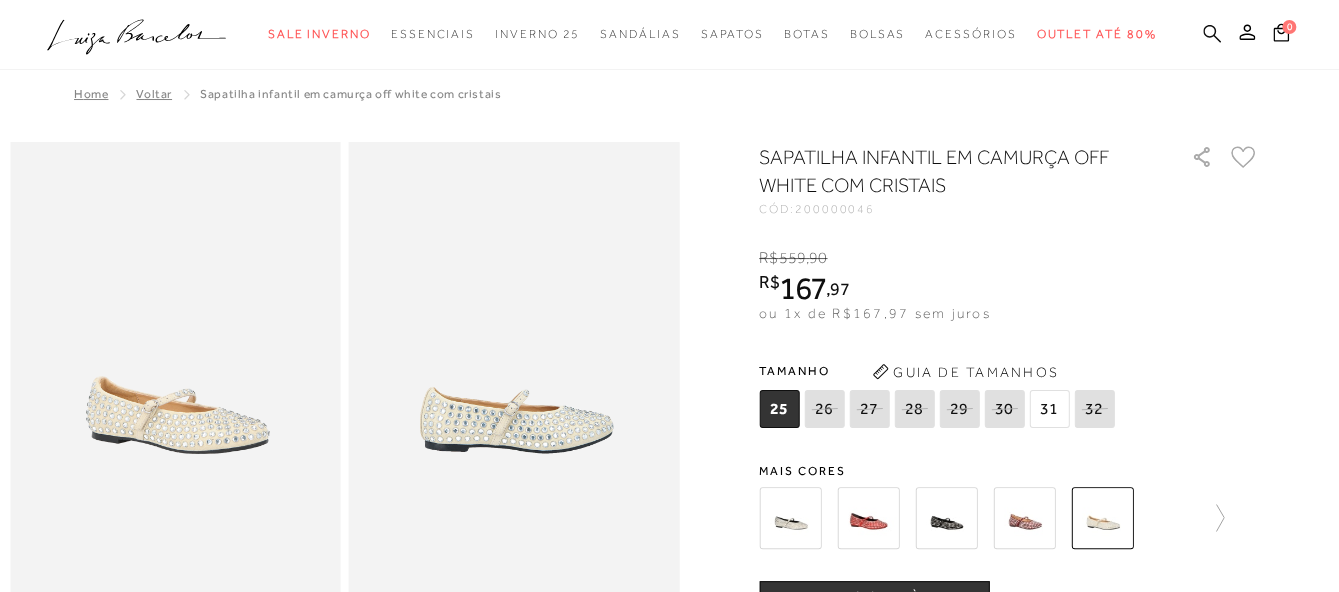 click 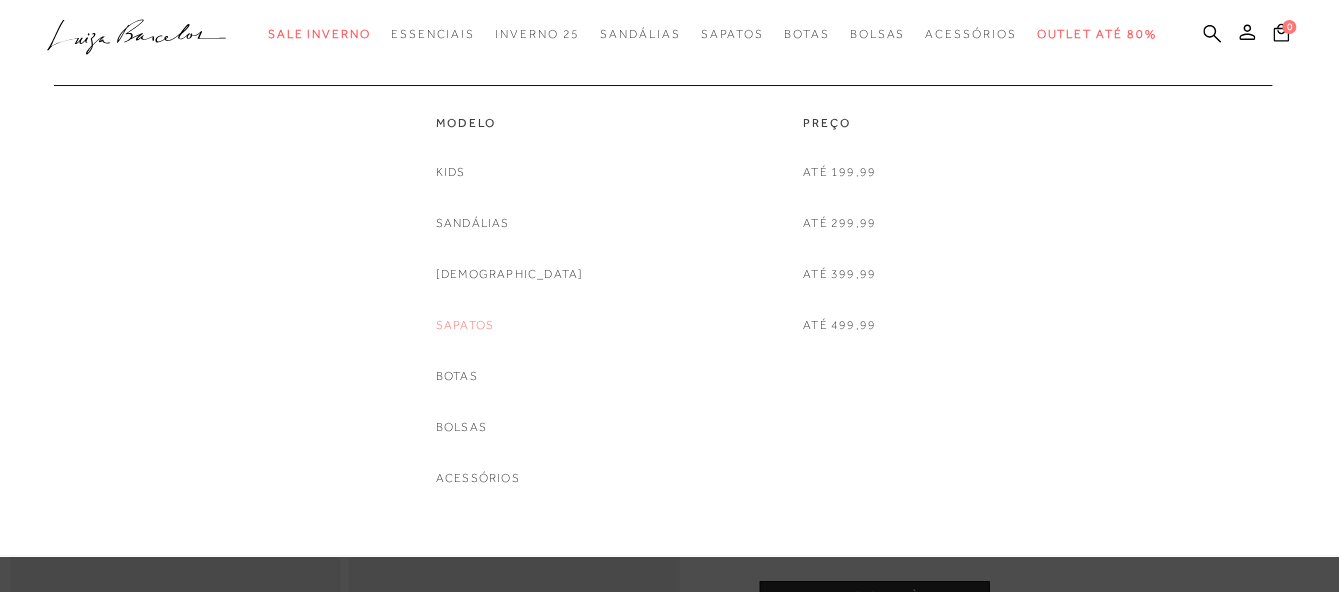 click on "Sapatos" at bounding box center [465, 325] 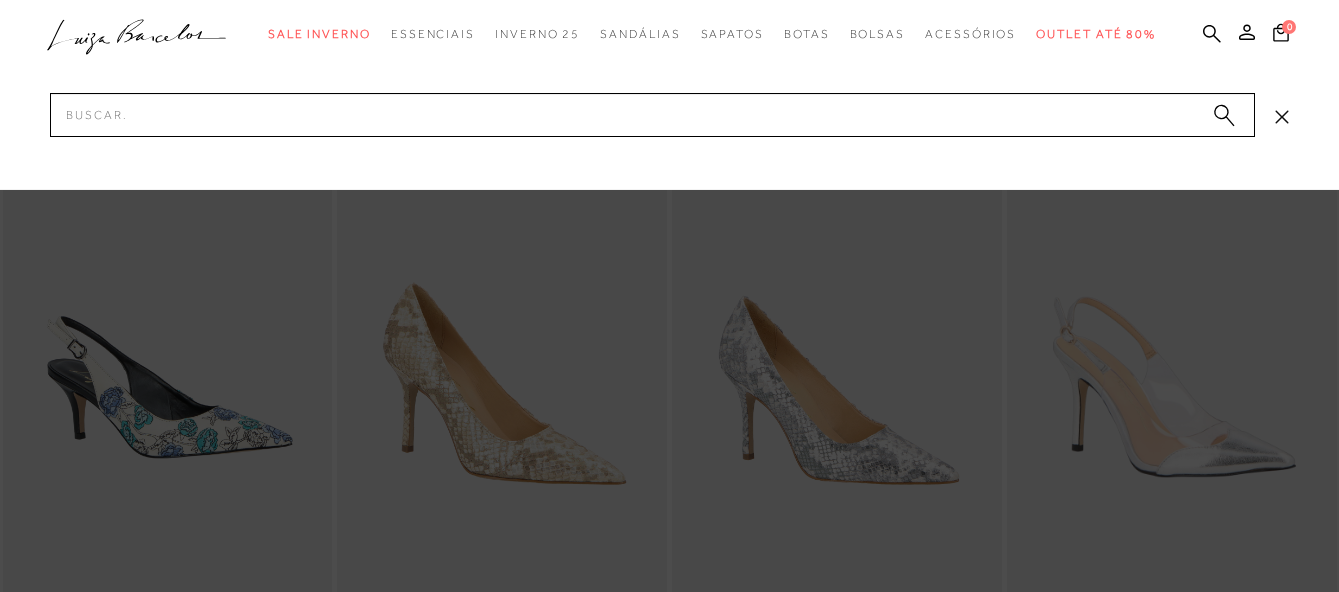 scroll, scrollTop: 0, scrollLeft: 0, axis: both 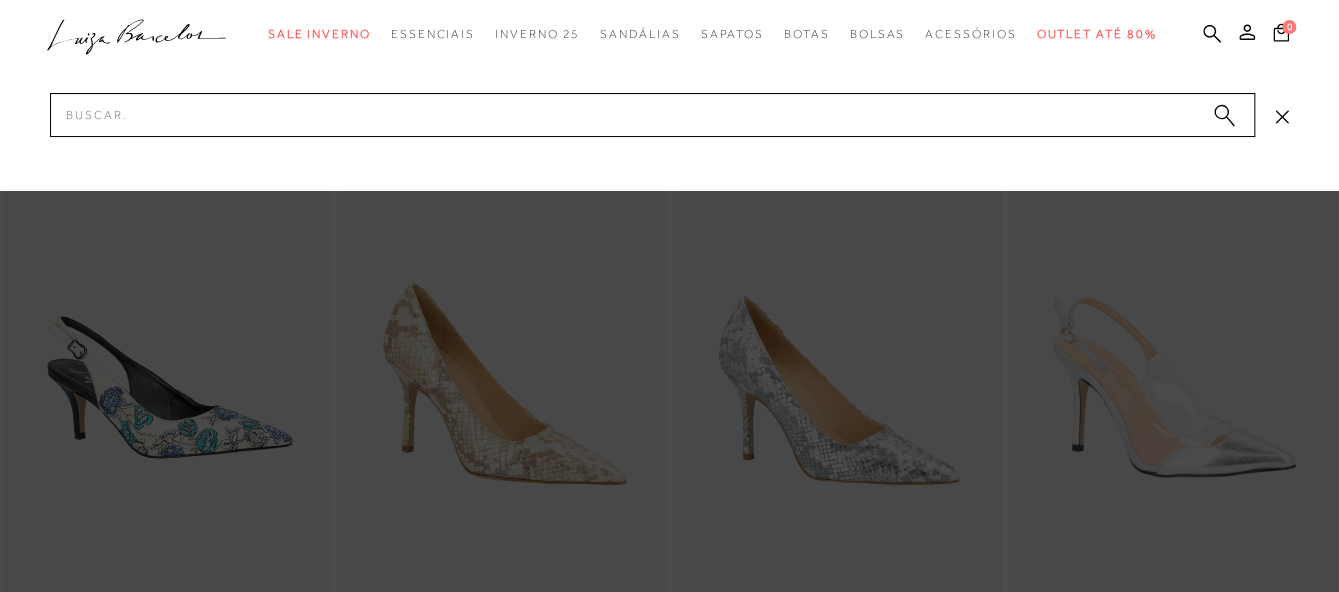 click on "Pesquisar" at bounding box center (652, 115) 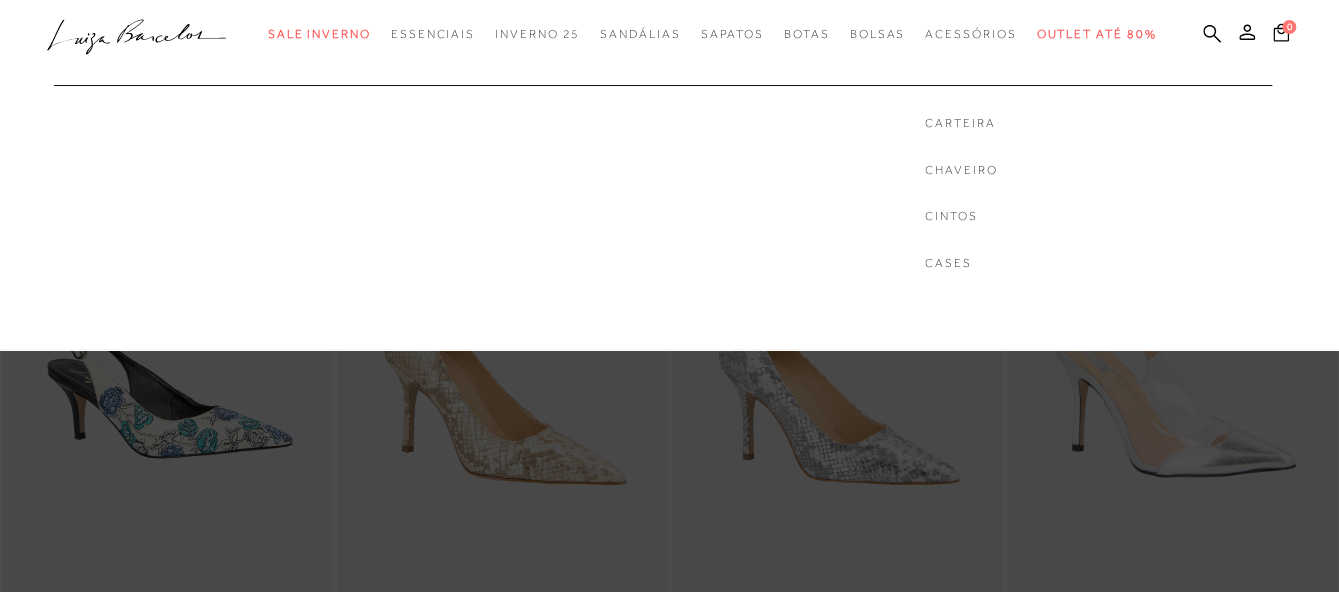 click on "Carteira
Chaveiro
Cintos
Cases" at bounding box center [961, 178] 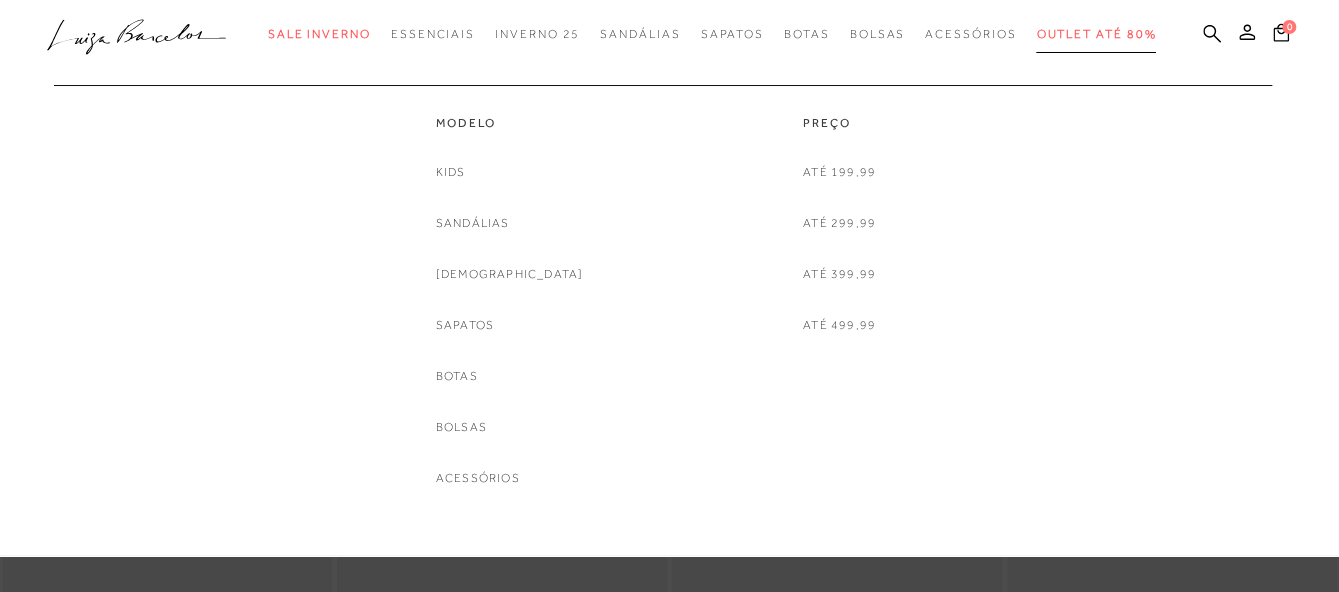 click on "Outlet até 80%" at bounding box center (1096, 34) 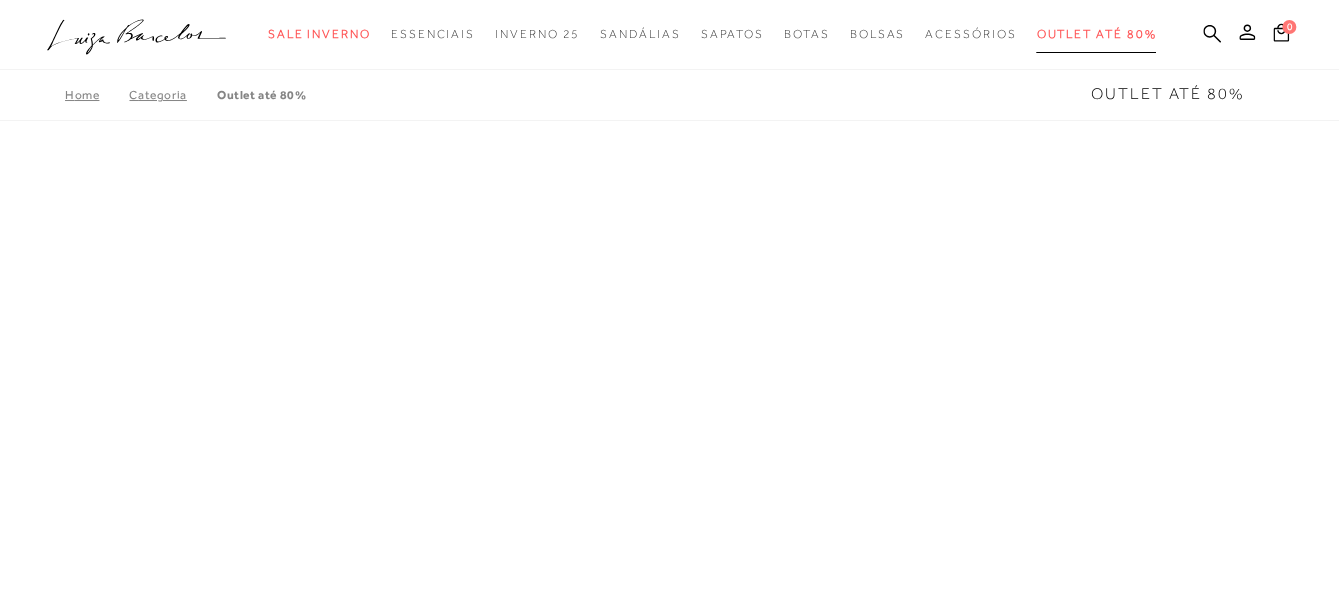 click 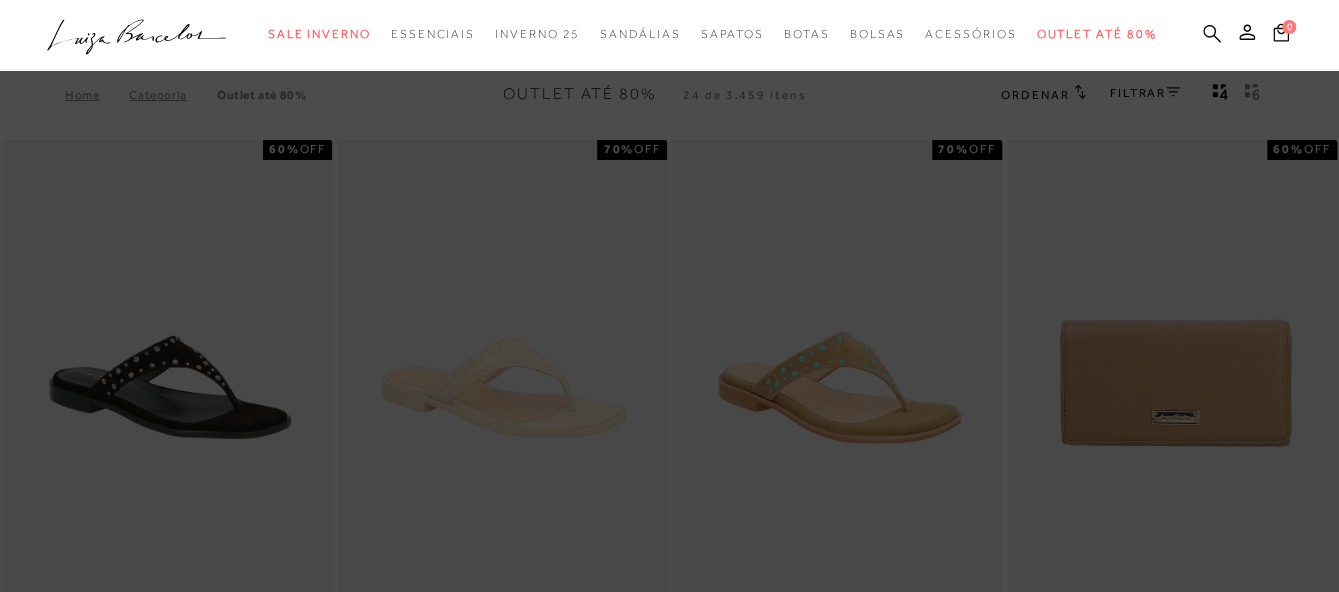 drag, startPoint x: 1092, startPoint y: 26, endPoint x: 1207, endPoint y: 24, distance: 115.01739 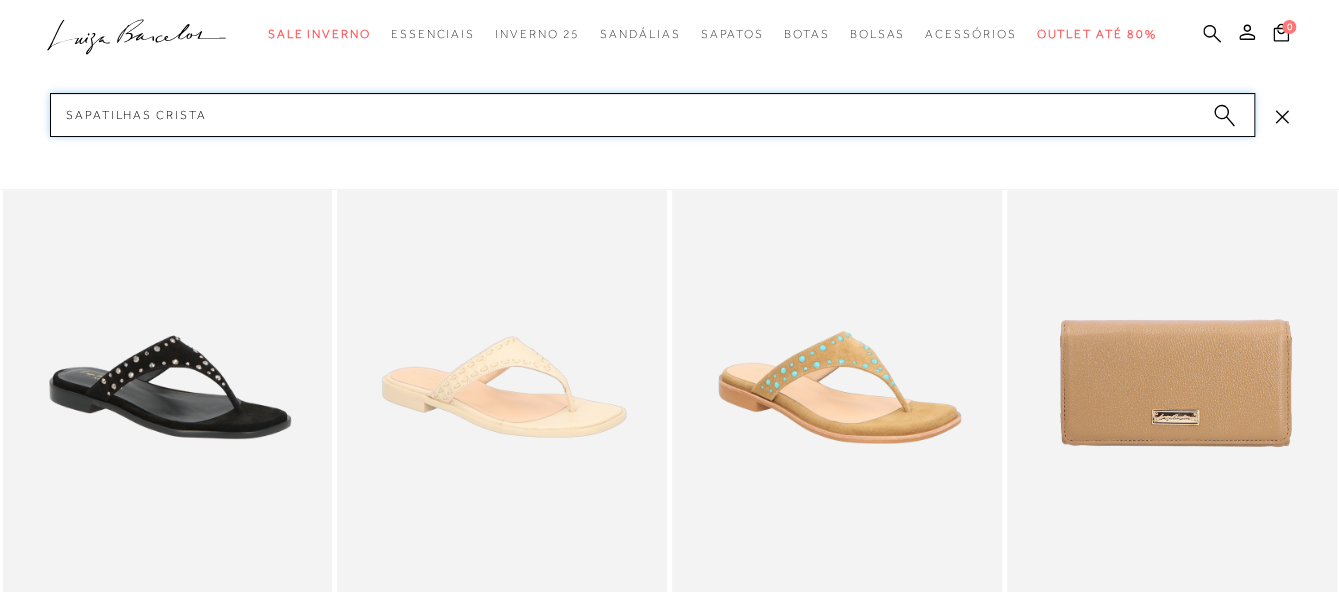 type on "sapatilhas cristai" 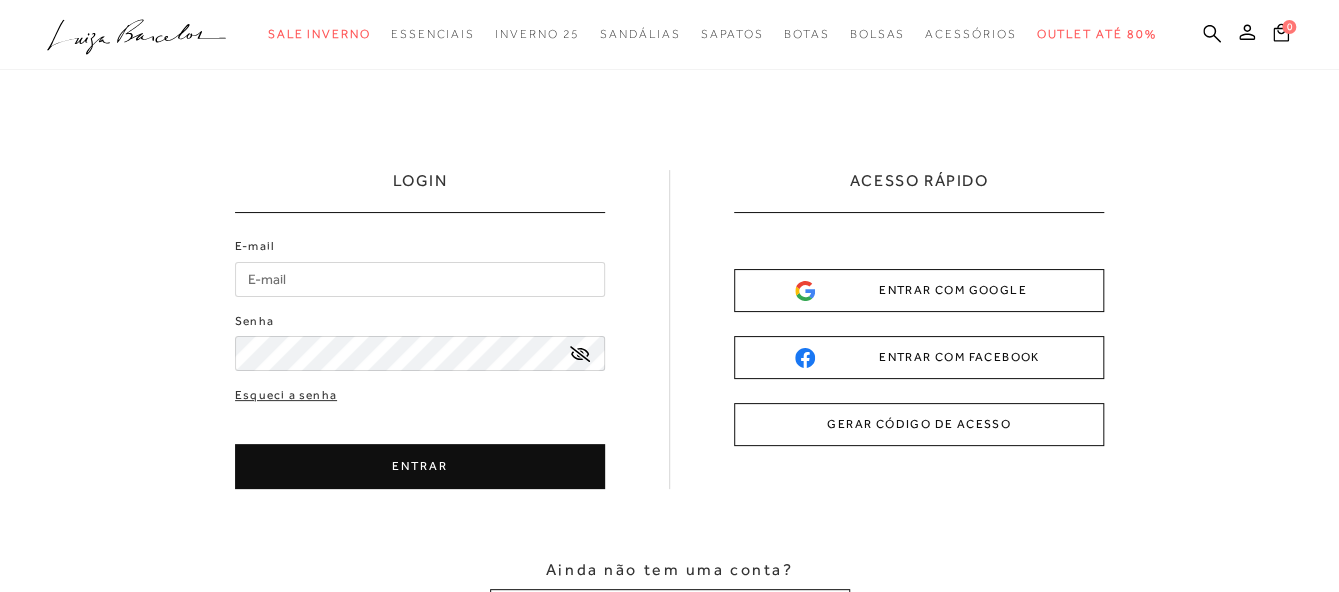 click on "E-mail" at bounding box center (420, 279) 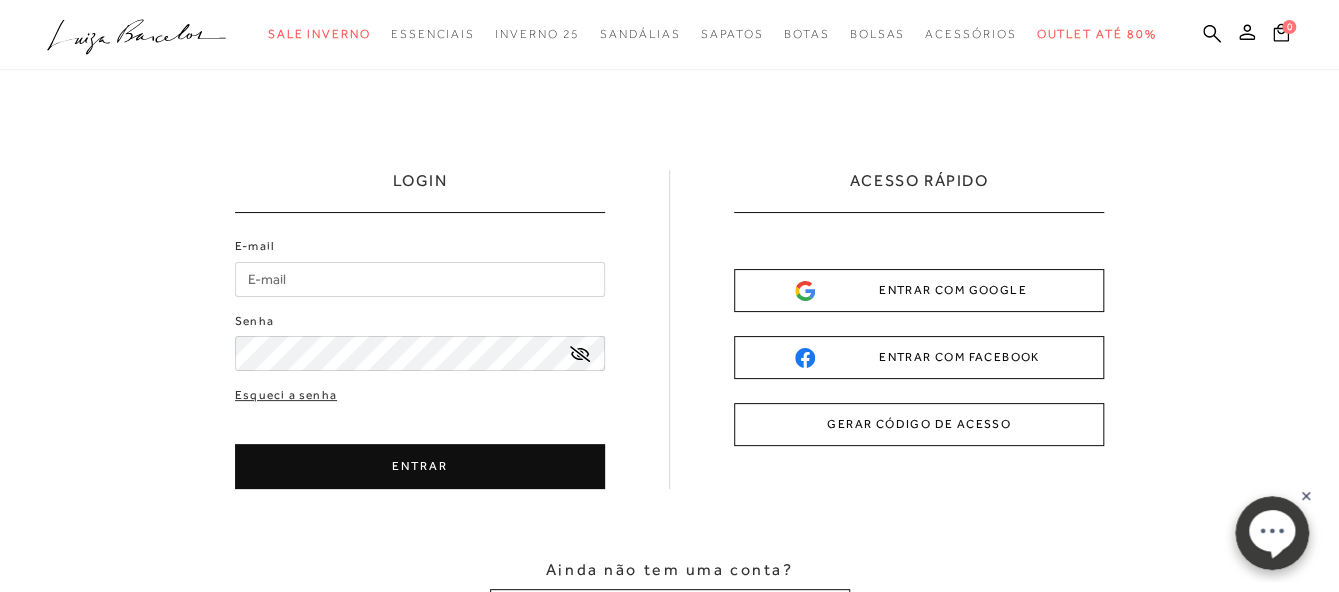 scroll, scrollTop: 0, scrollLeft: 0, axis: both 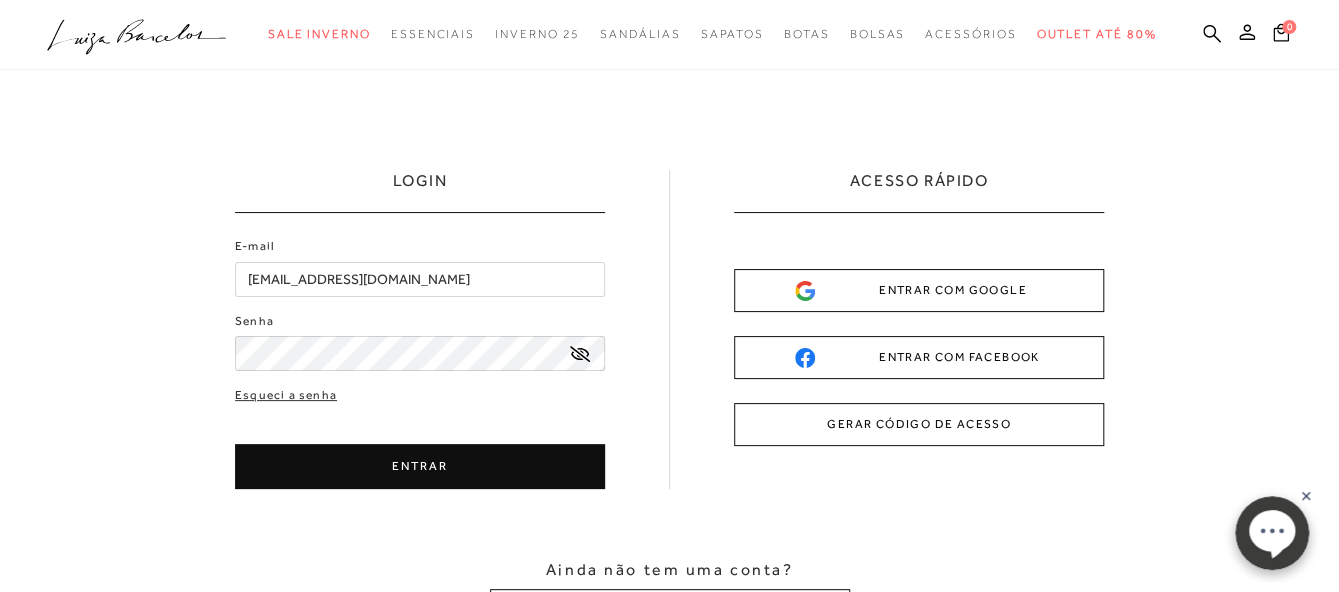 type on "[EMAIL_ADDRESS][DOMAIN_NAME]" 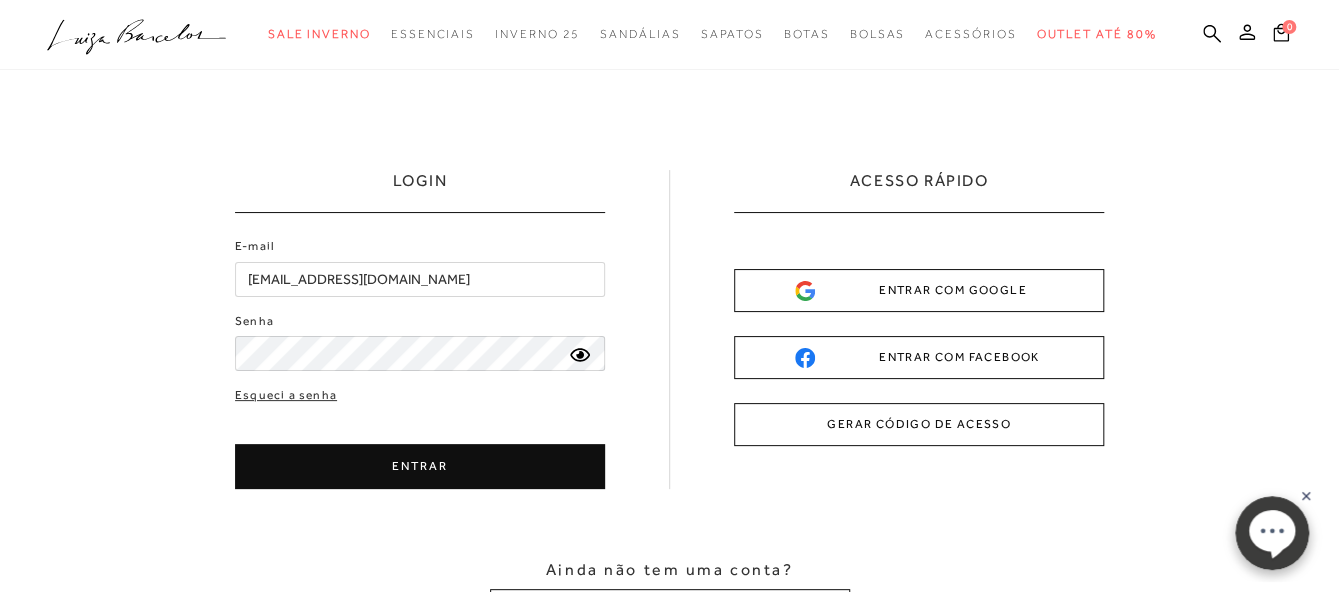 click on "ENTRAR" at bounding box center (420, 466) 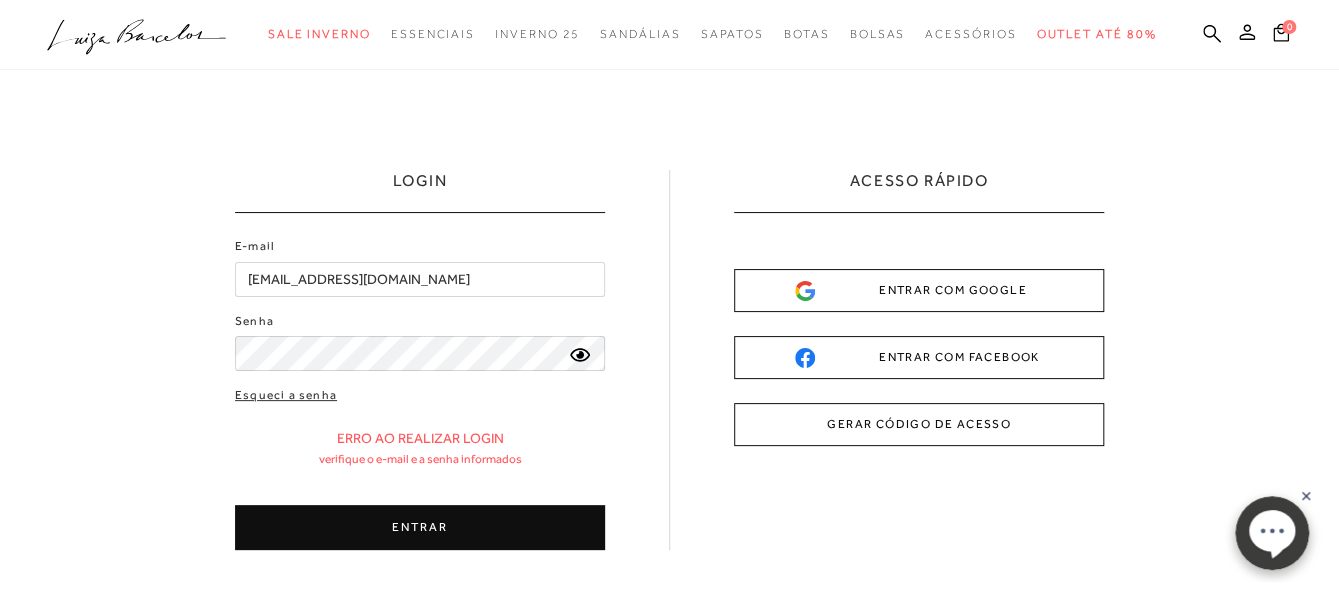 click on "GERAR CÓDIGO DE ACESSO" at bounding box center (919, 424) 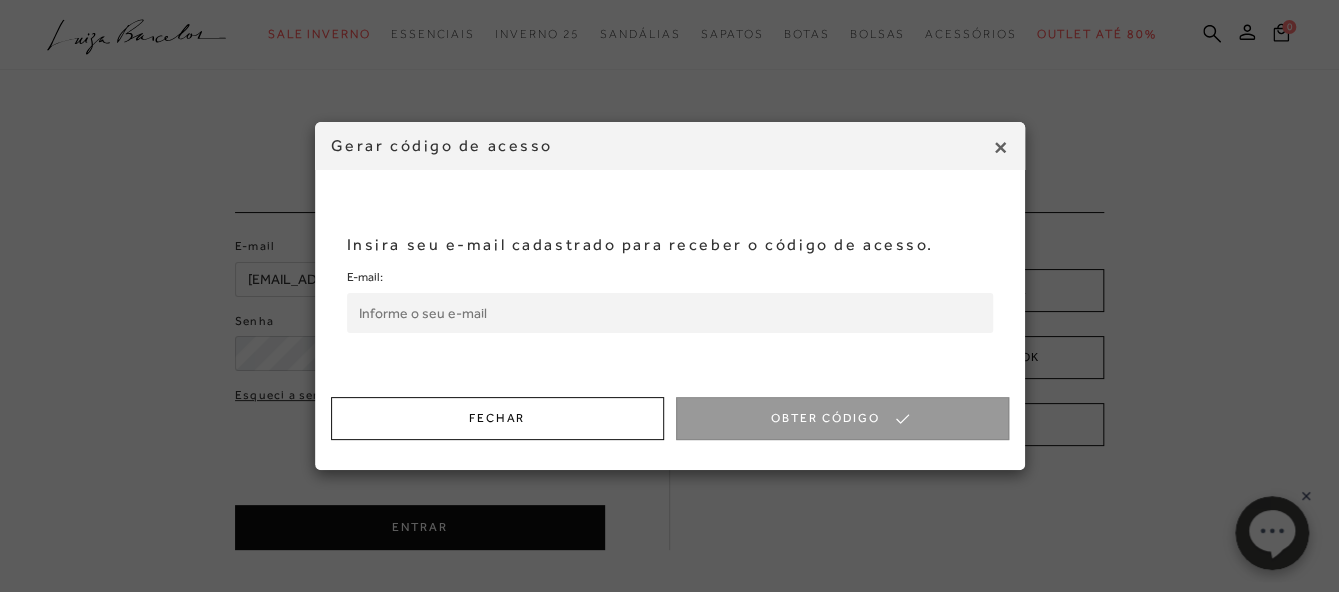 click on "E-mail:" at bounding box center (670, 313) 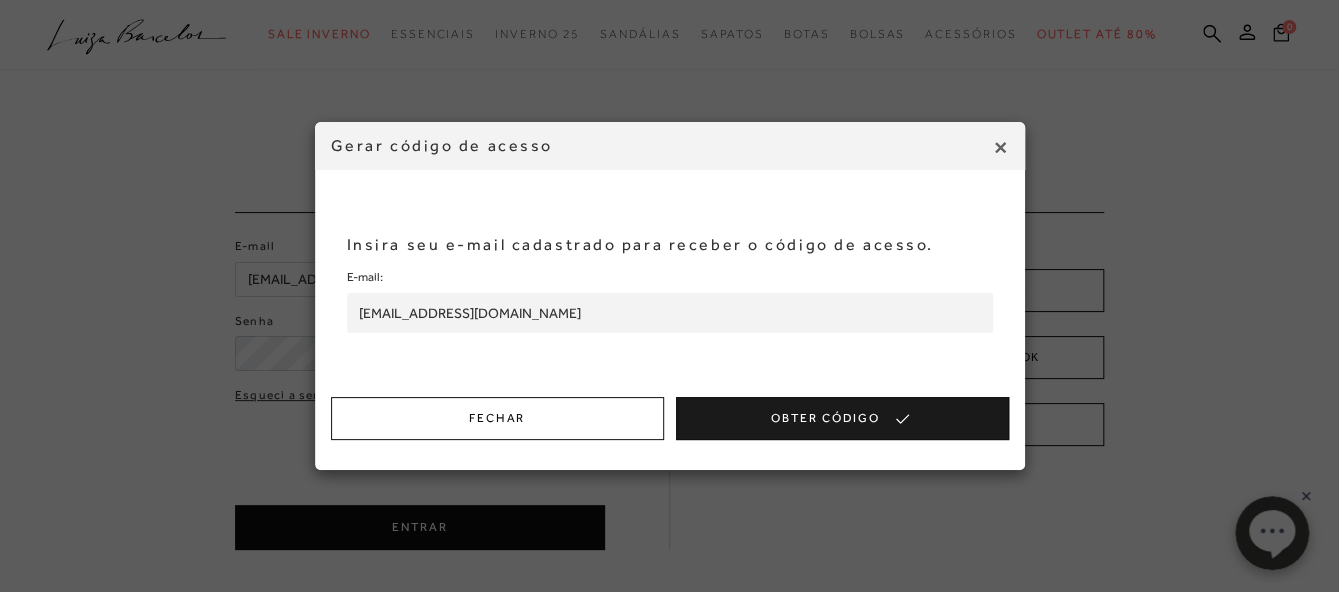 click on "Obter Código" at bounding box center (842, 418) 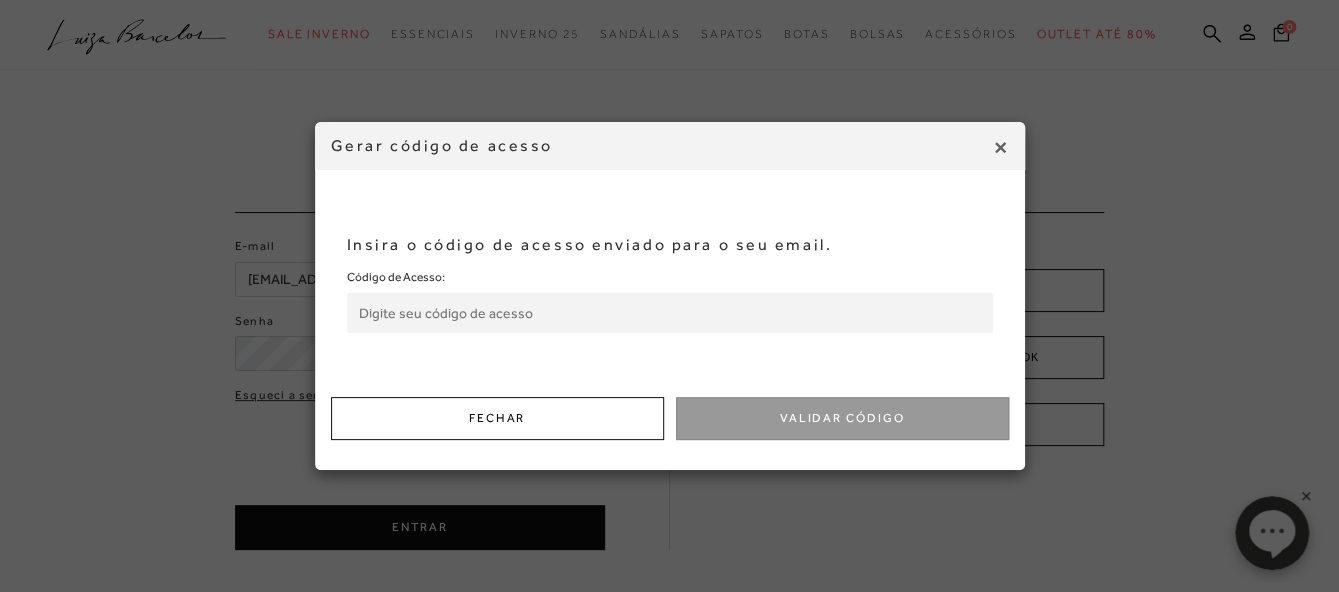 click on "Código de Acesso:" at bounding box center (670, 313) 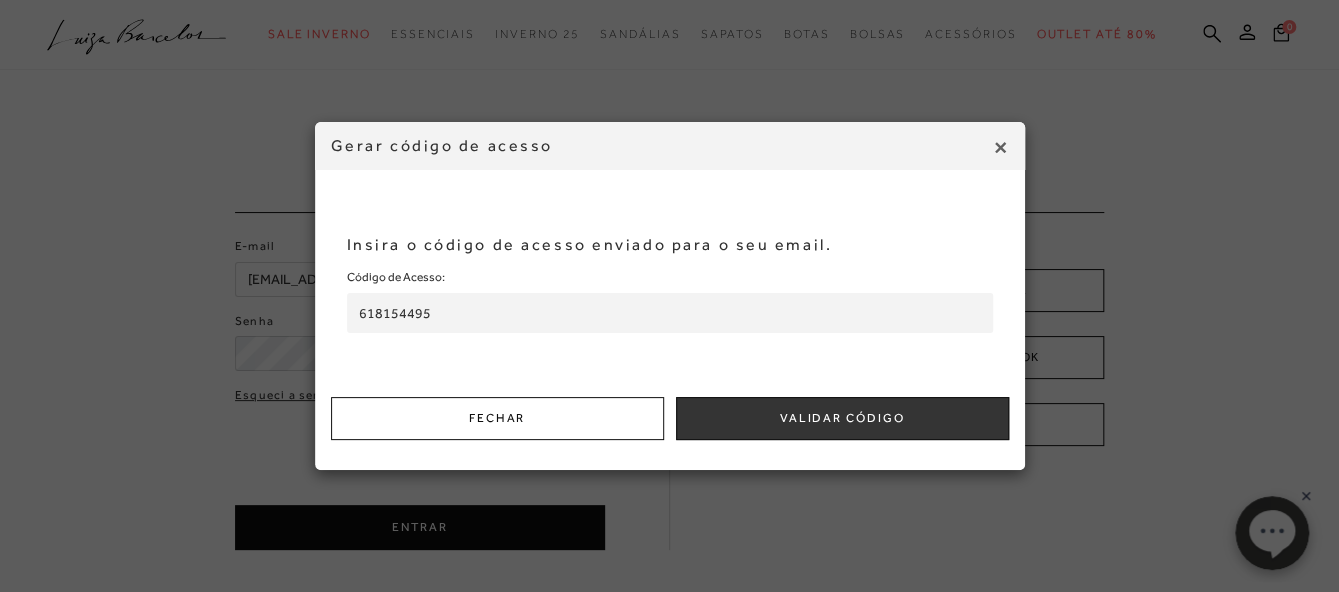 click on "618154495" at bounding box center (670, 313) 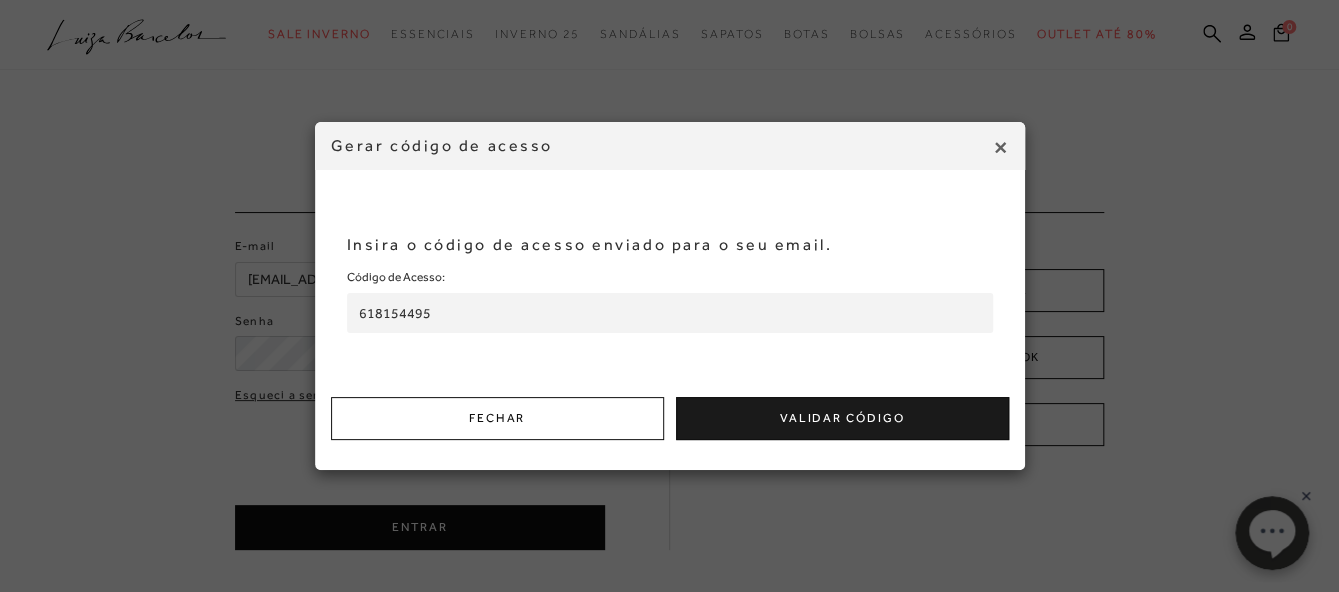 type on "618154495" 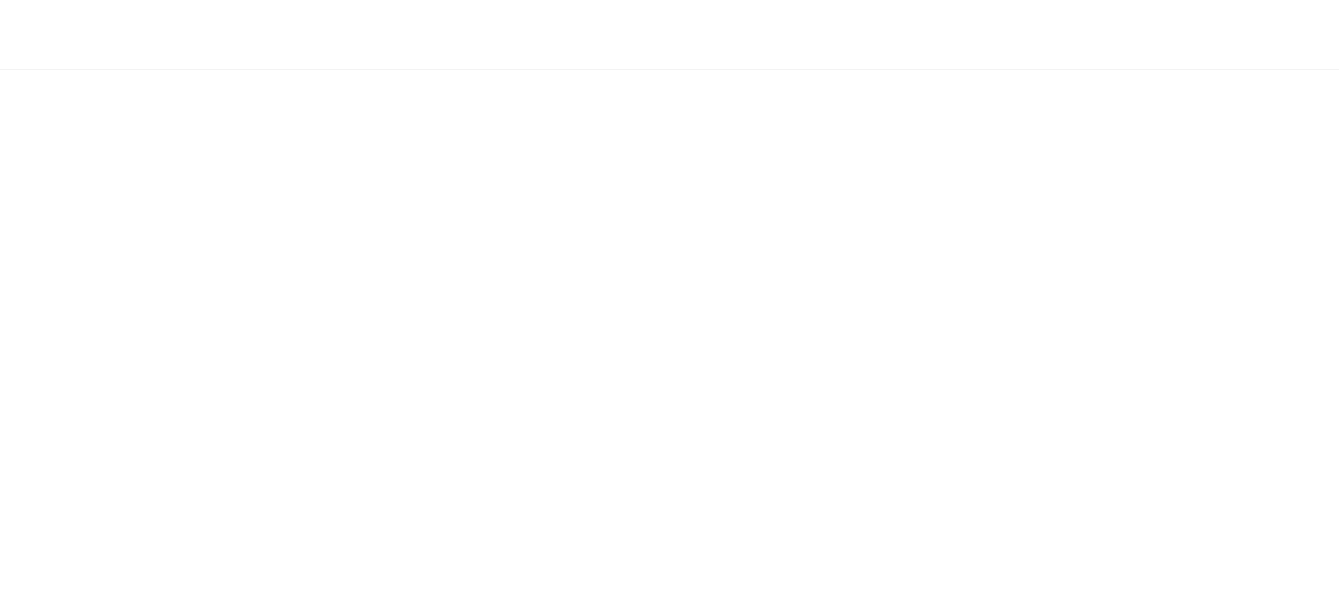 scroll, scrollTop: 0, scrollLeft: 0, axis: both 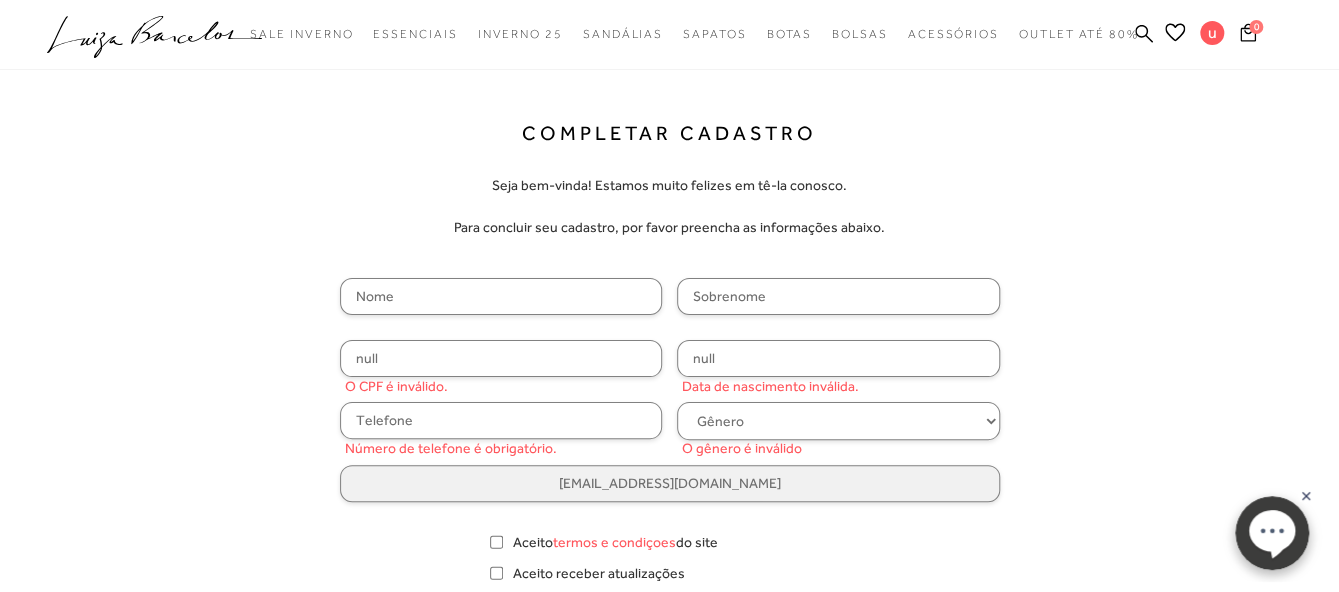 click at bounding box center [501, 296] 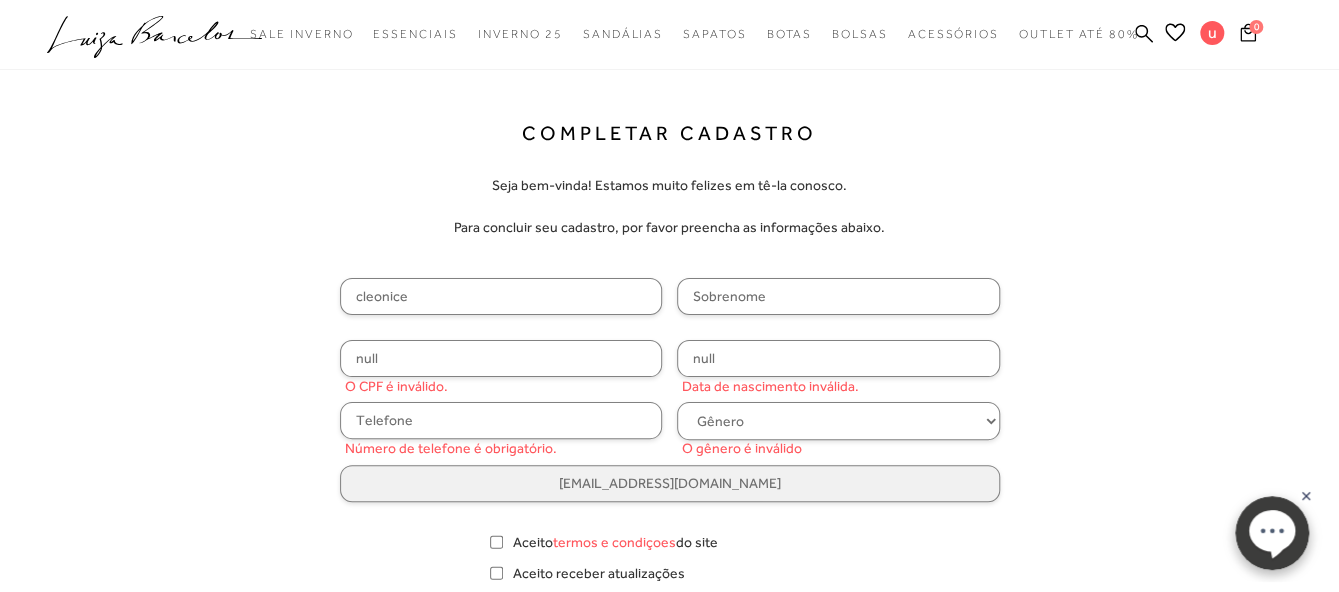 type on "pina" 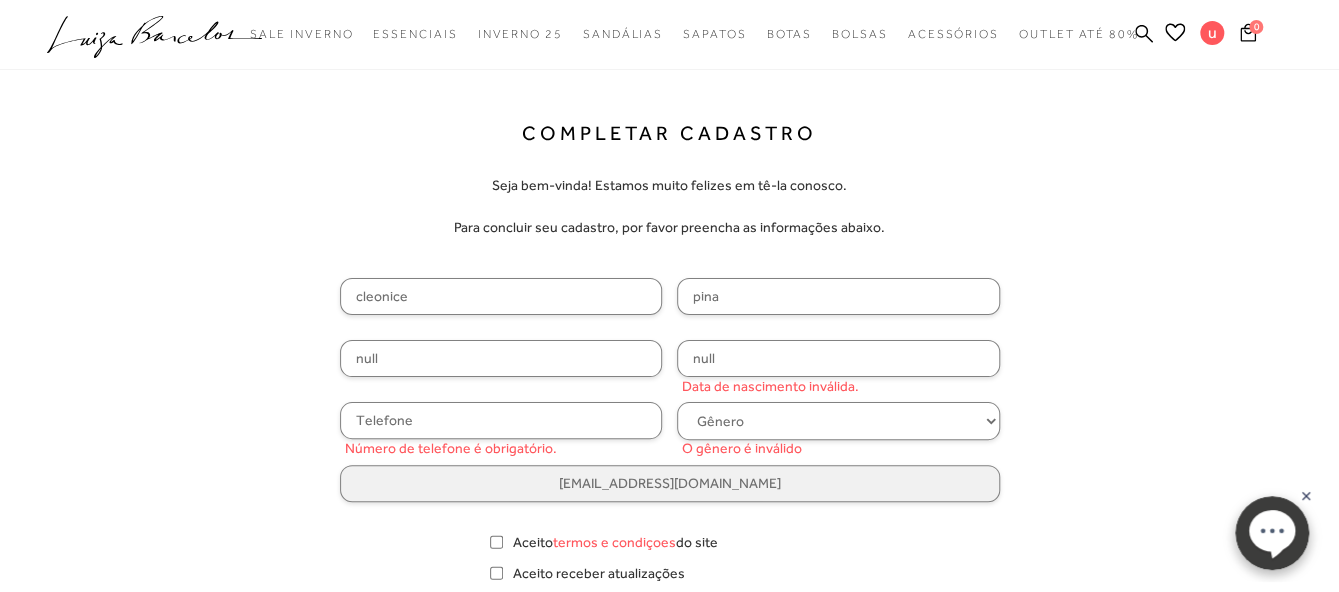 click on "null" at bounding box center (501, 358) 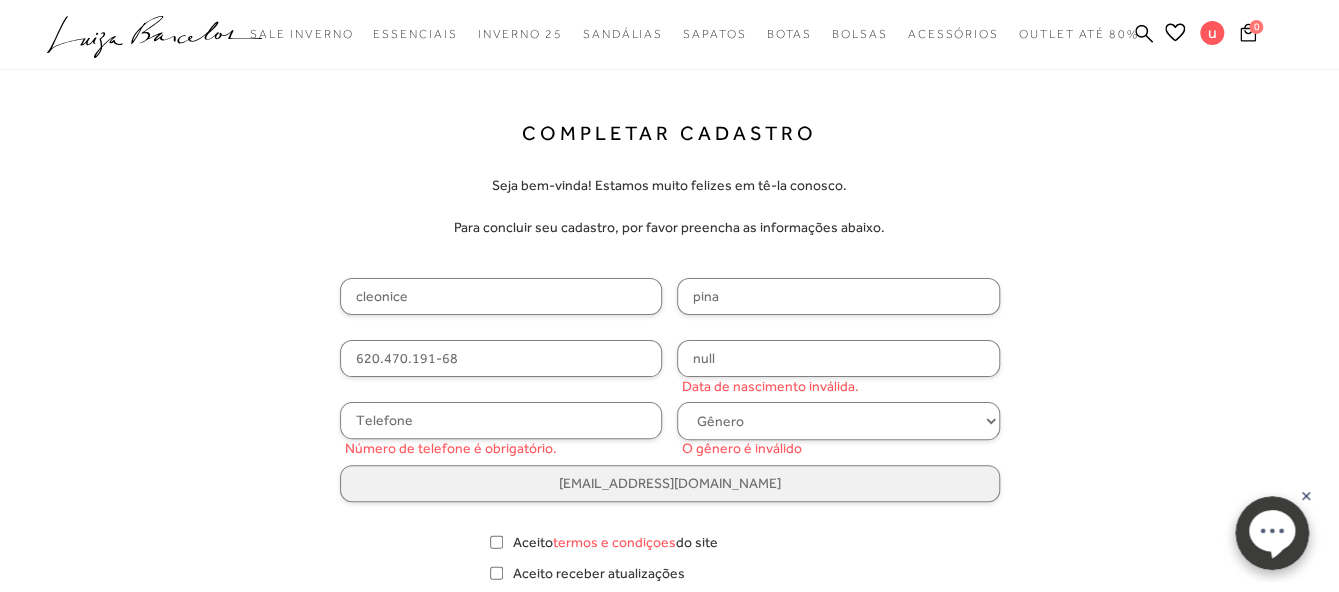 type on "620.470.191-68" 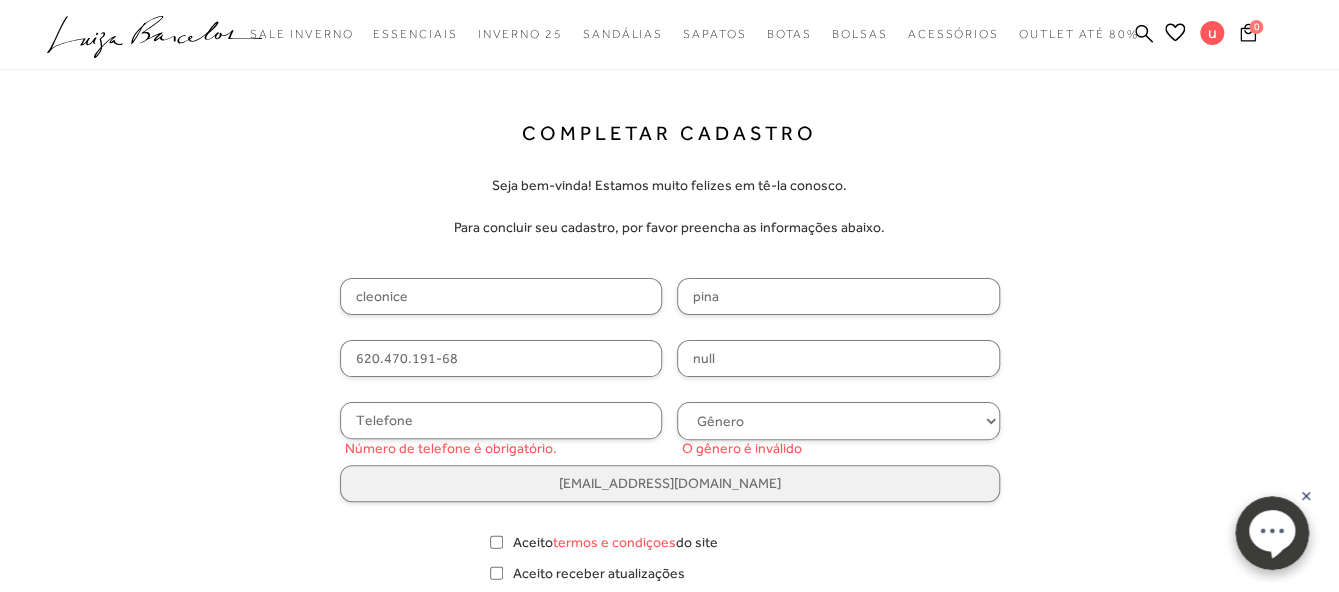 click on "null" at bounding box center [838, 358] 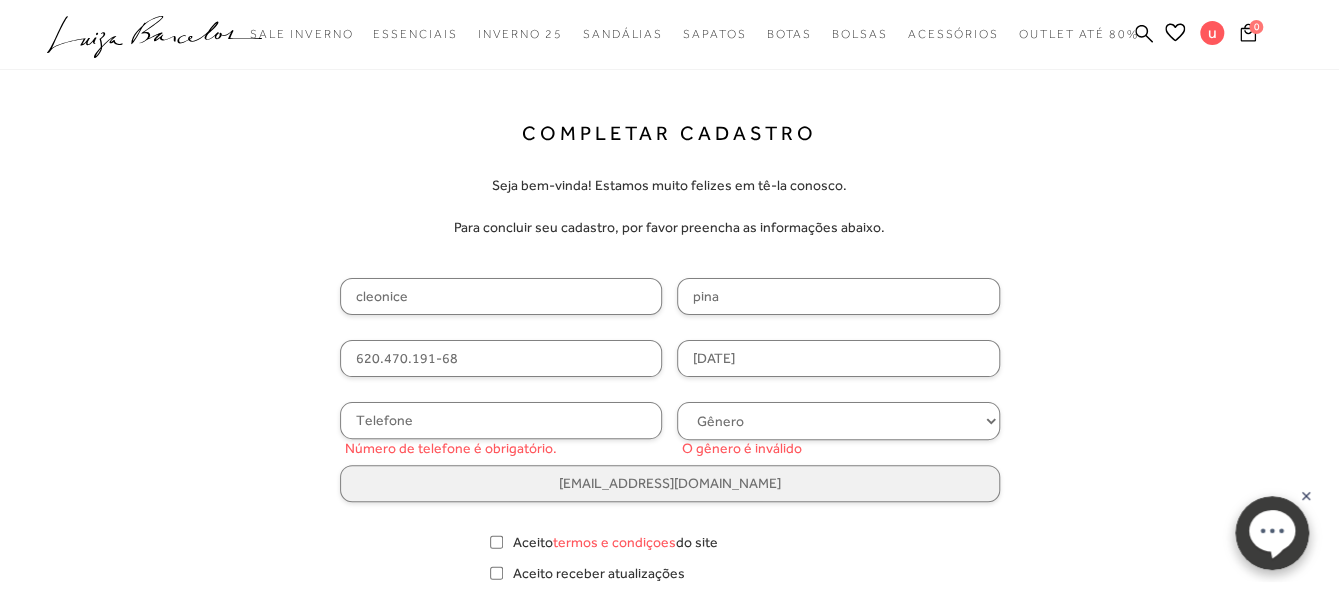 type on "17/12/1973" 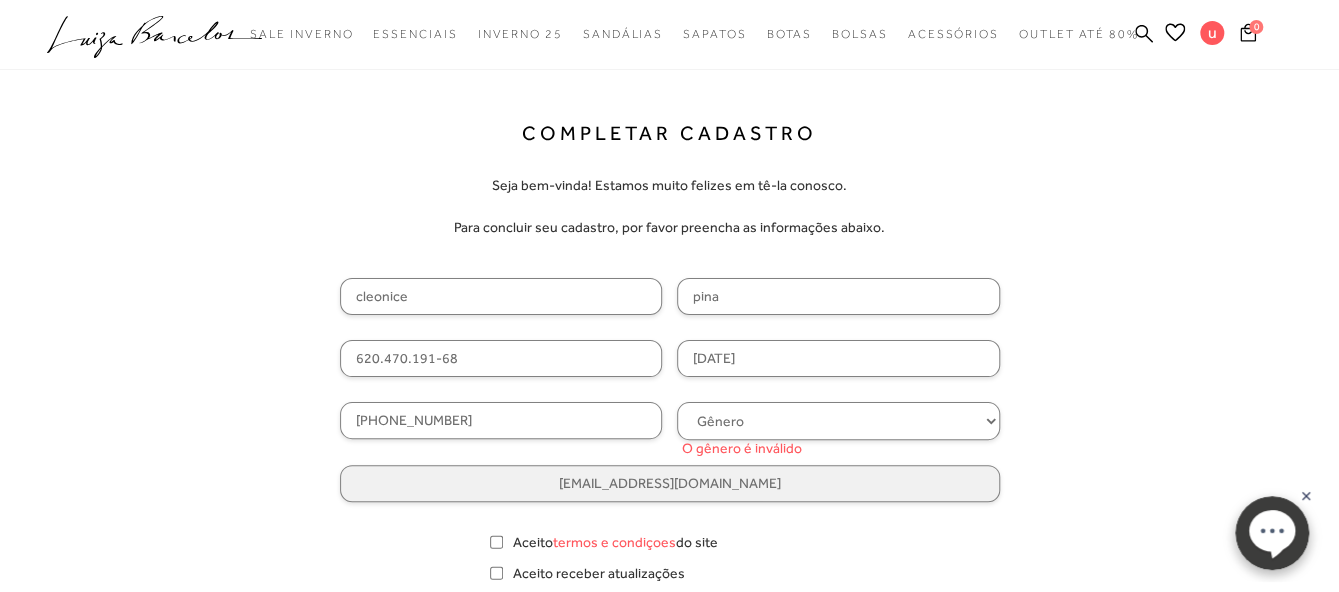 type on "(61) 98425-0967" 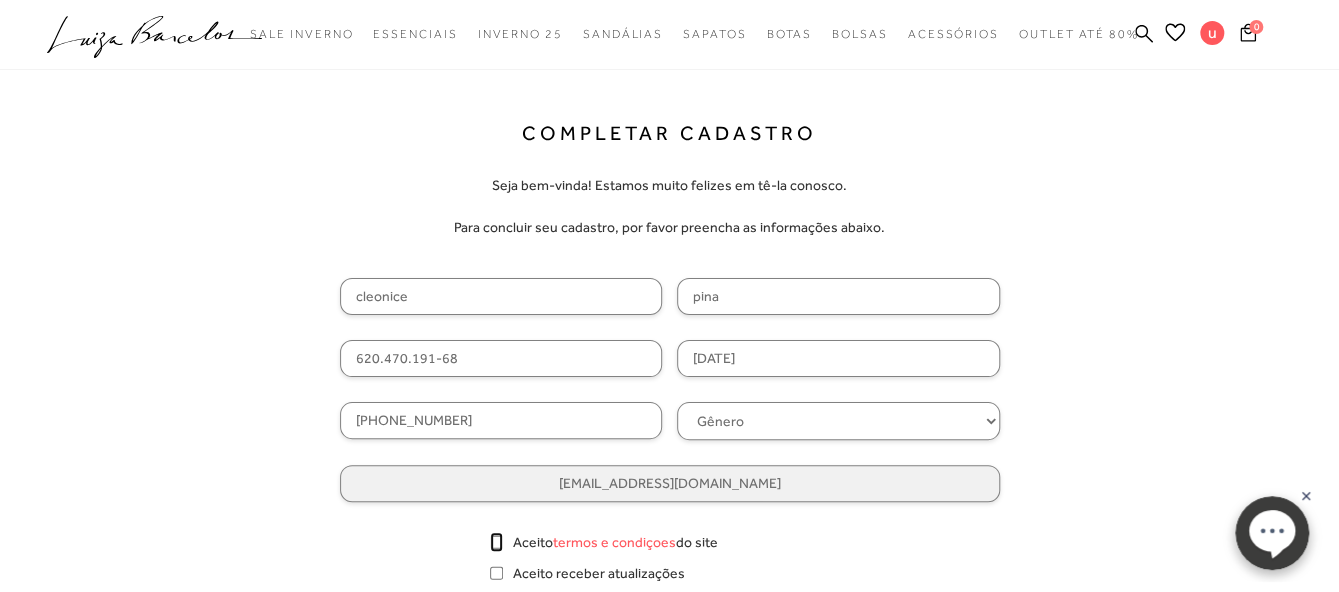 click on "Aceito  termos e condiçoes  do site" at bounding box center (496, 542) 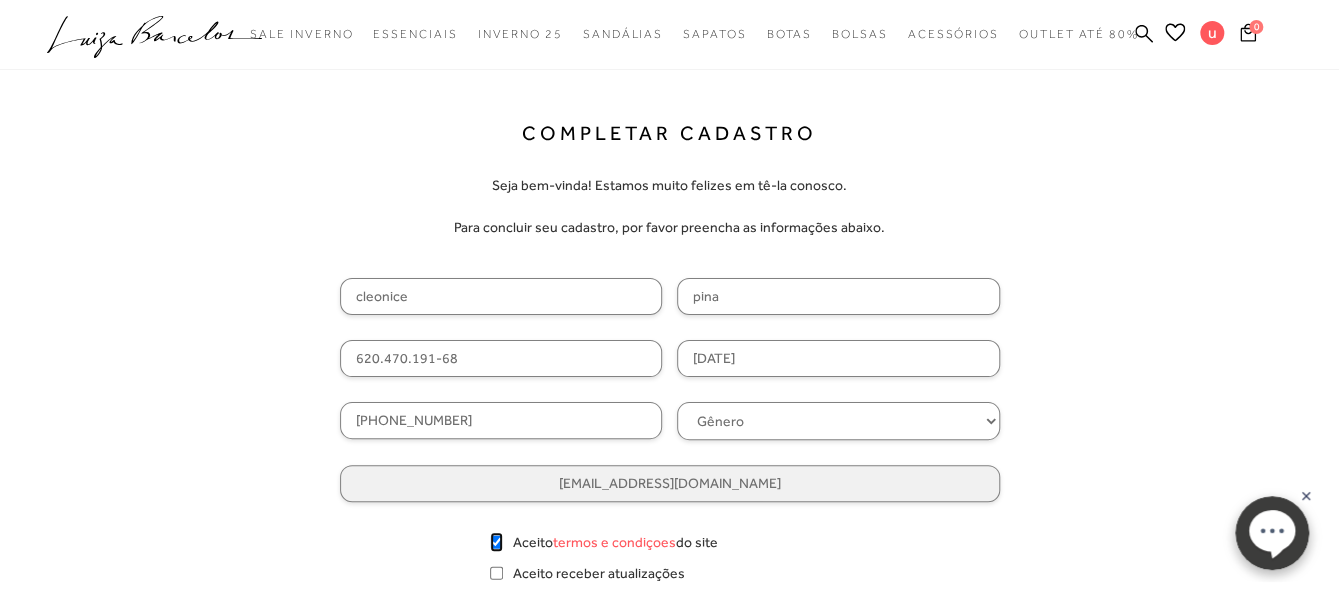 checkbox on "true" 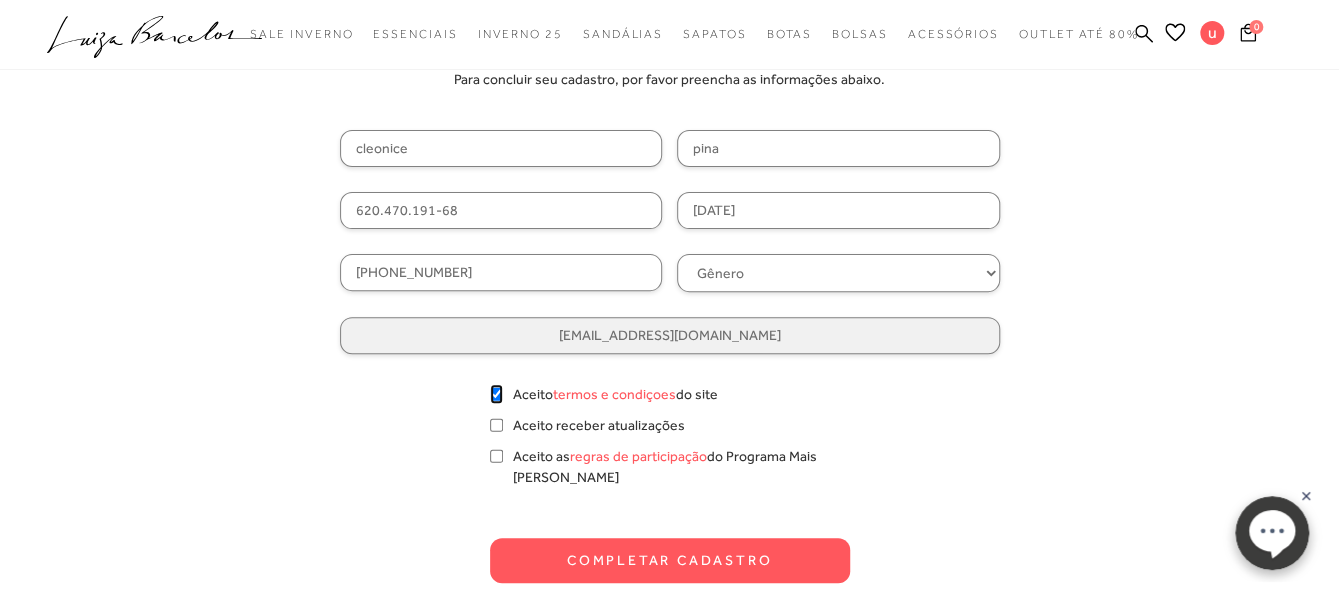 scroll, scrollTop: 198, scrollLeft: 0, axis: vertical 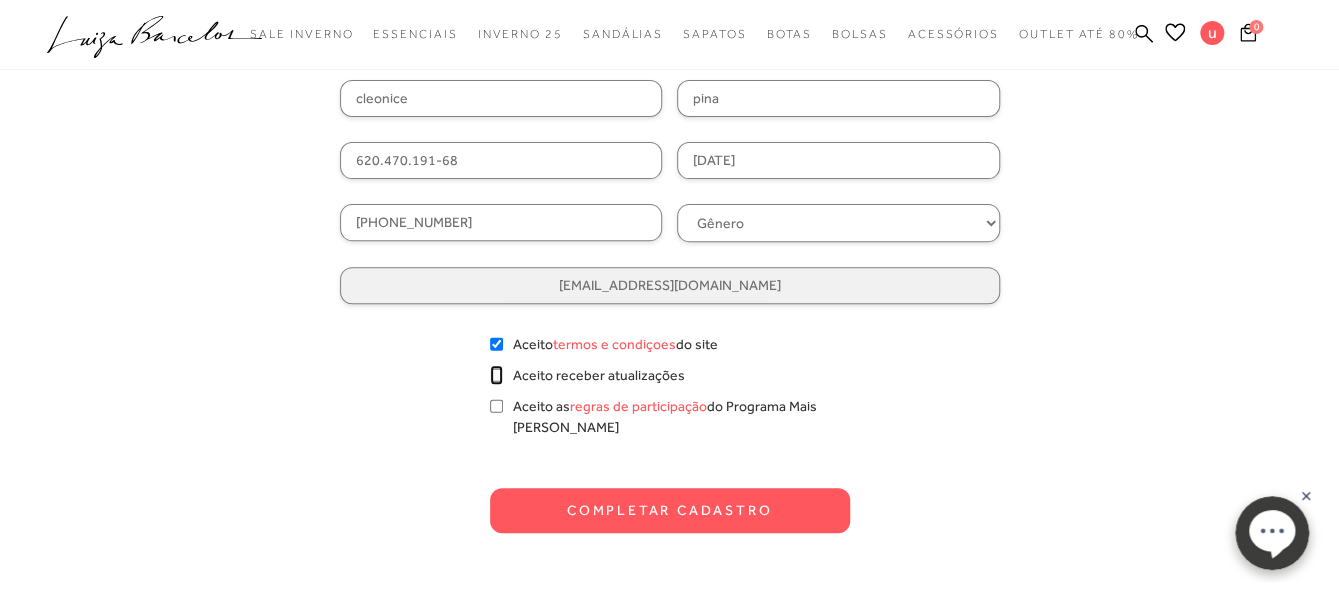 click on "Aceito receber atualizações" at bounding box center [496, 375] 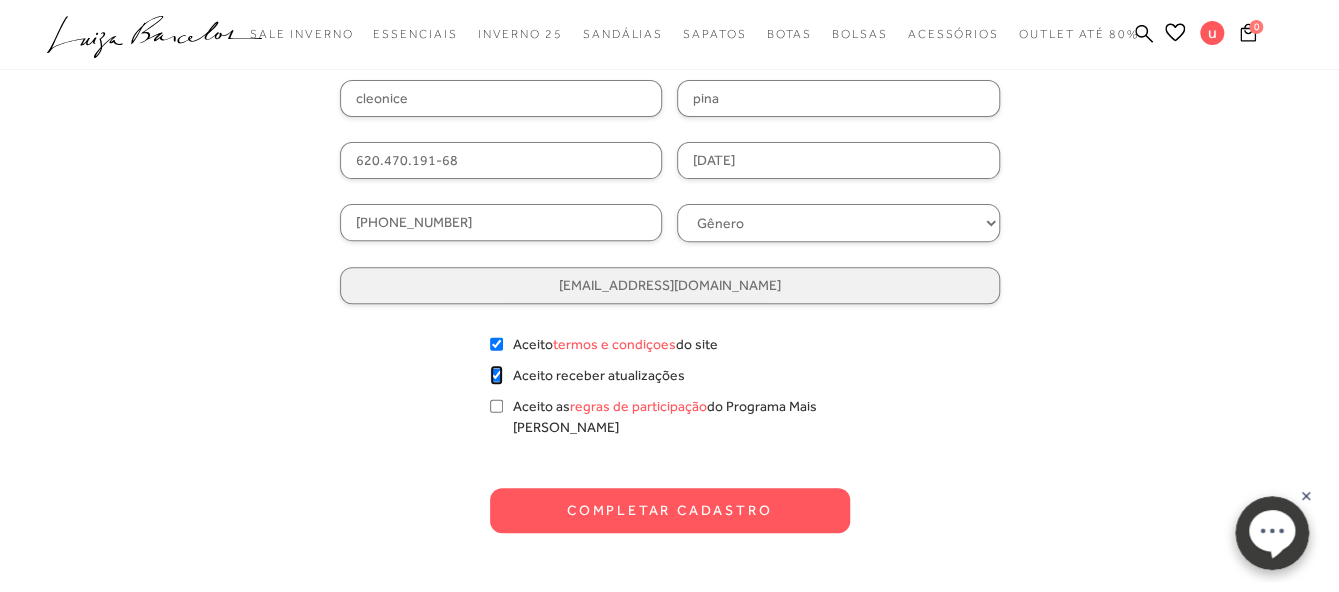 checkbox on "true" 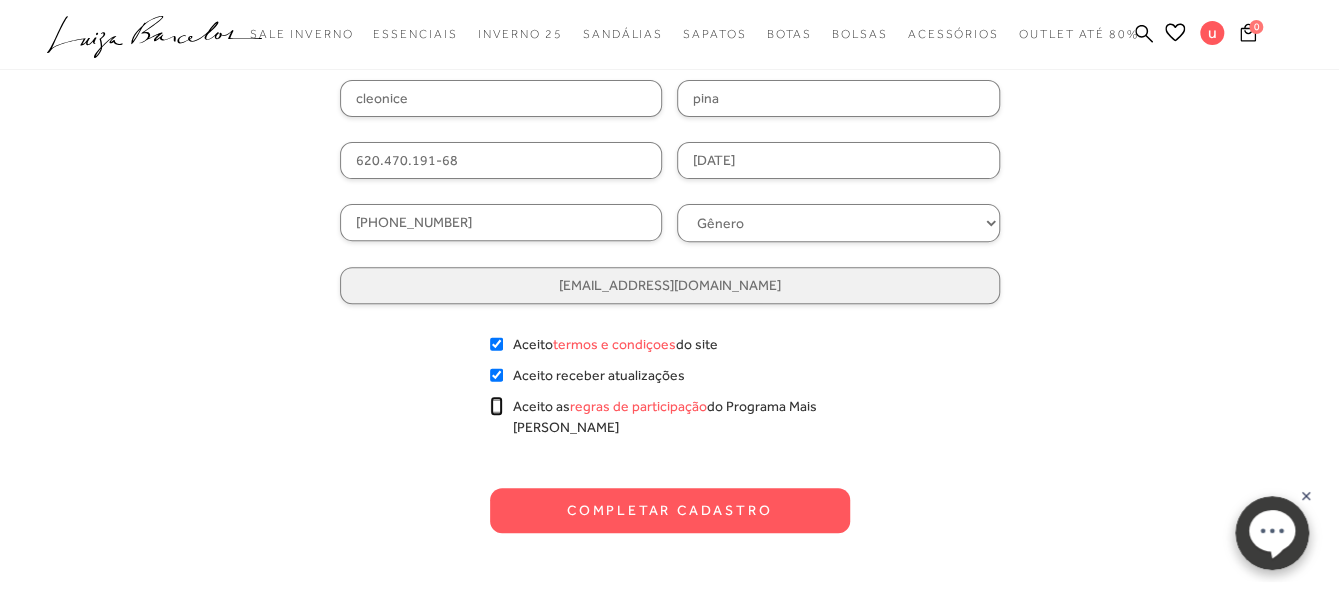 click on "Aceito as  regras de participação  do Programa Mais [PERSON_NAME]" at bounding box center (496, 406) 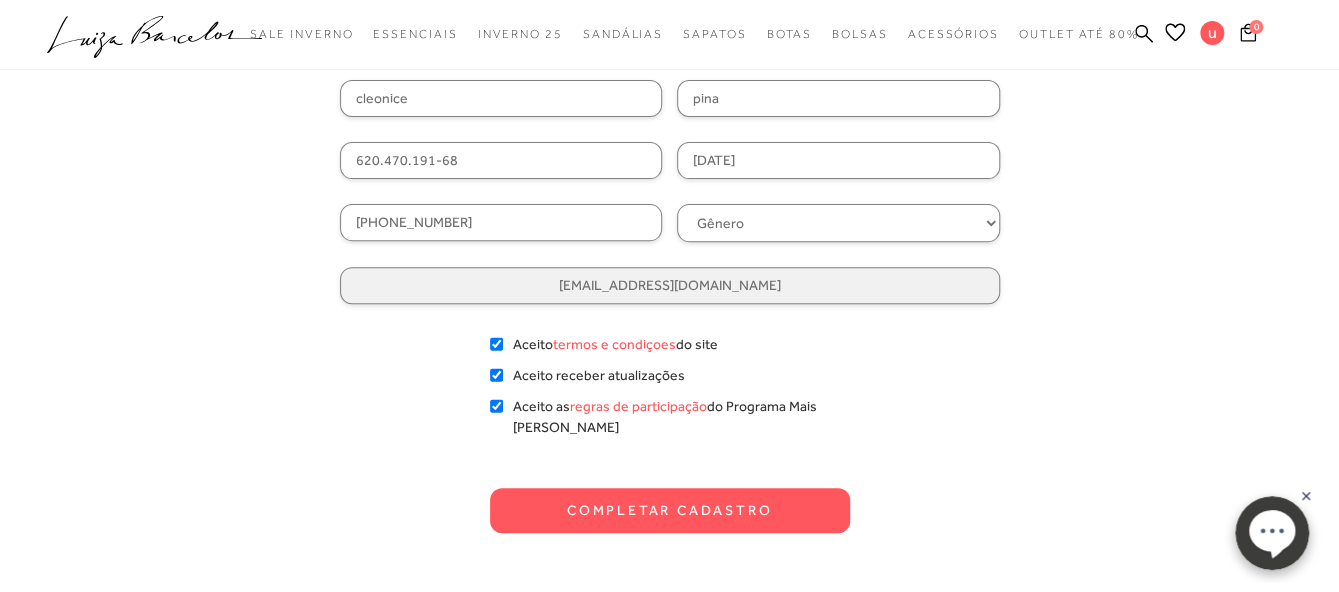 click on "Completar Cadastro" at bounding box center (670, 510) 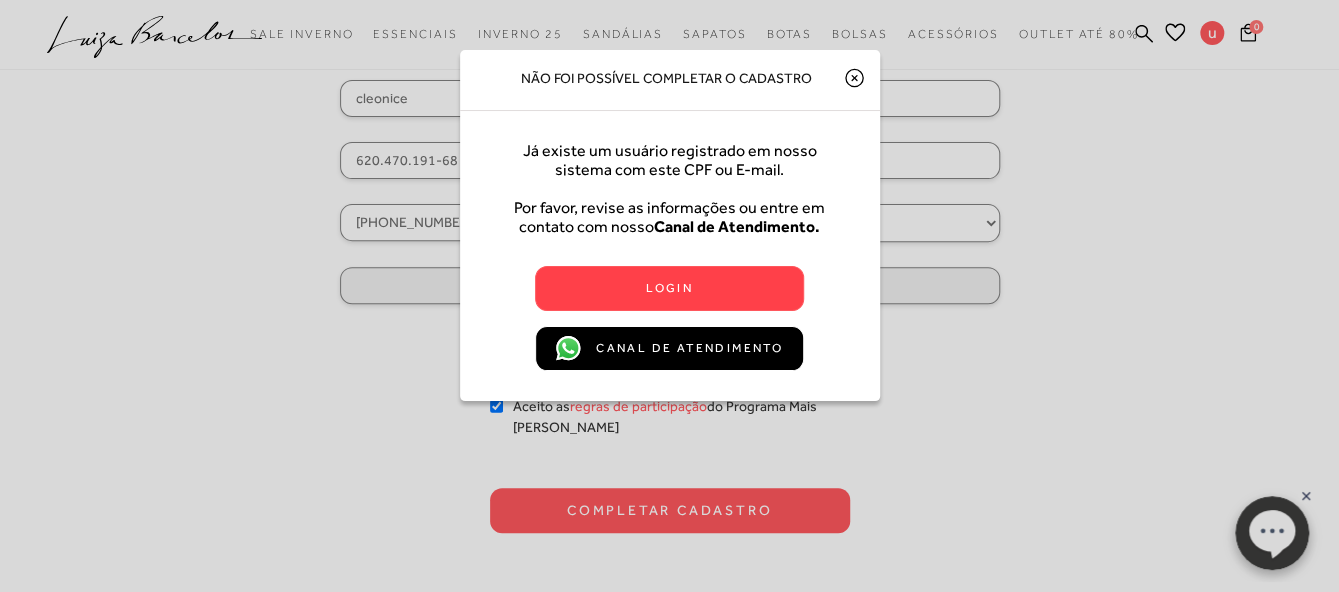 click on "Login" at bounding box center (669, 288) 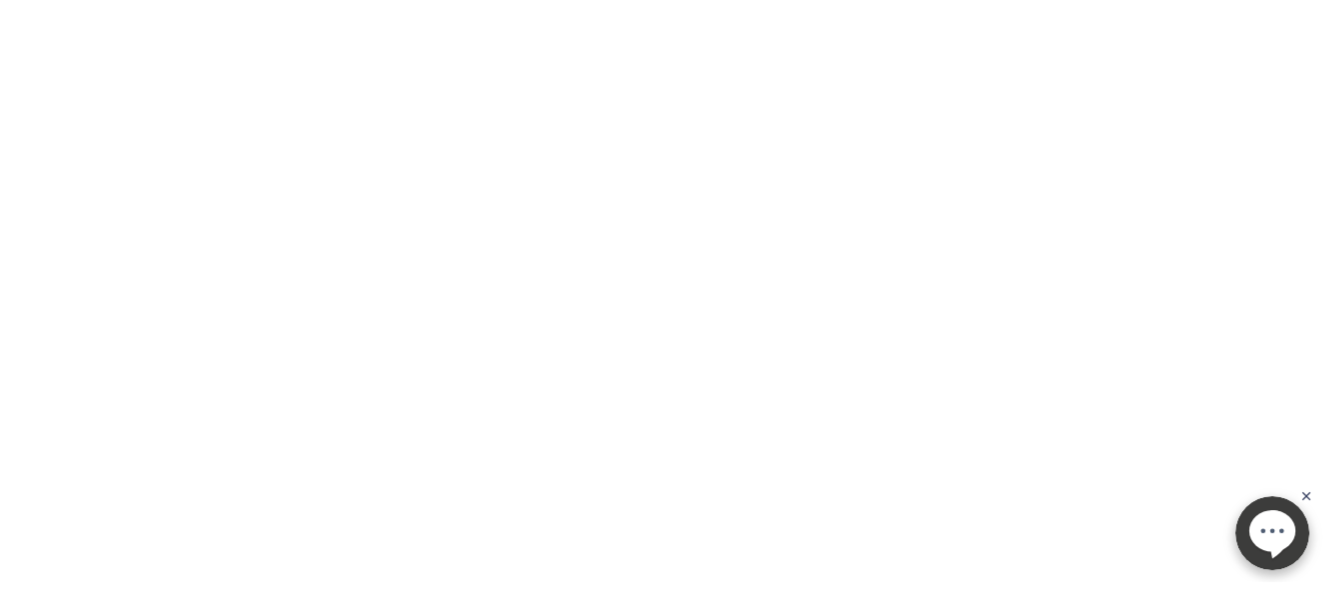 type on "[EMAIL_ADDRESS][DOMAIN_NAME]" 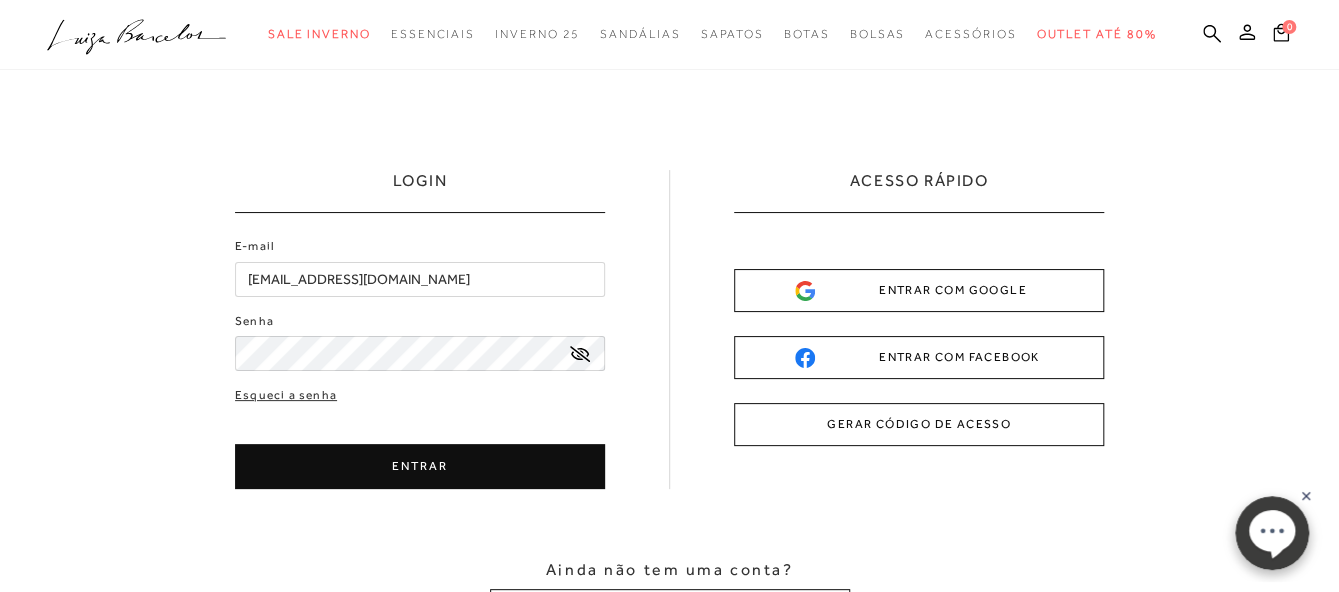 click 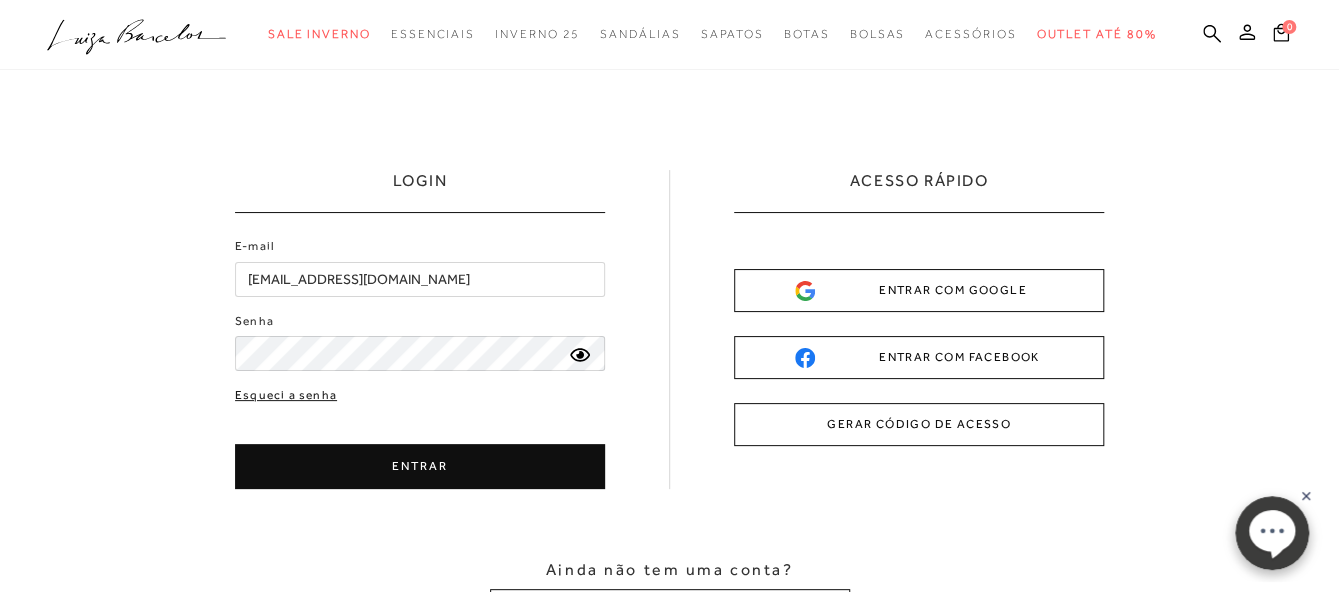 click on "Esqueci a senha" at bounding box center [286, 395] 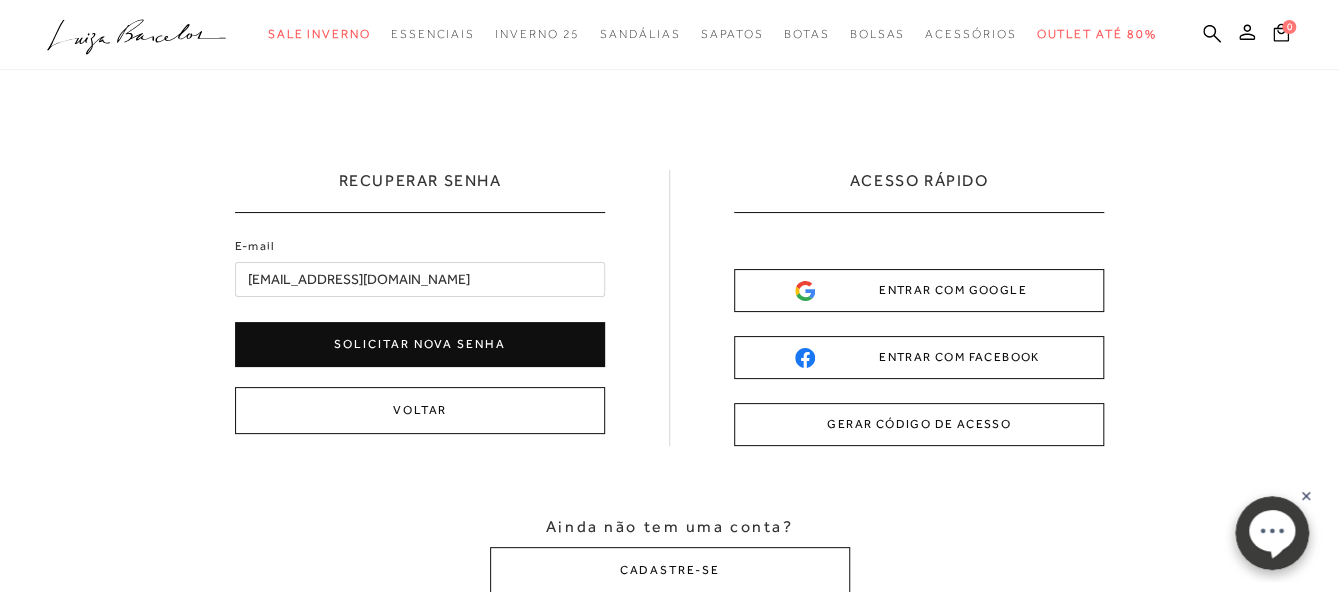 click on "Solicitar nova senha" at bounding box center (420, 344) 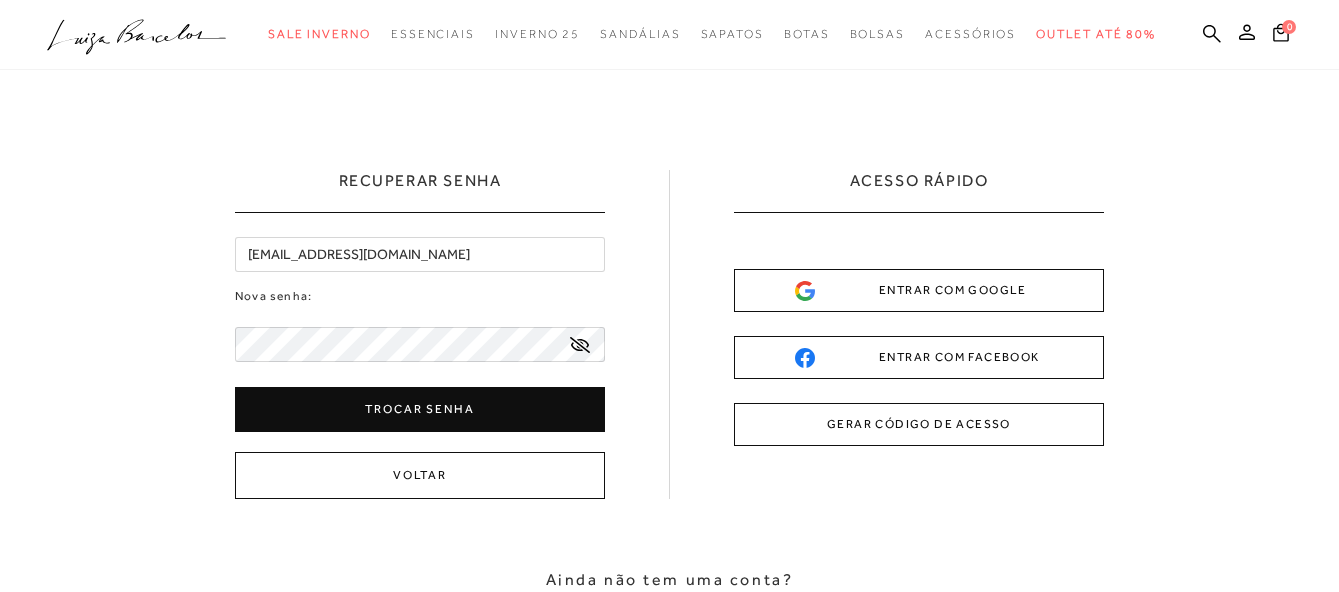 scroll, scrollTop: 0, scrollLeft: 0, axis: both 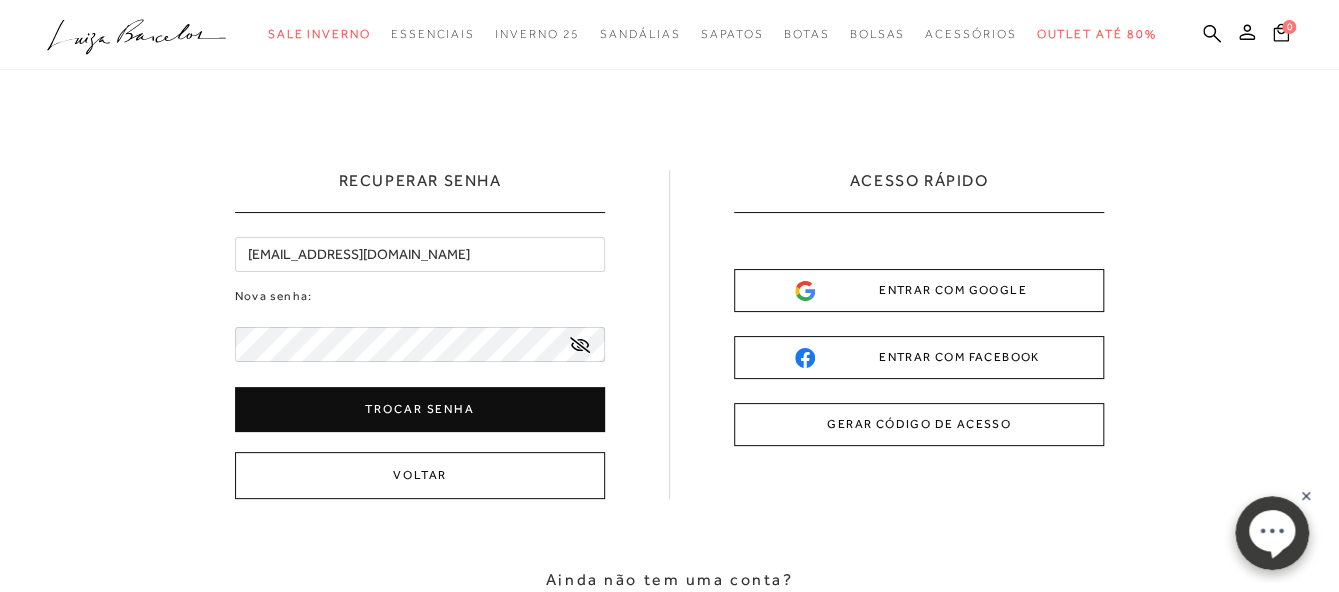 click 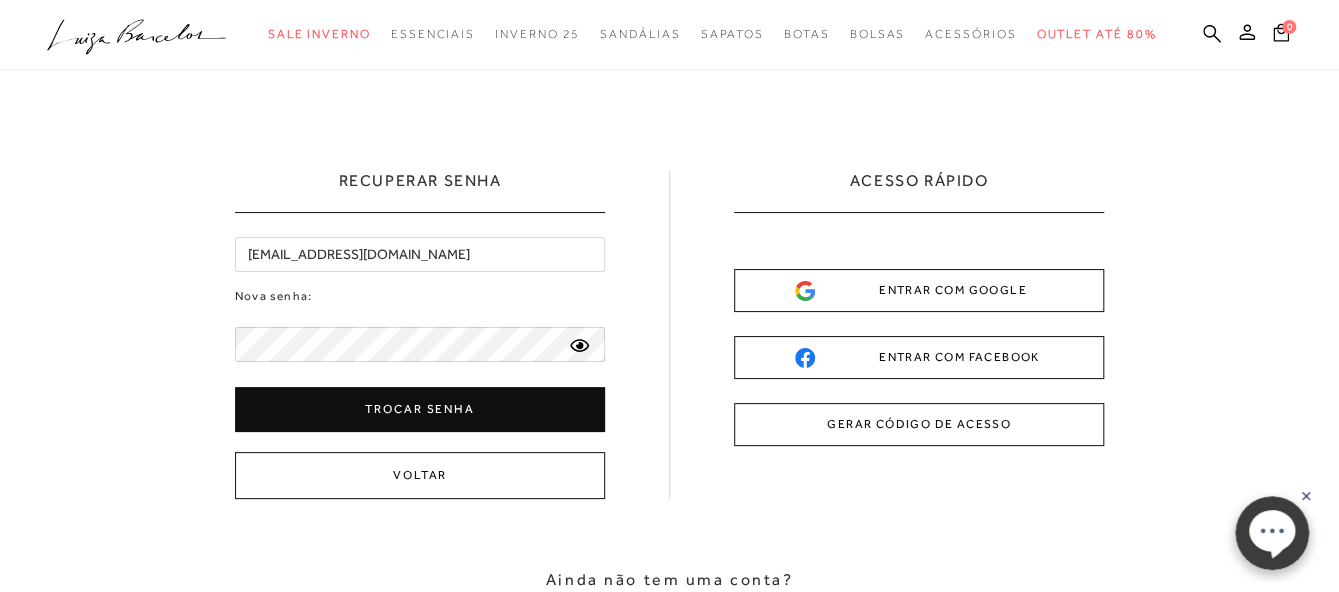 click on "Trocar senha" at bounding box center [420, 409] 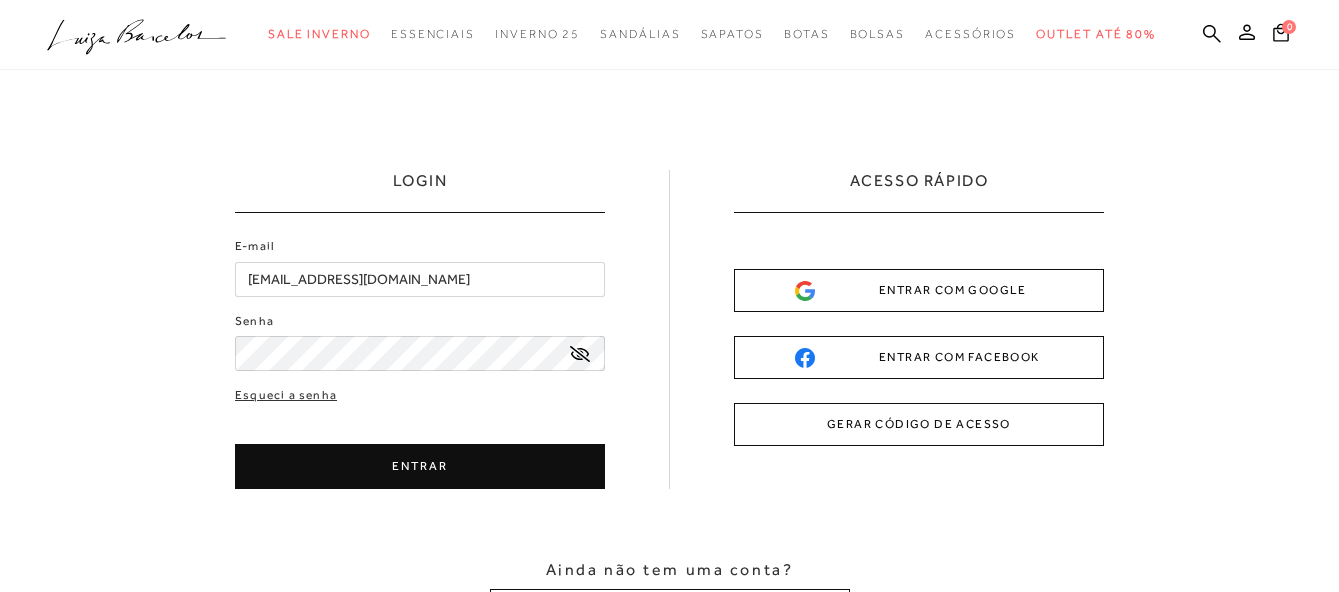 scroll, scrollTop: 0, scrollLeft: 0, axis: both 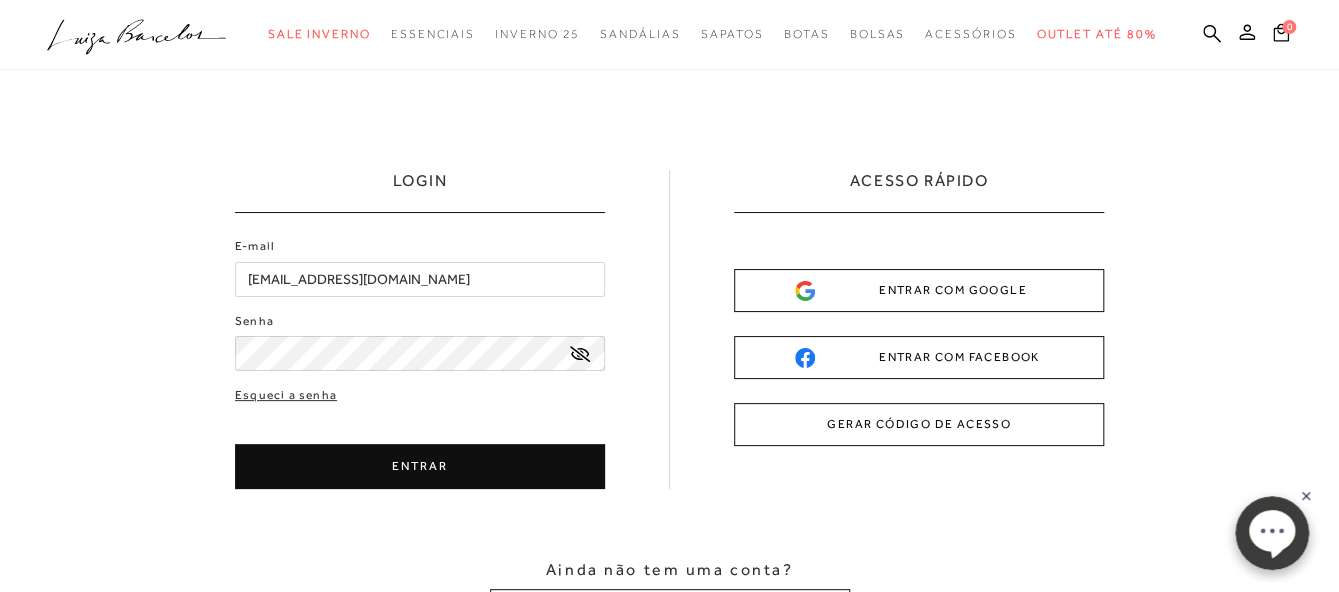 click on "ENTRAR" at bounding box center [420, 466] 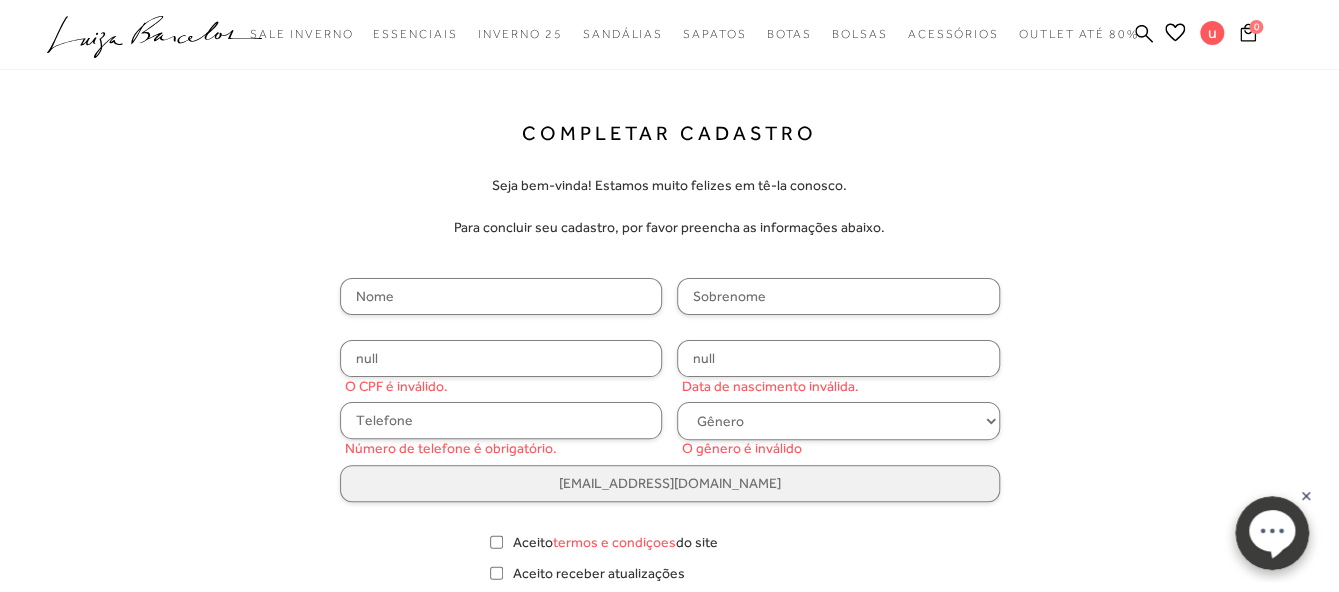 scroll, scrollTop: 0, scrollLeft: 0, axis: both 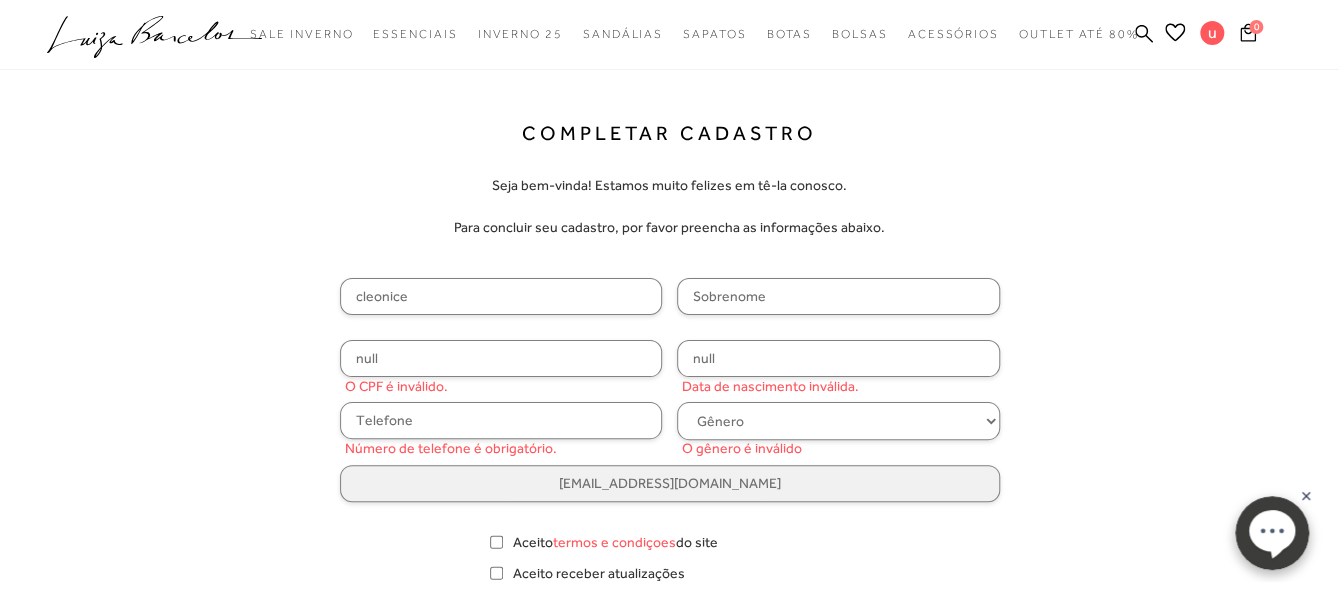 type on "pina" 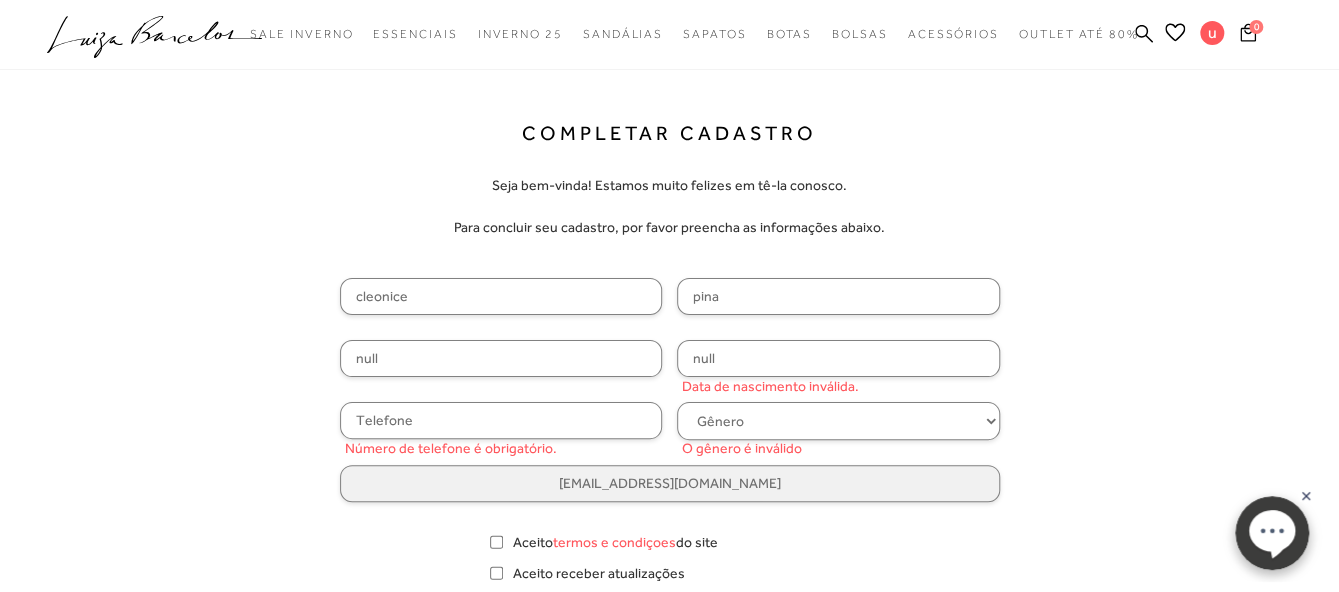 click on "null" at bounding box center (501, 358) 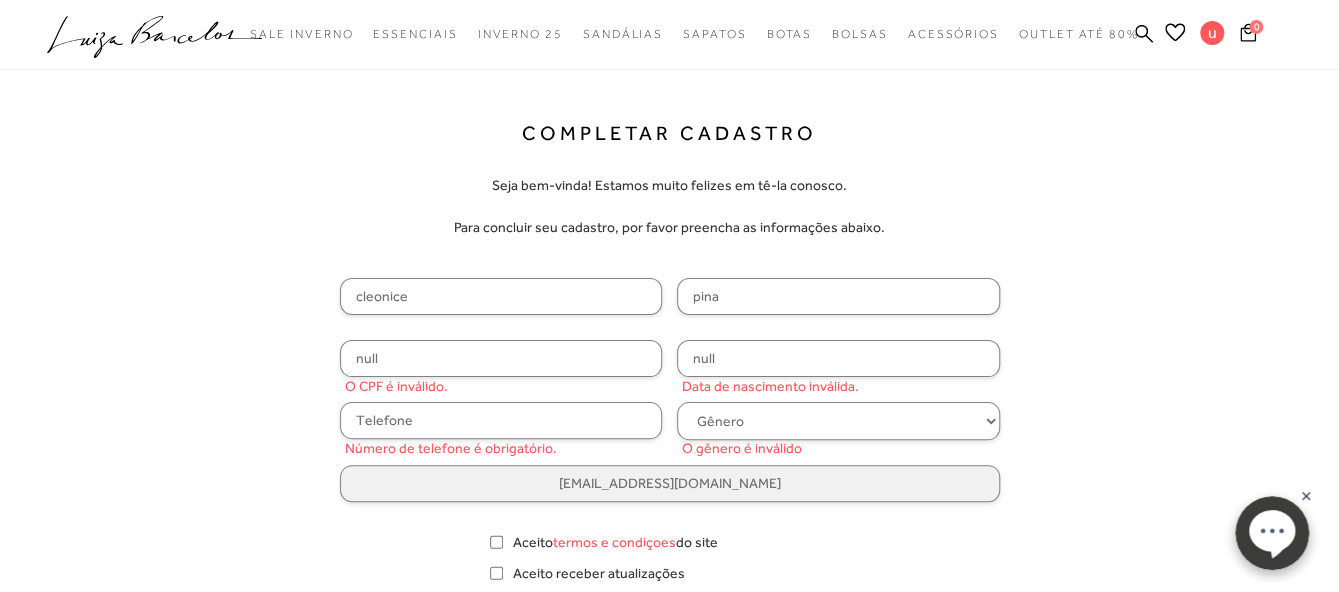 click on "cleonice" at bounding box center (501, 296) 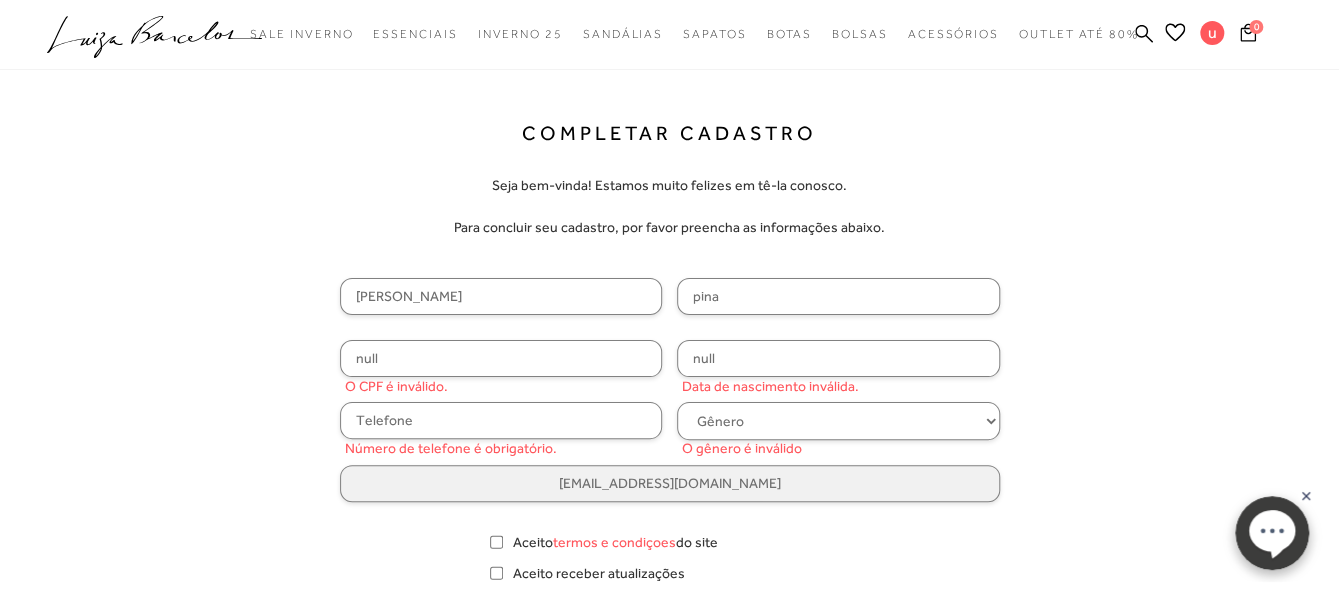 click on "[PERSON_NAME]" at bounding box center [501, 296] 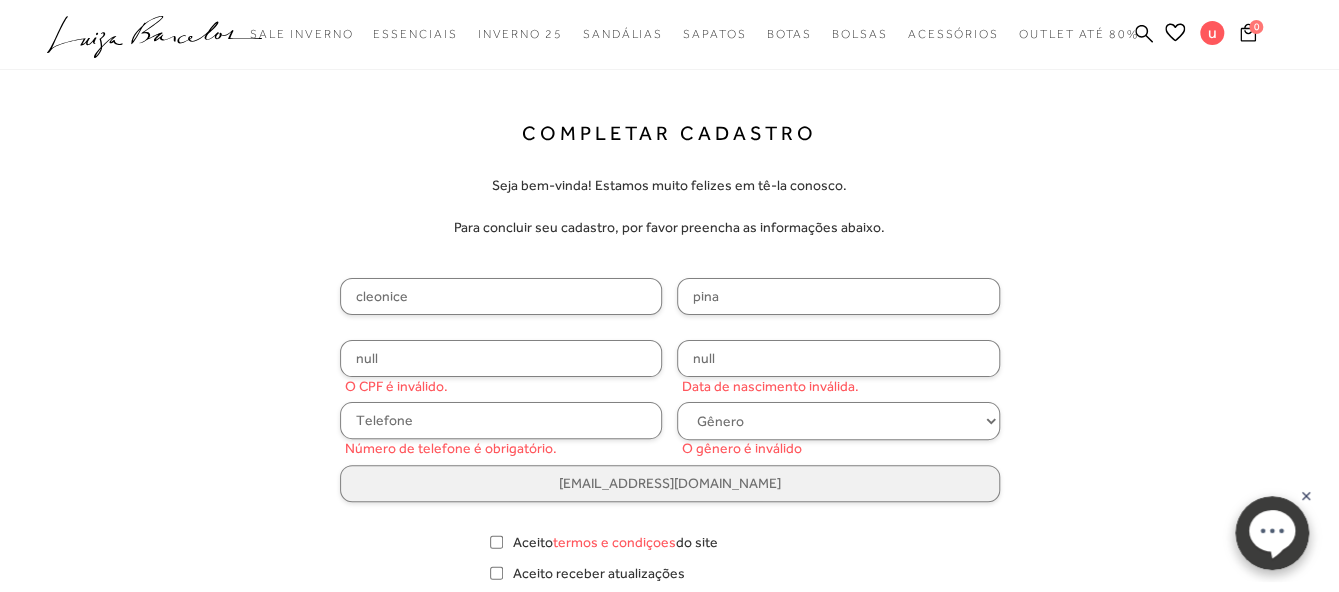 type on "cleonice" 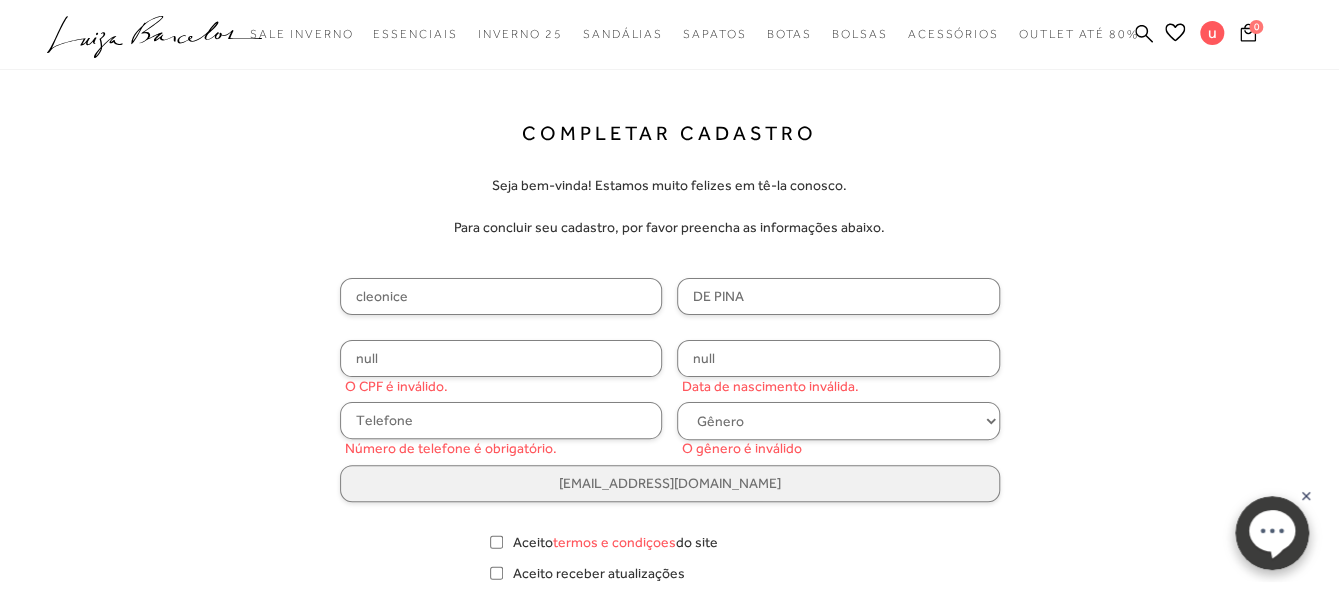 drag, startPoint x: 435, startPoint y: 290, endPoint x: 259, endPoint y: 323, distance: 179.06703 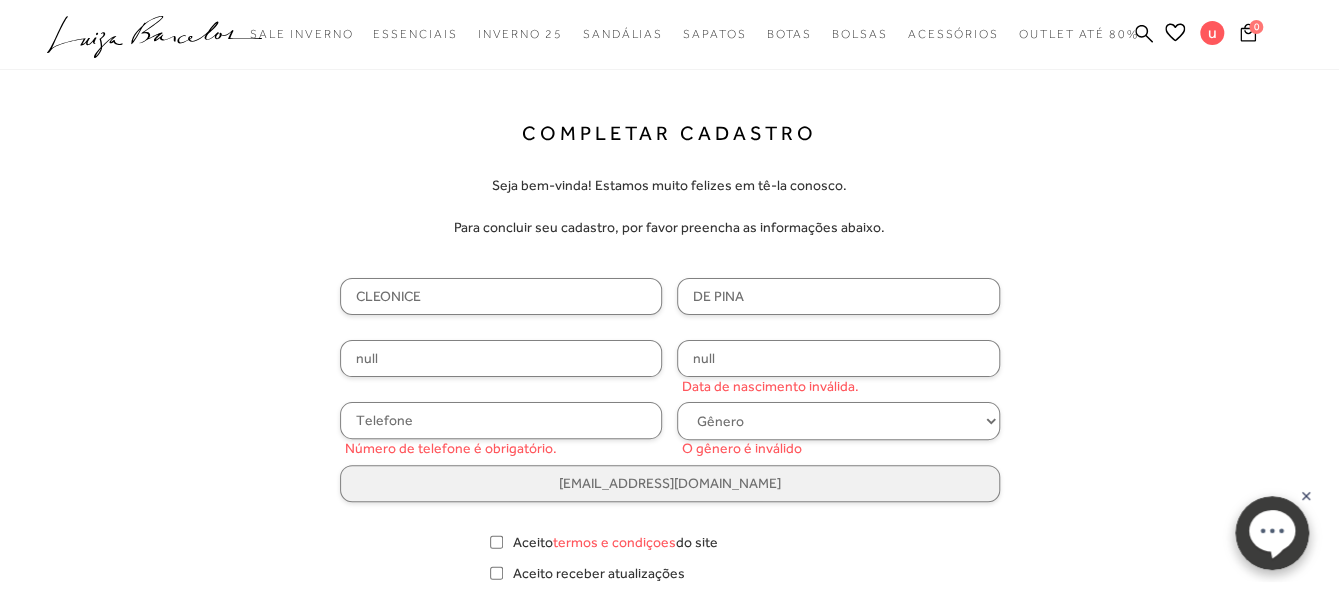 click on "null" at bounding box center [501, 358] 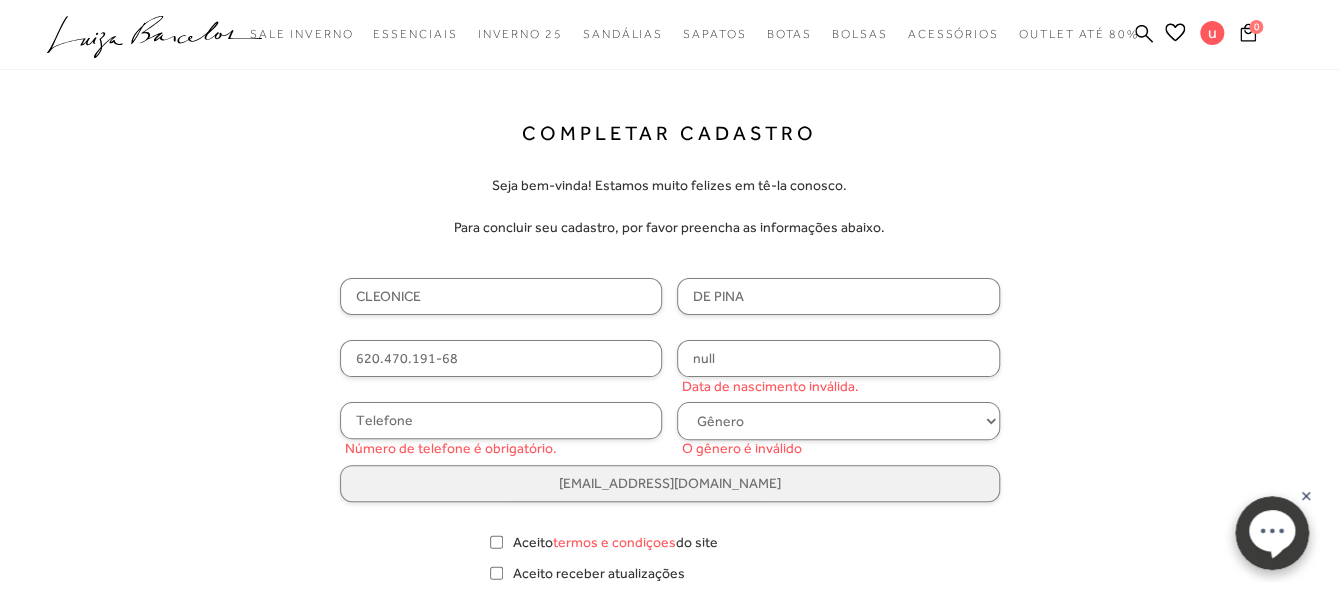 type on "620.470.191-68" 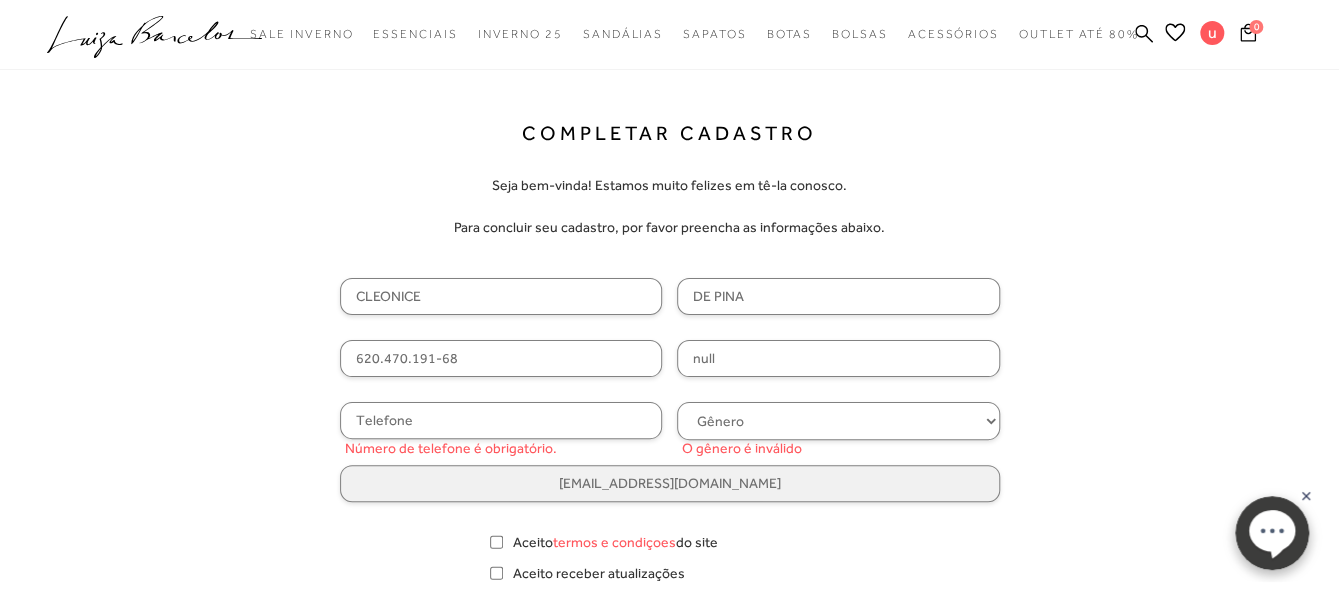 click on "null" at bounding box center (838, 358) 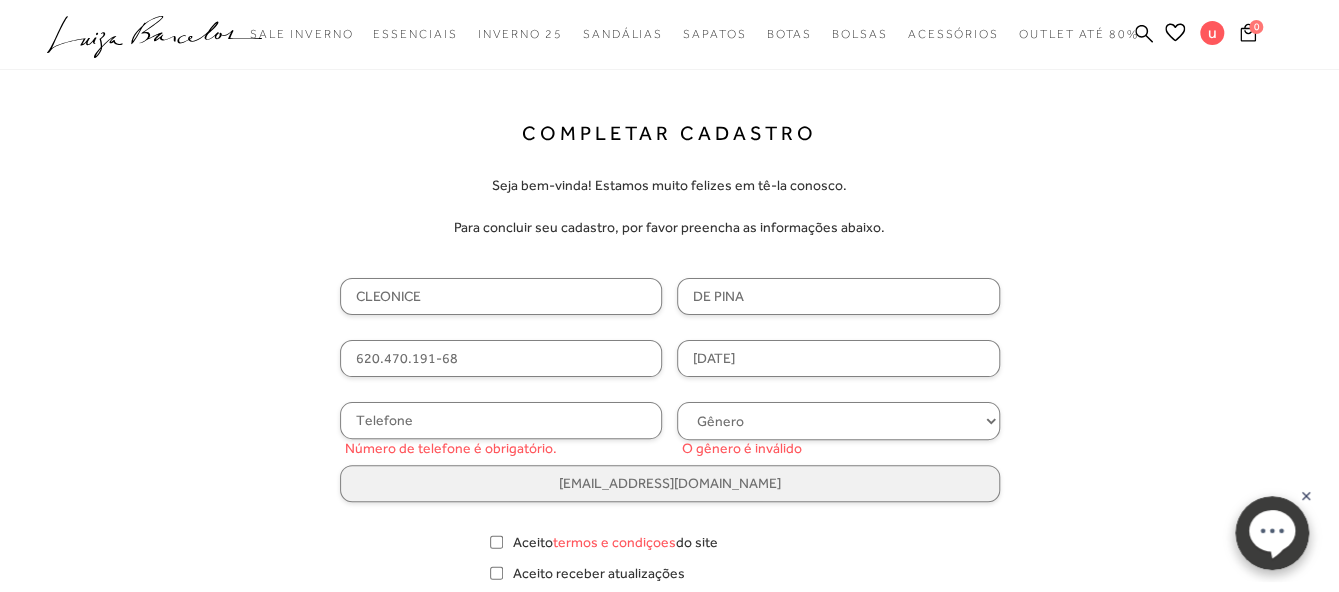 type on "17/12/1973" 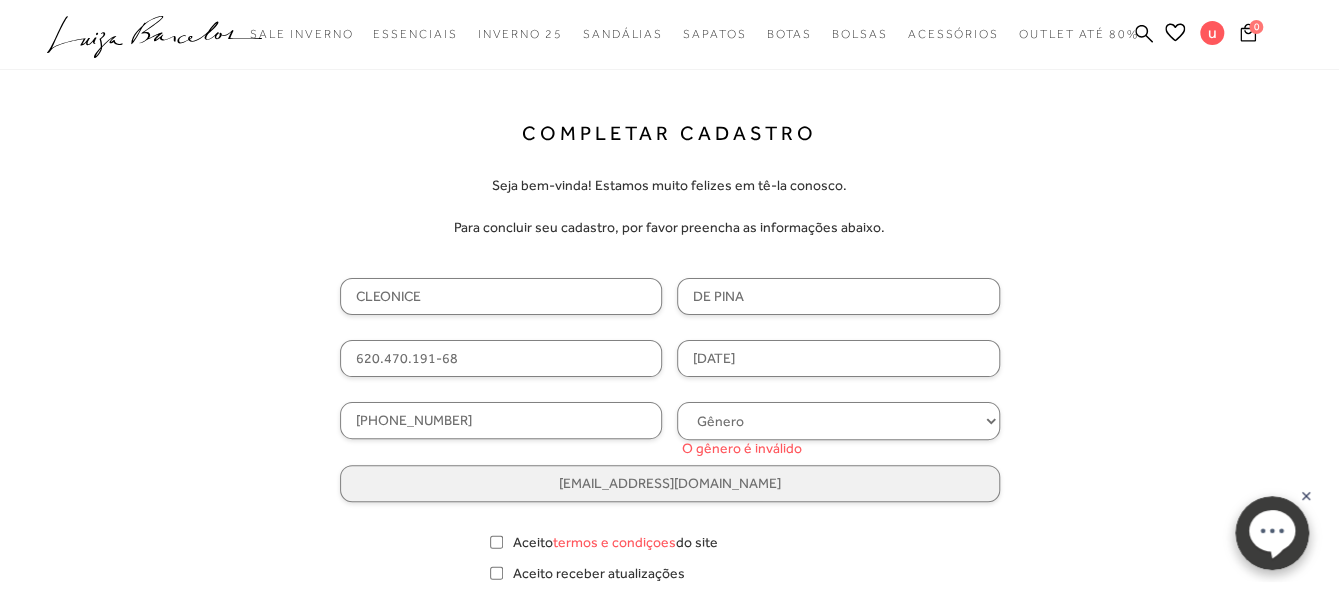 type on "(61) 98425-0967" 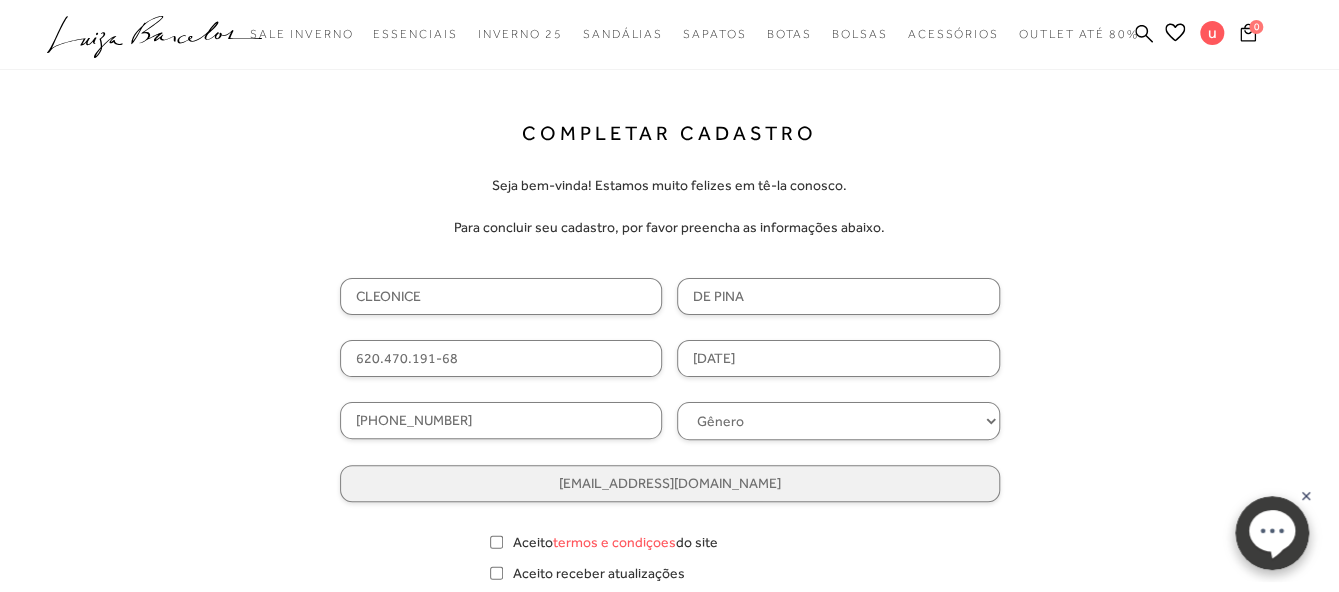 click on "Completar Cadastro
Seja bem-vinda! Estamos muito felizes em tê-la conosco. Para concluir seu cadastro, por favor preencha as informações abaixo.
CLEONICE
DE PINA
620.470.191-68
17/12/1973
(61) 98425-0967
Gênero Feminino Masculino
cleonicepina17@gmail.com
Aceito  termos e condiçoes  do site" at bounding box center (670, 426) 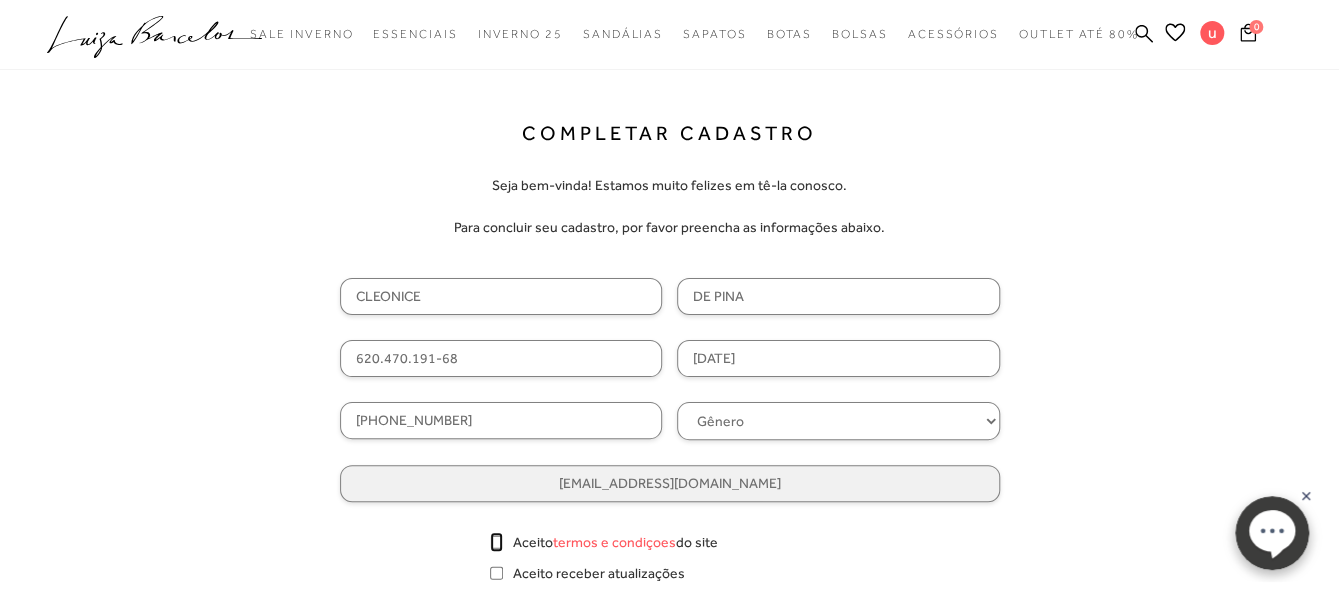 click on "Aceito  termos e condiçoes  do site" at bounding box center (496, 542) 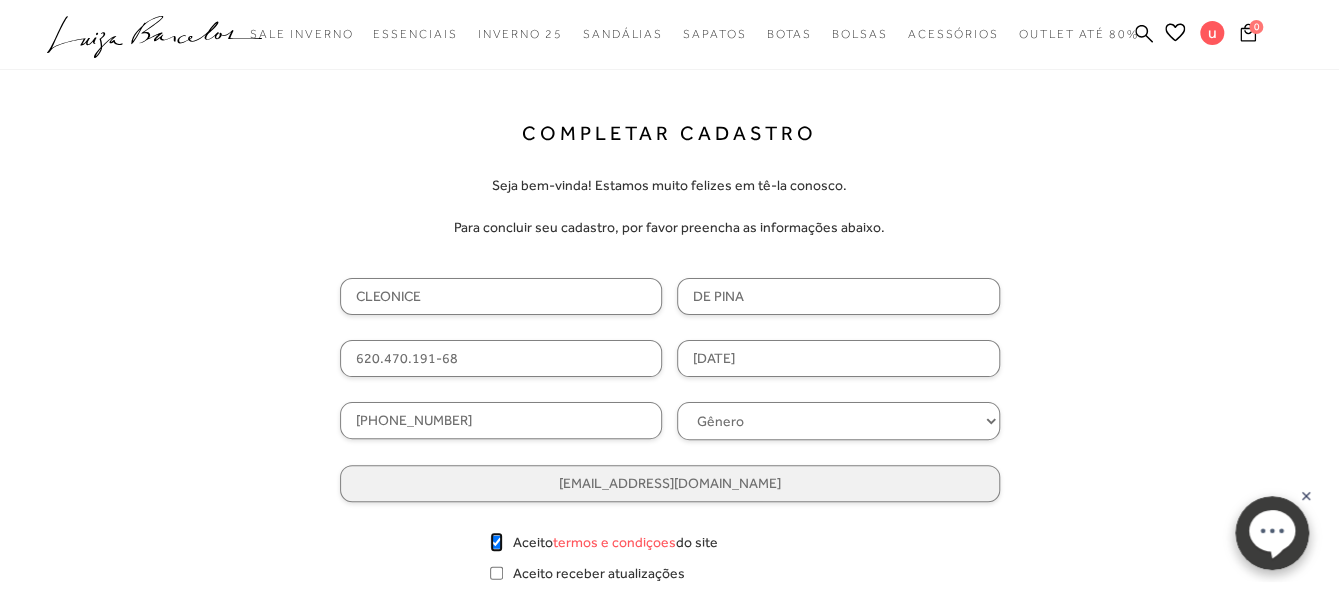 checkbox on "true" 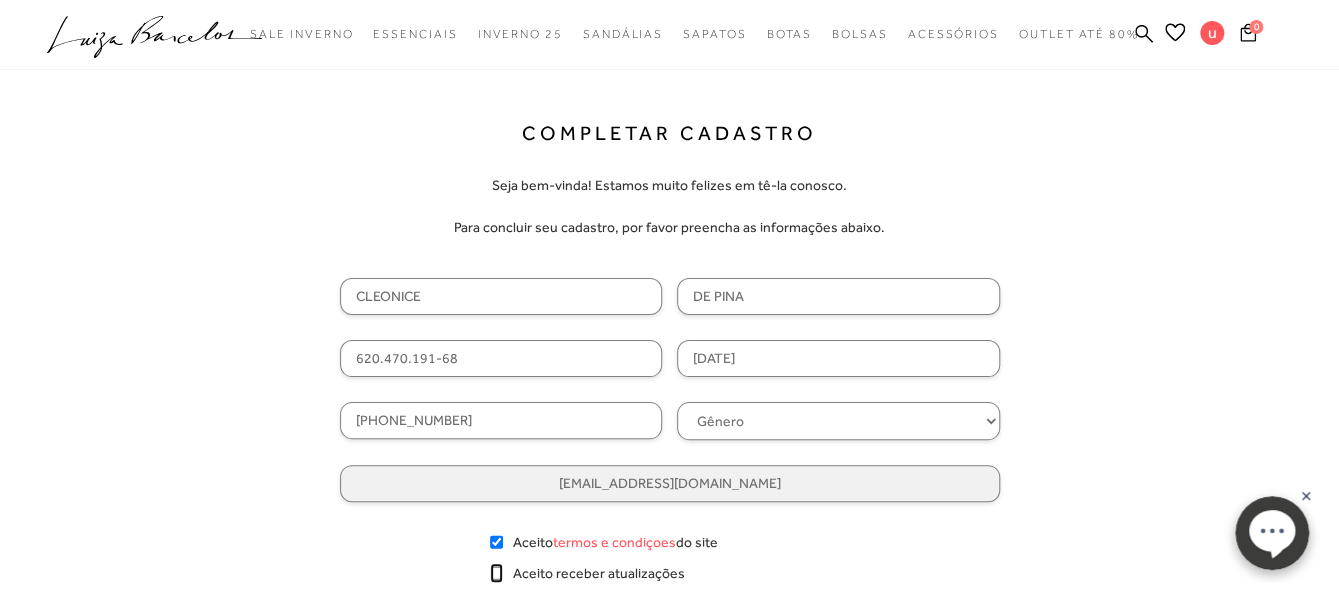 click on "Aceito receber atualizações" at bounding box center (496, 573) 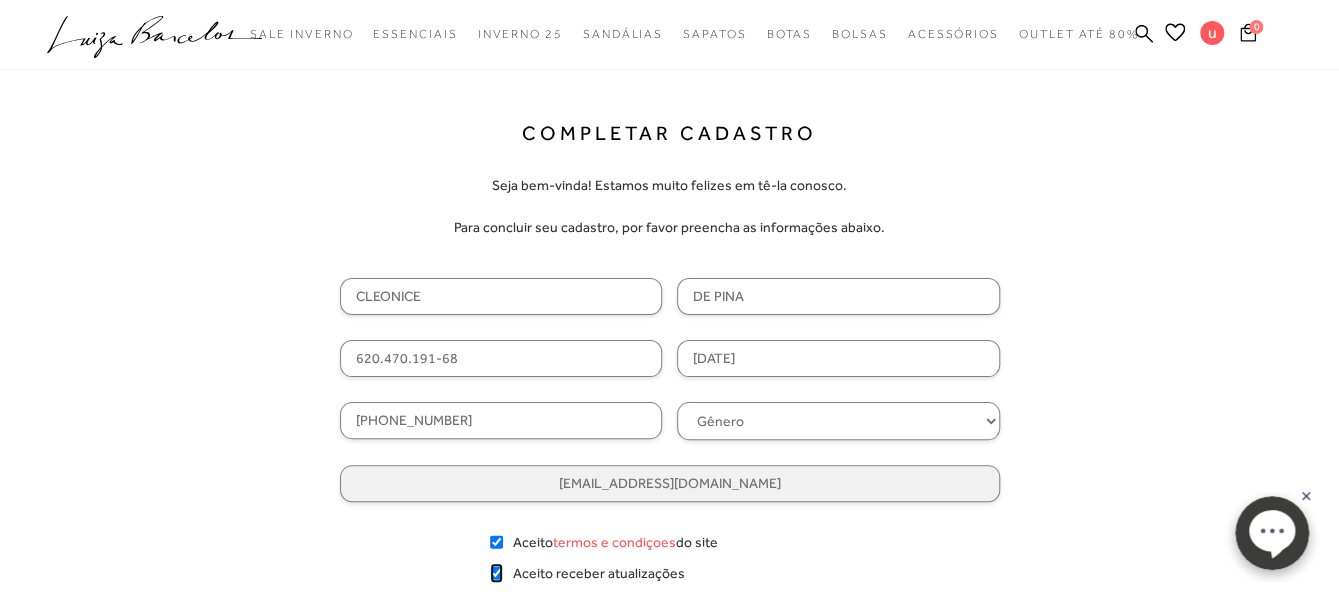 checkbox on "true" 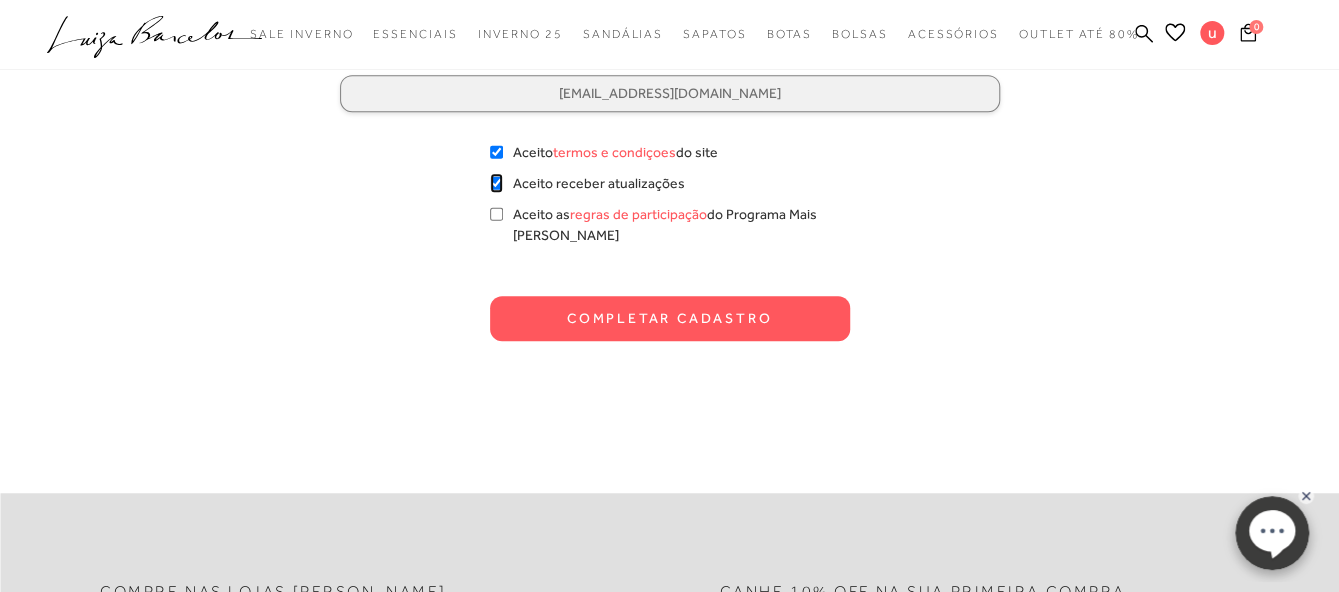 scroll, scrollTop: 451, scrollLeft: 0, axis: vertical 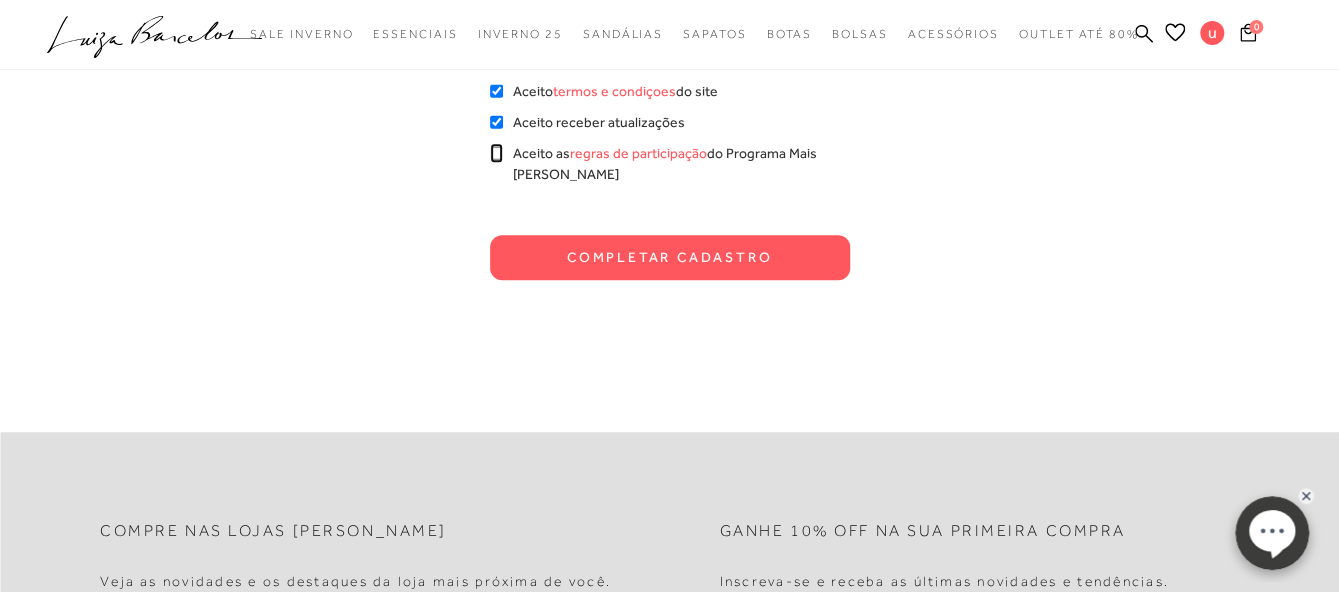 click on "Aceito as  regras de participação  do Programa Mais Luiza" at bounding box center [496, 153] 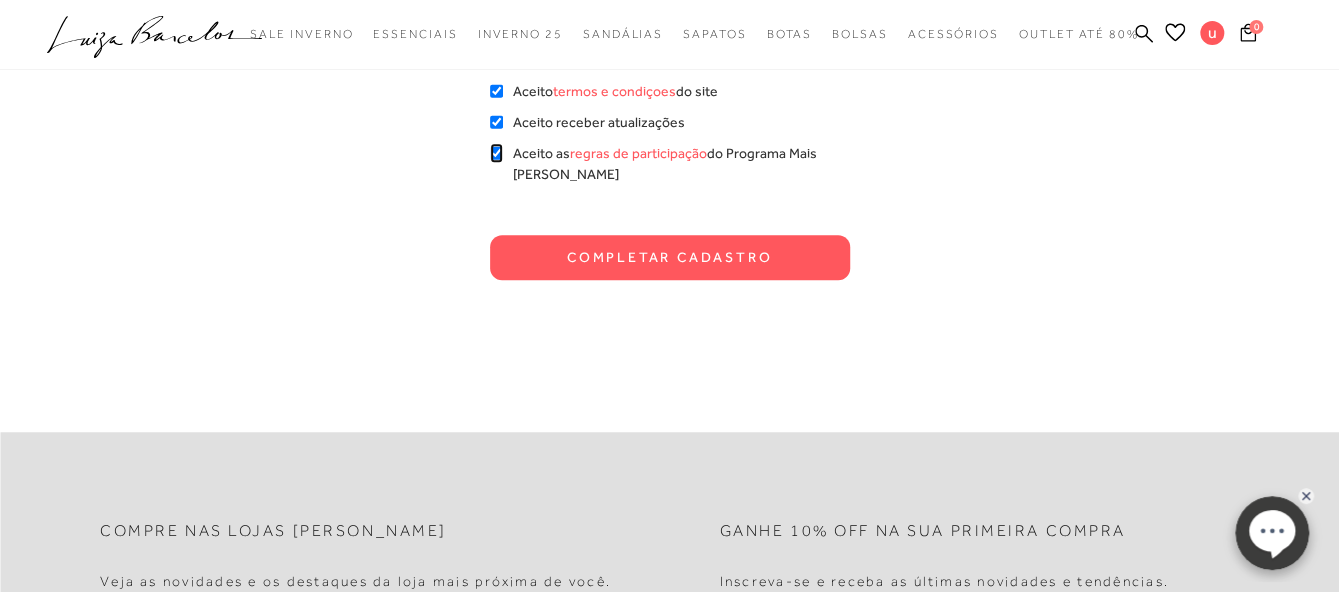 checkbox on "true" 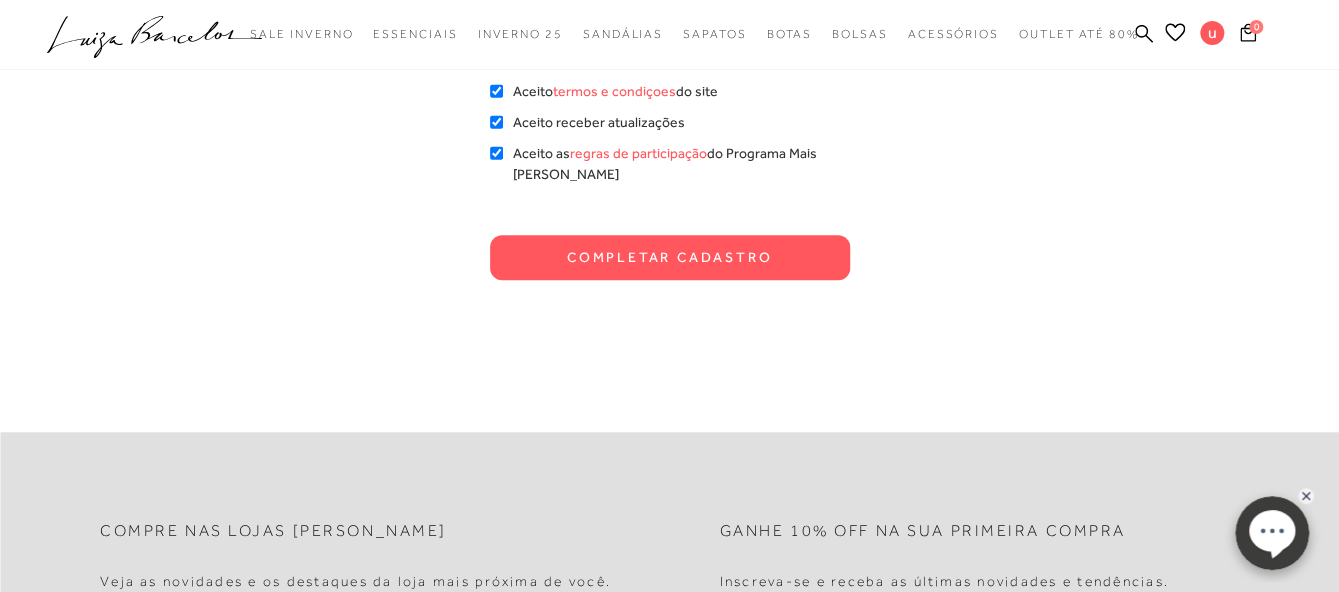 click on "Completar Cadastro" at bounding box center [670, 257] 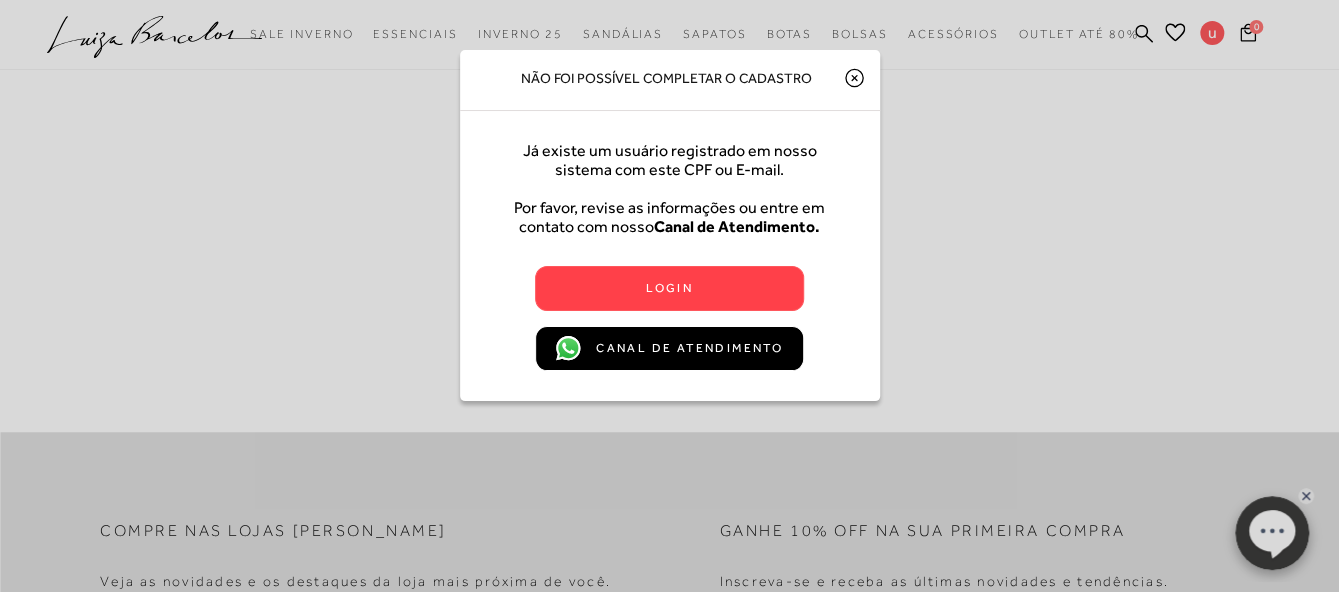 click on "Login" at bounding box center (669, 288) 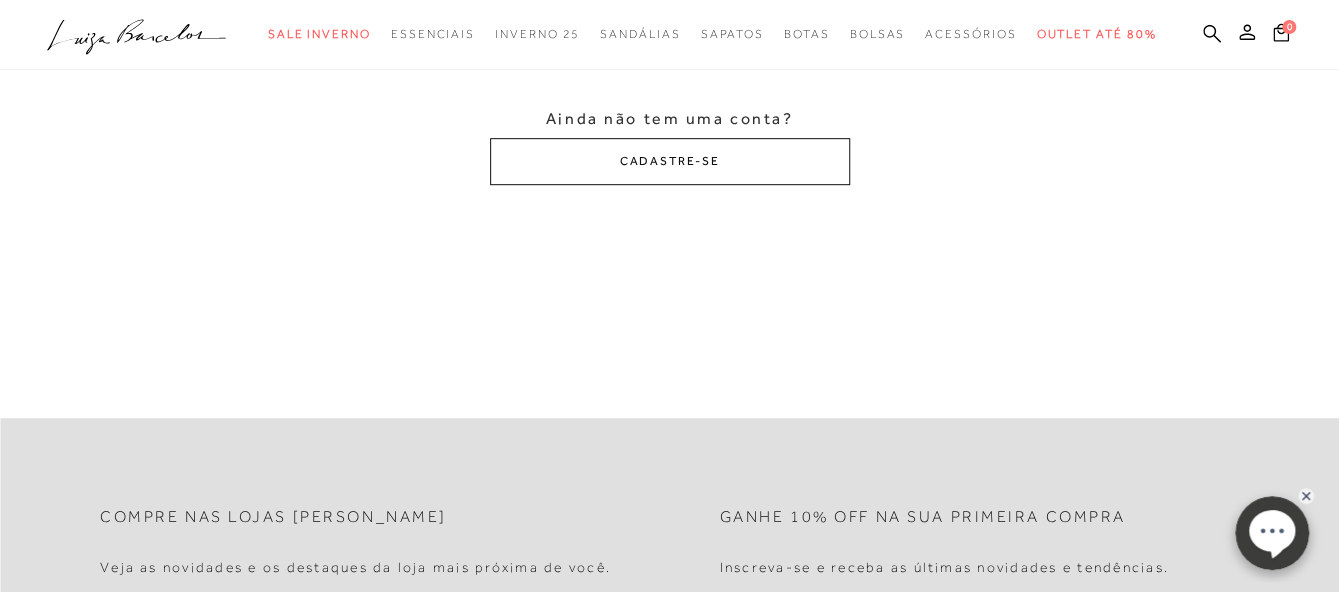 scroll, scrollTop: 0, scrollLeft: 0, axis: both 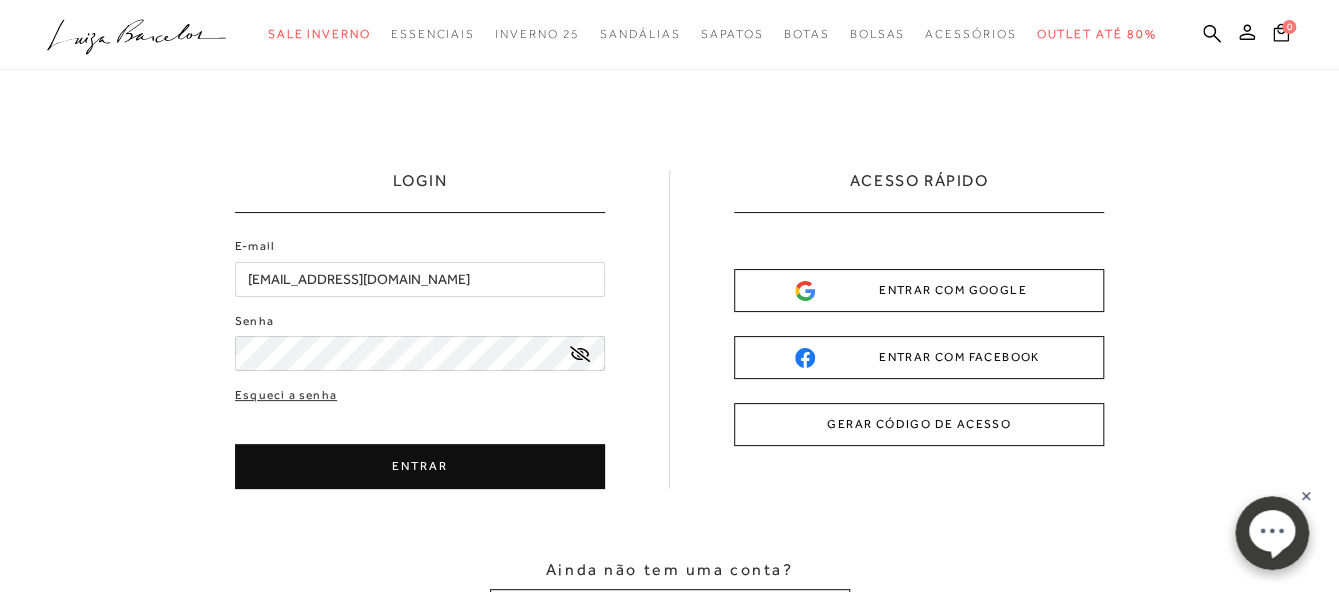 click on "cleonicepina17@gmail.com" at bounding box center (420, 279) 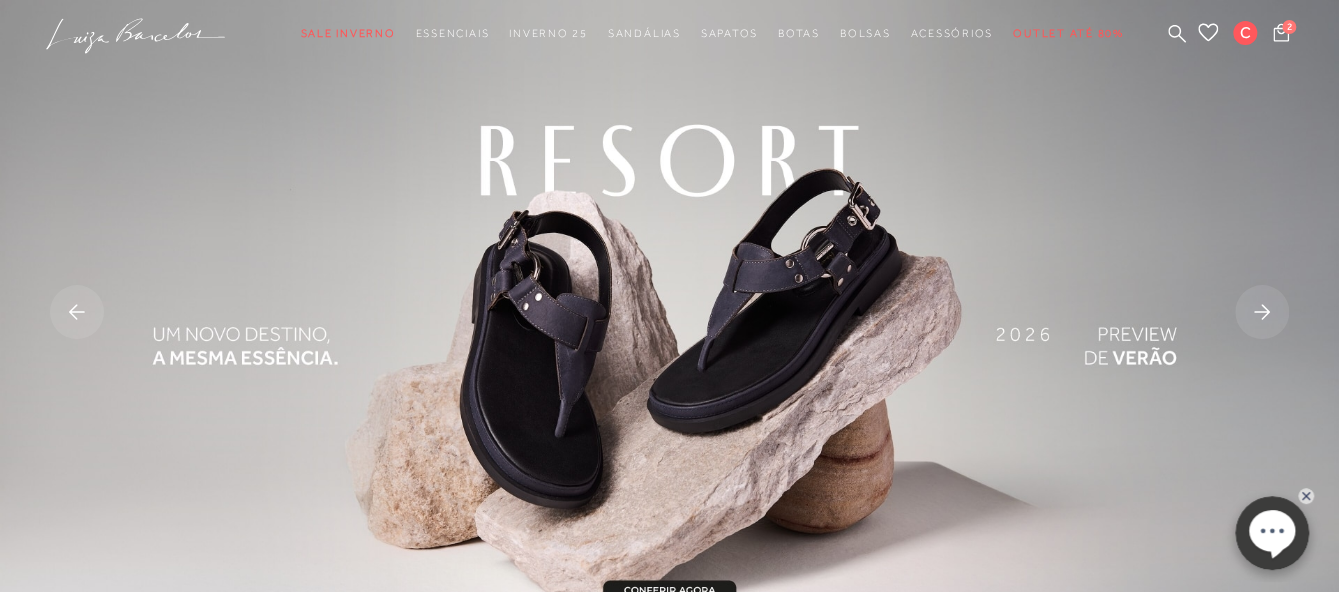 scroll, scrollTop: 0, scrollLeft: 0, axis: both 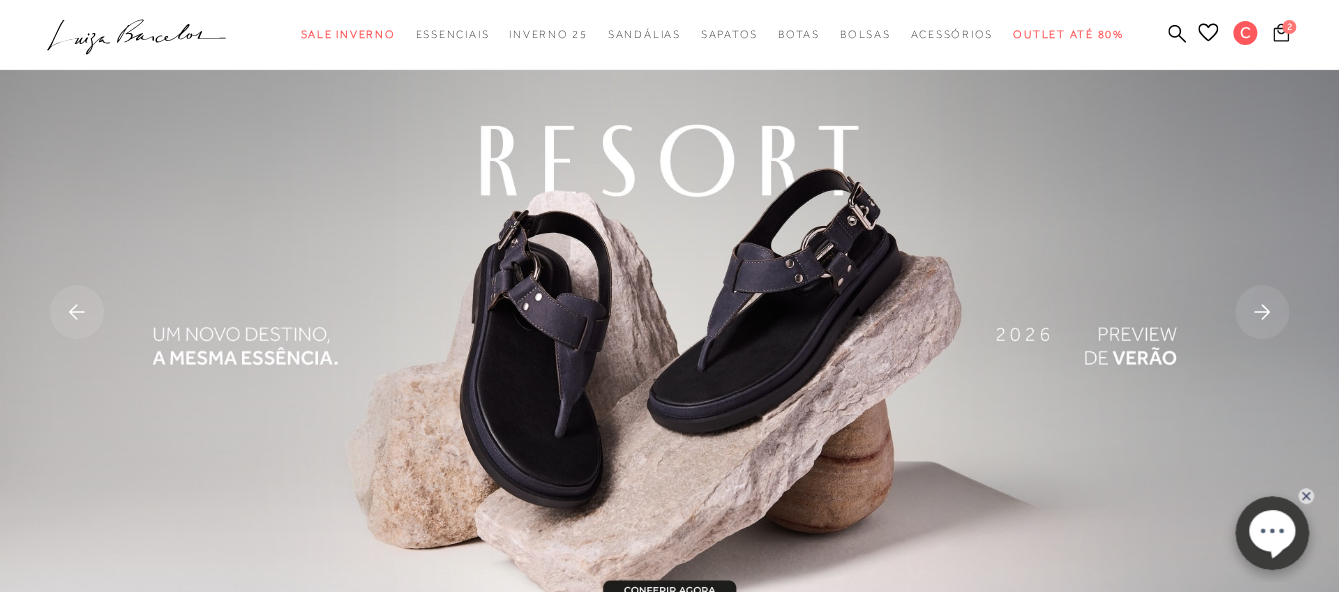 click on "2" at bounding box center [1289, 27] 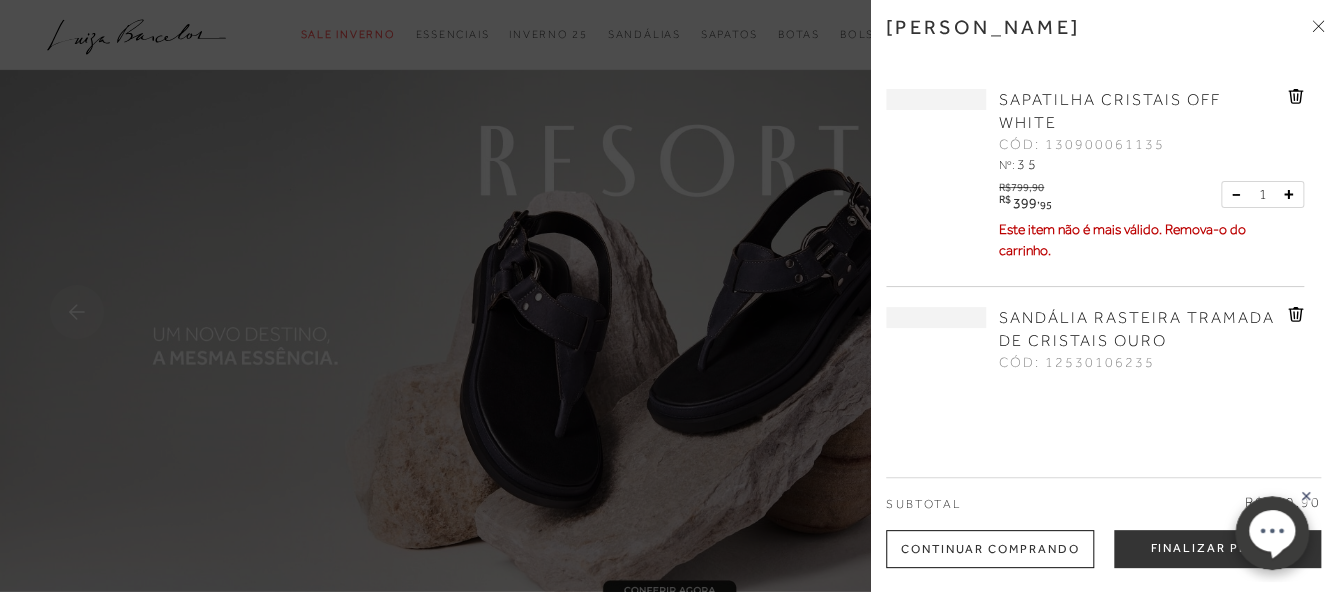 scroll, scrollTop: 0, scrollLeft: 0, axis: both 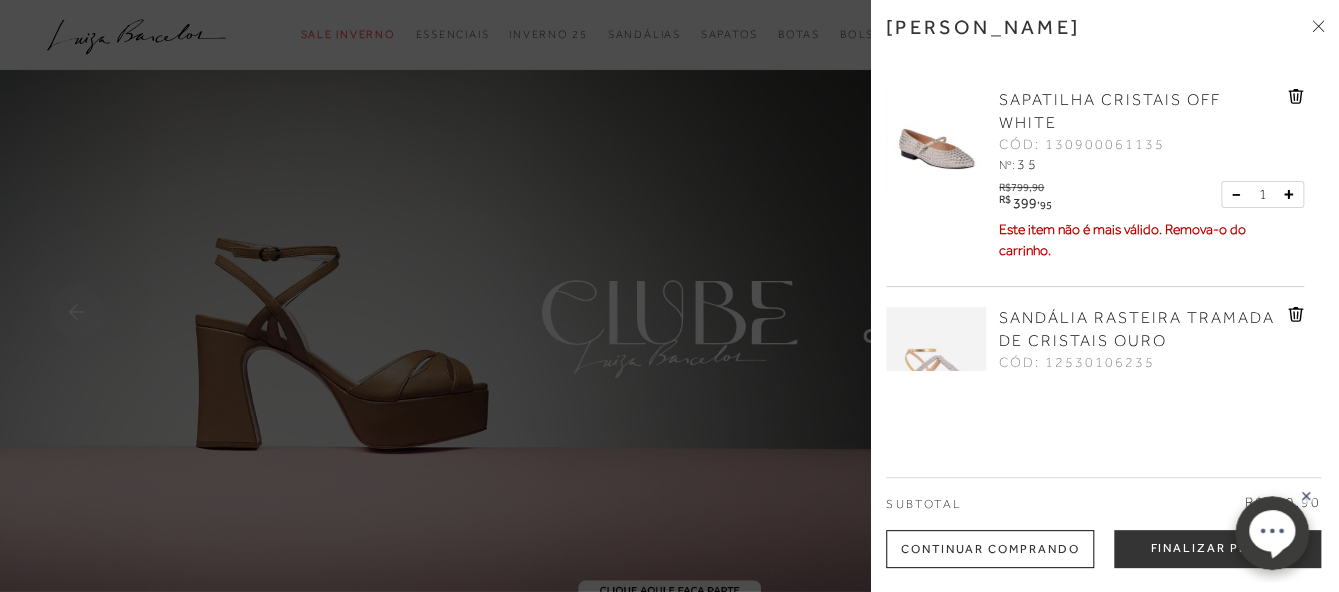 click on "SAPATILHA CRISTAIS OFF WHITE" at bounding box center (1110, 111) 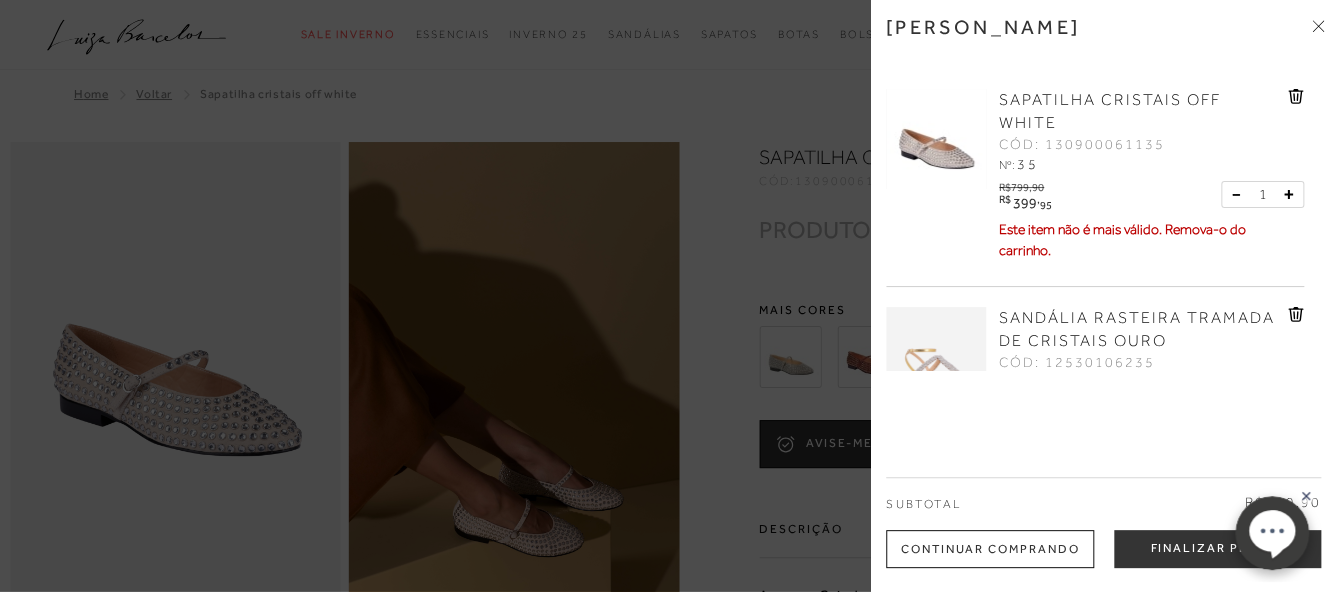 click 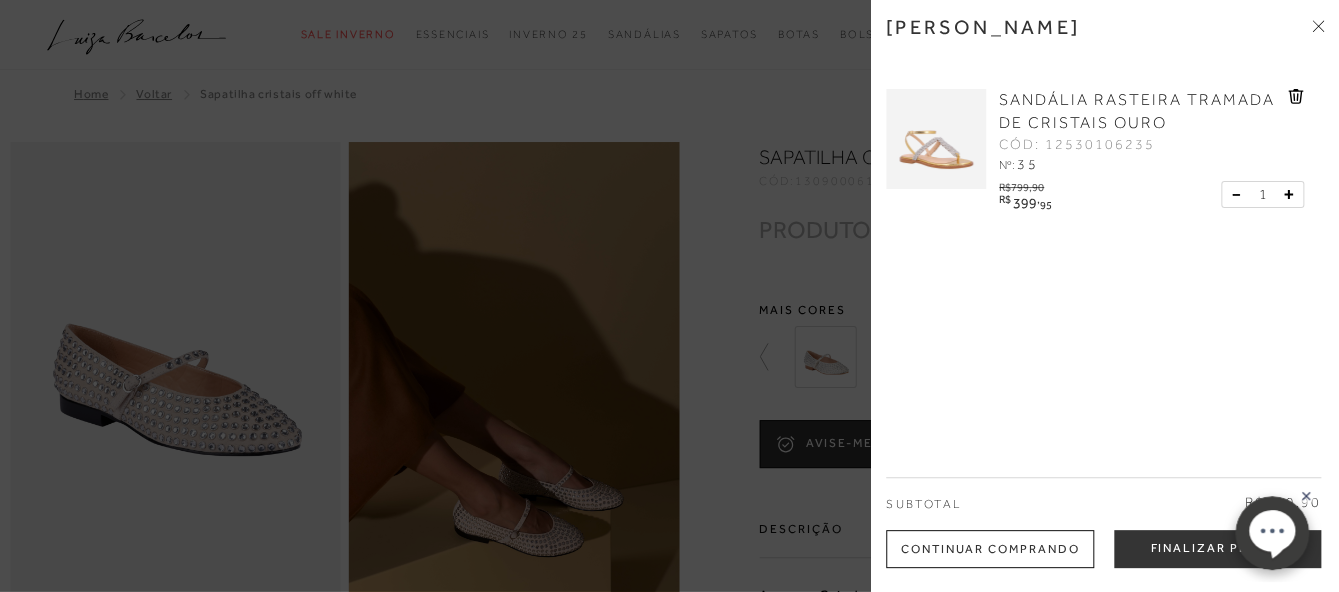 scroll, scrollTop: 0, scrollLeft: 0, axis: both 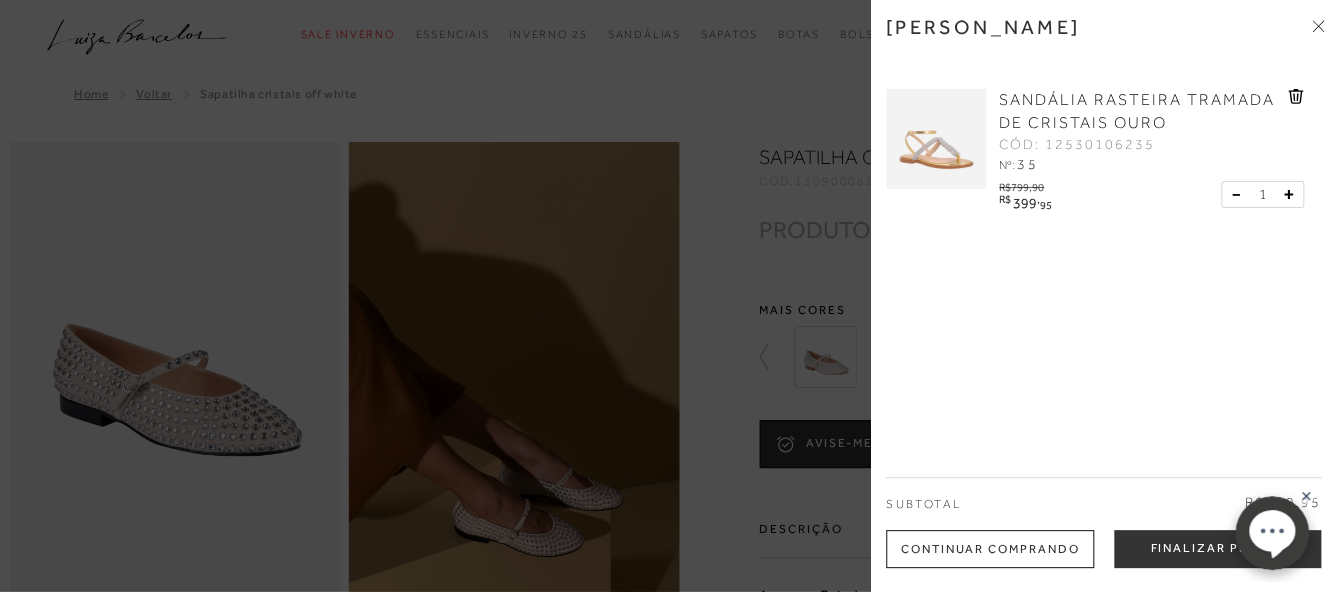 click on "Continuar Comprando" at bounding box center (990, 549) 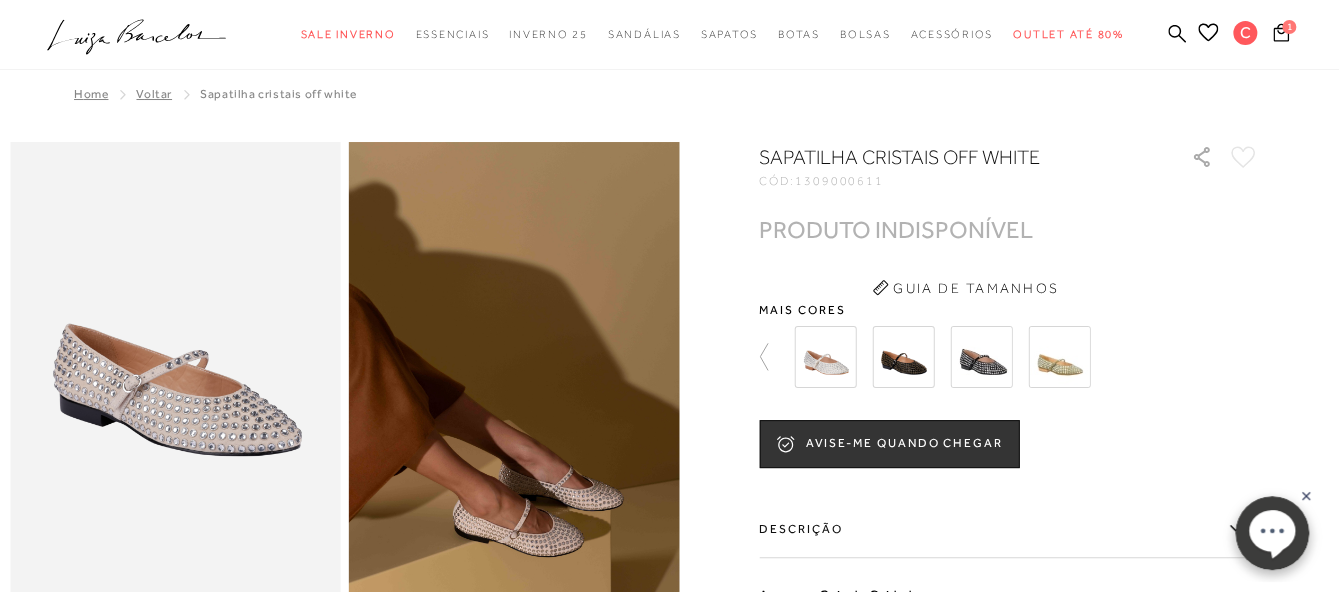 click at bounding box center [903, 357] 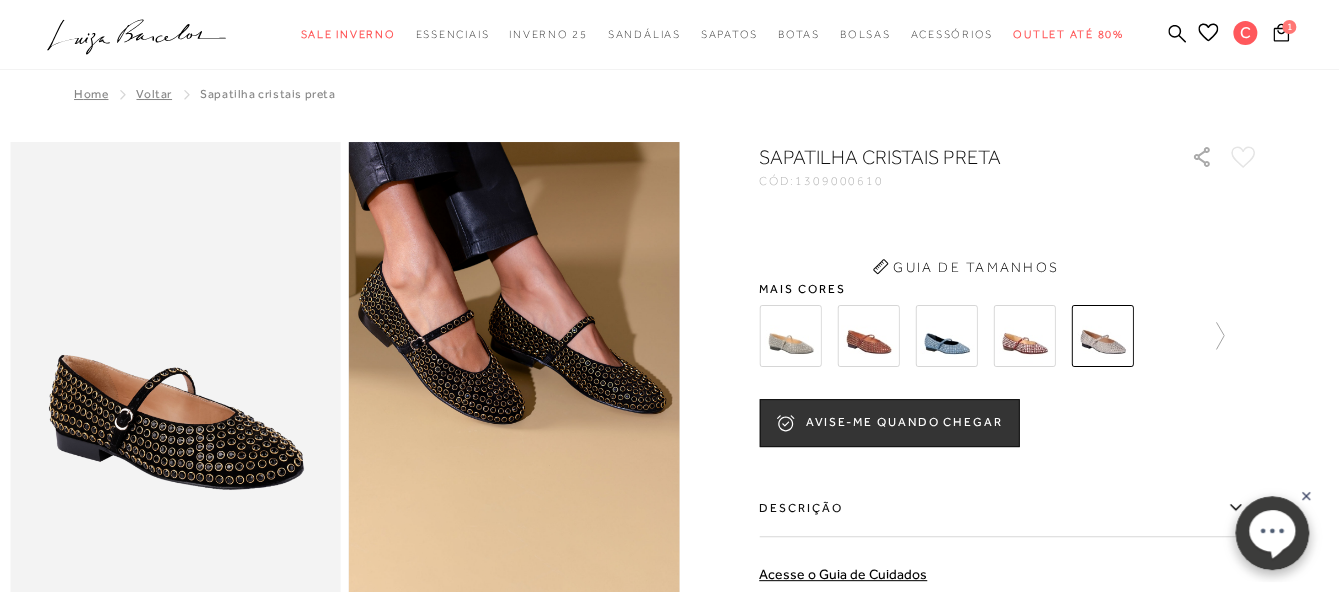 click at bounding box center [968, 336] 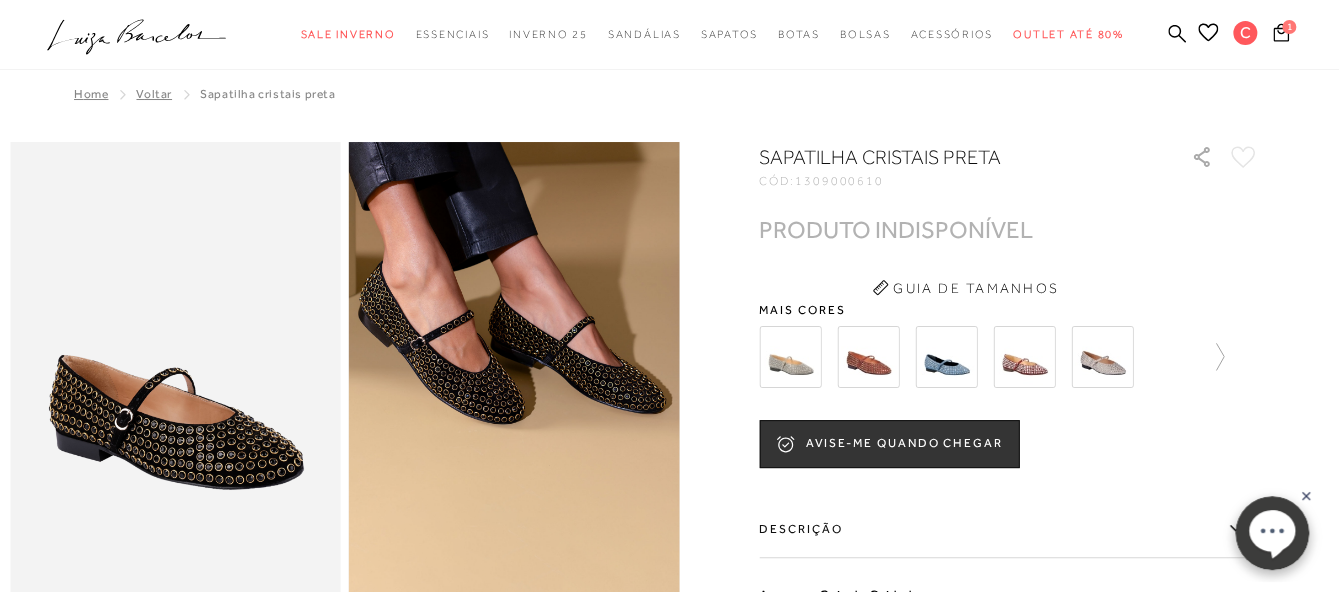 scroll, scrollTop: 274, scrollLeft: 0, axis: vertical 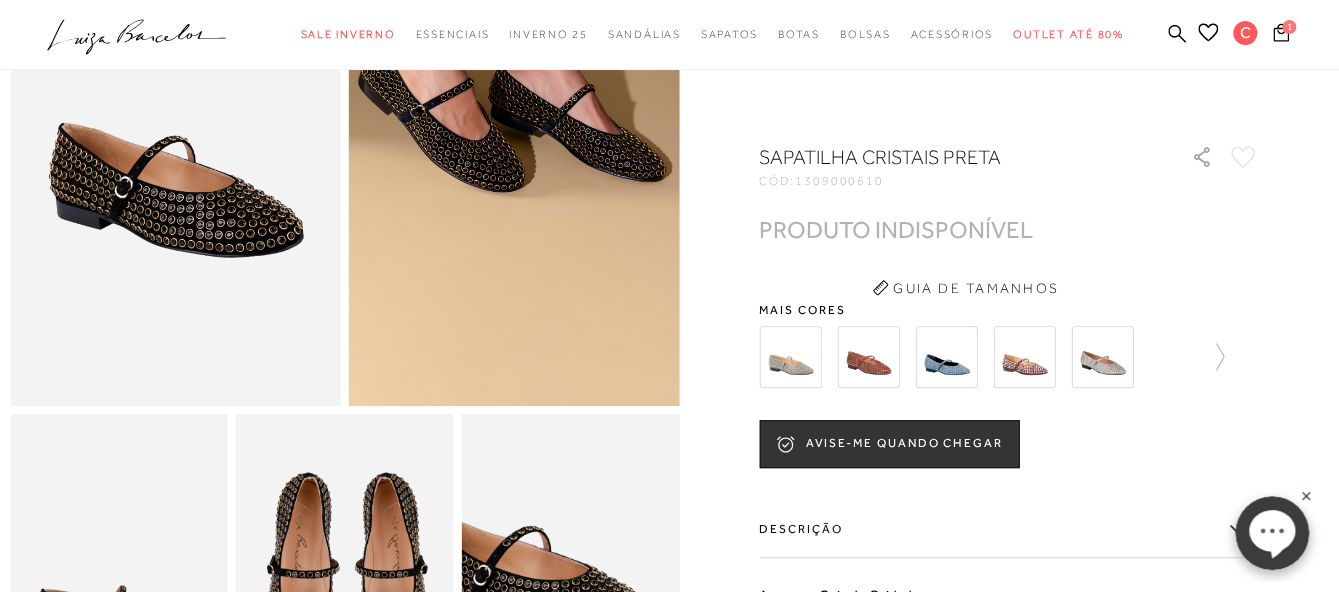 click at bounding box center [1102, 357] 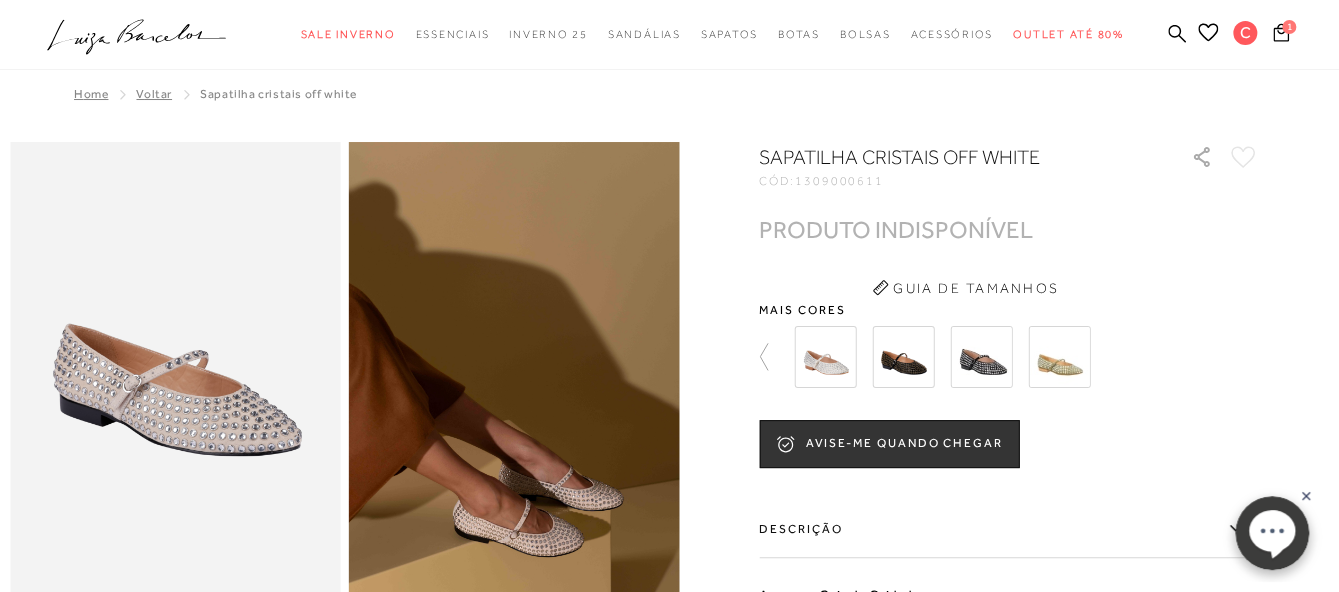 scroll, scrollTop: 0, scrollLeft: 0, axis: both 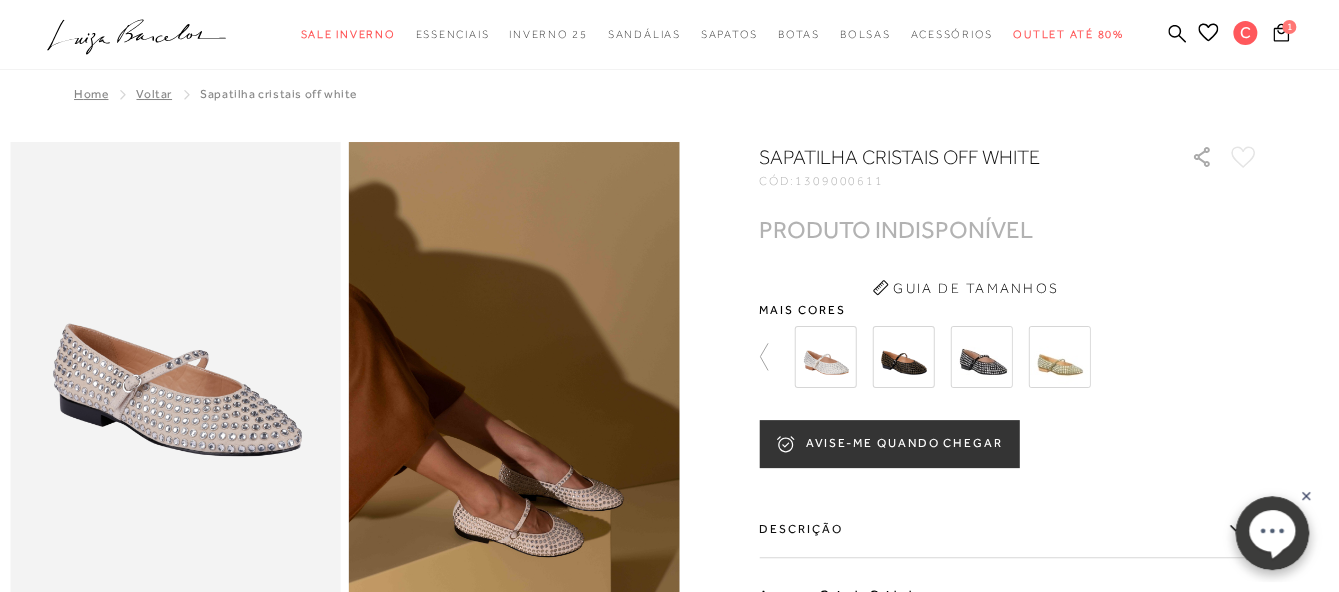 click on "AVISE-ME QUANDO CHEGAR" at bounding box center [889, 444] 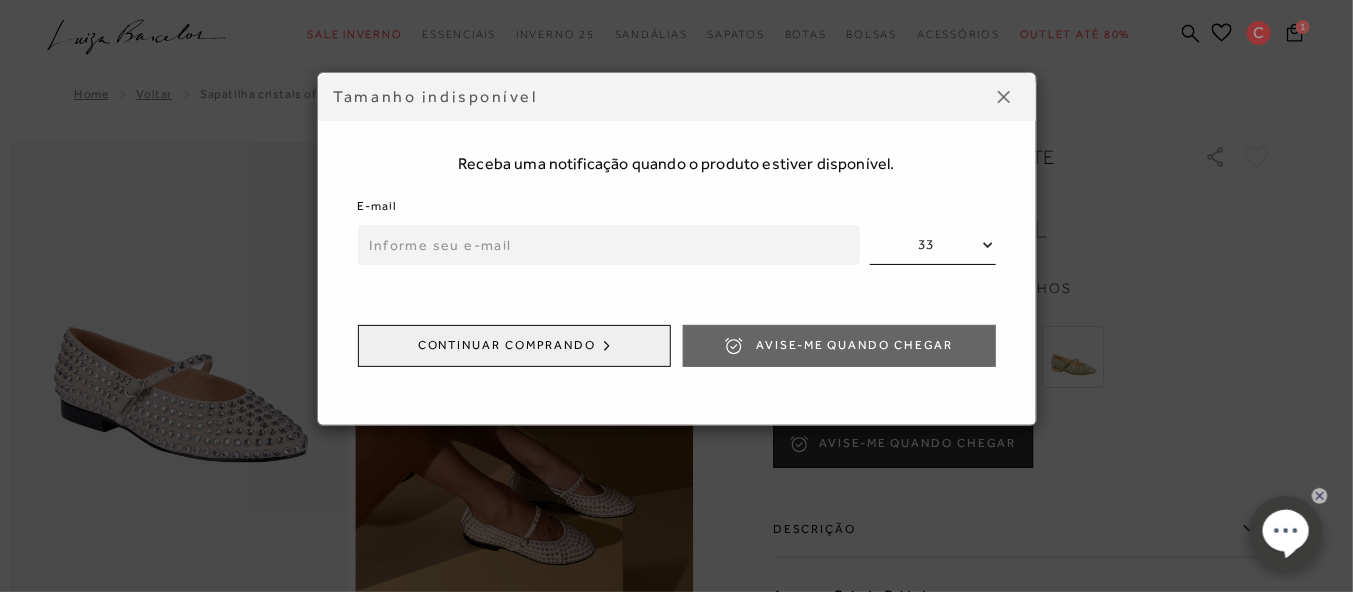 click at bounding box center [609, 245] 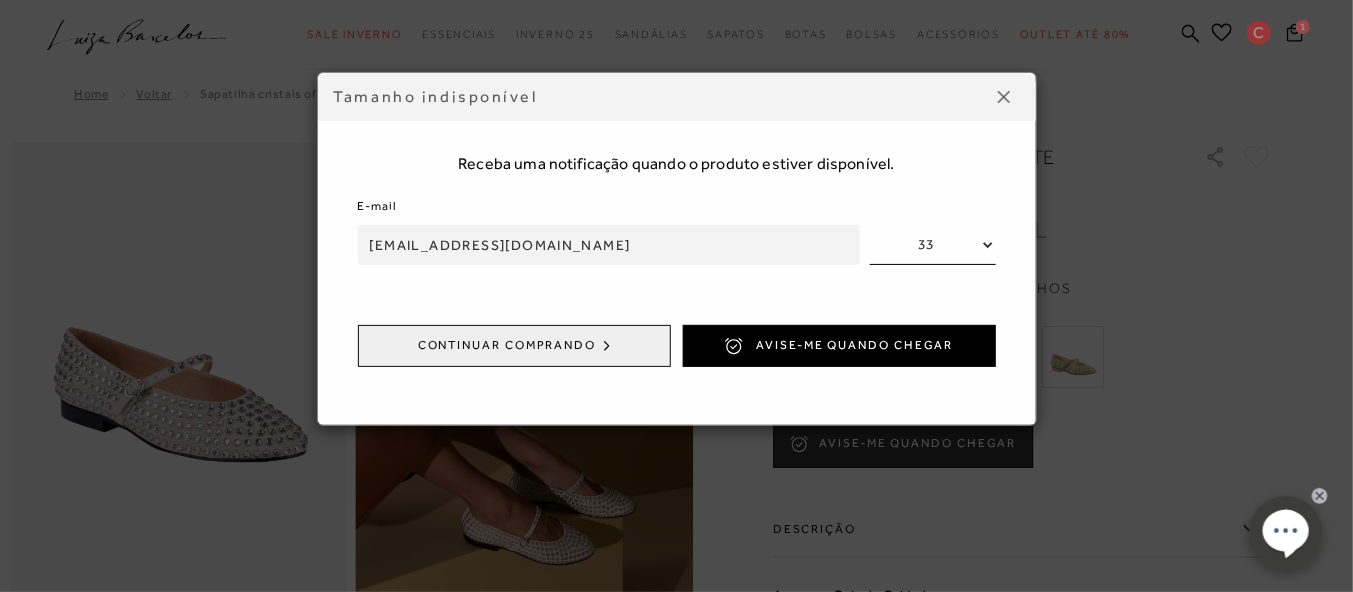 click on "33 34 35 36 37 38 39" at bounding box center (933, 245) 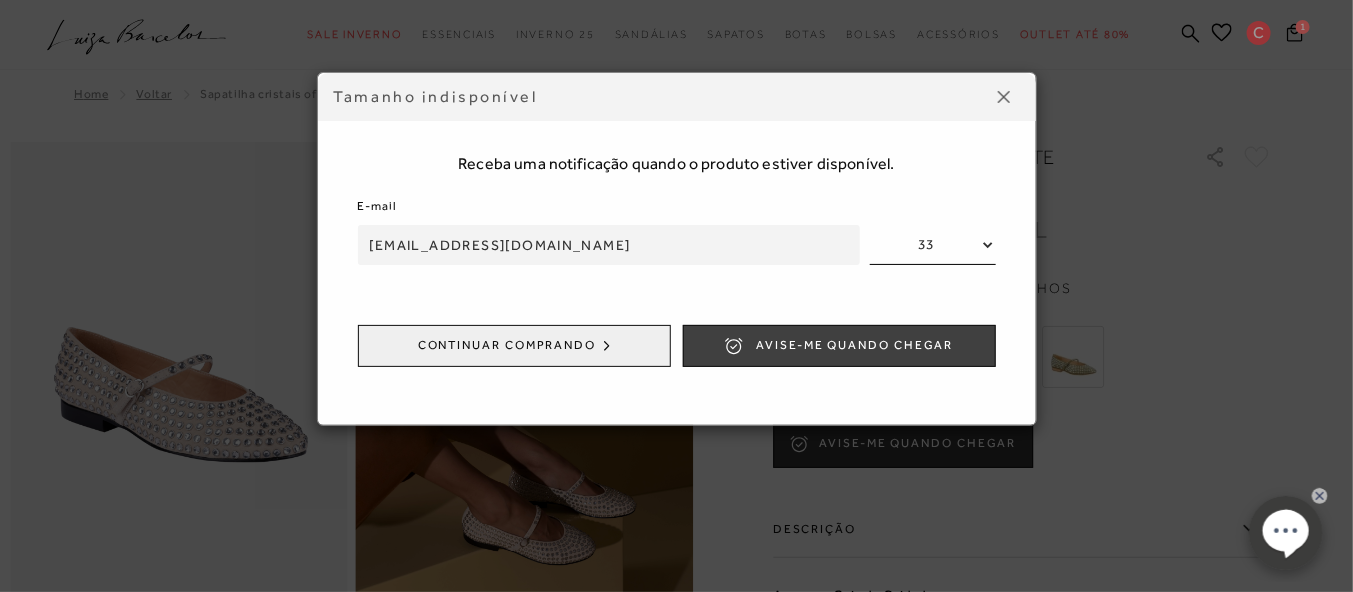 click on "Avise-me quando chegar" at bounding box center [854, 345] 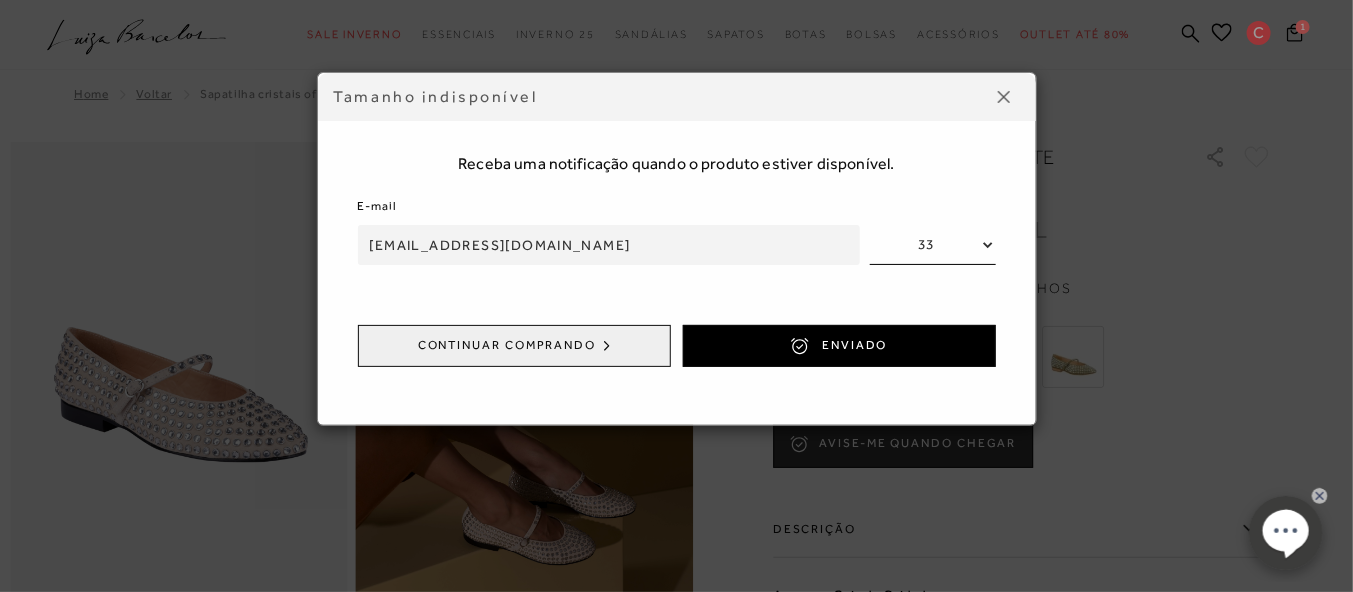 click at bounding box center (1004, 97) 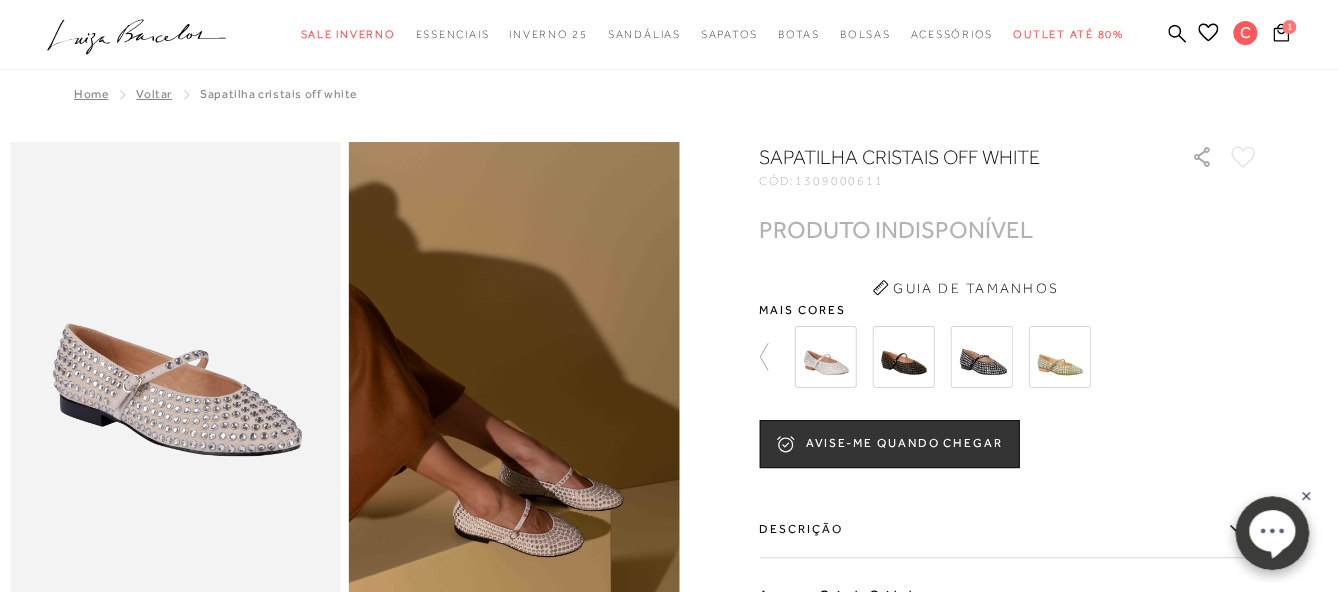 click at bounding box center (903, 357) 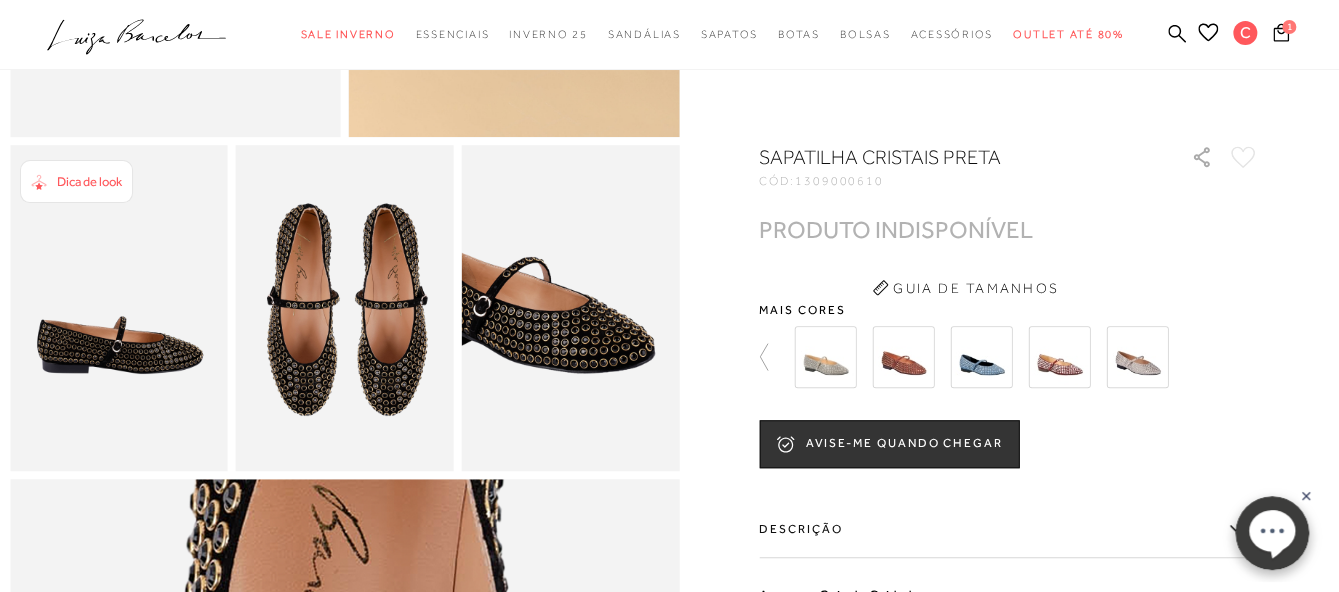 scroll, scrollTop: 347, scrollLeft: 0, axis: vertical 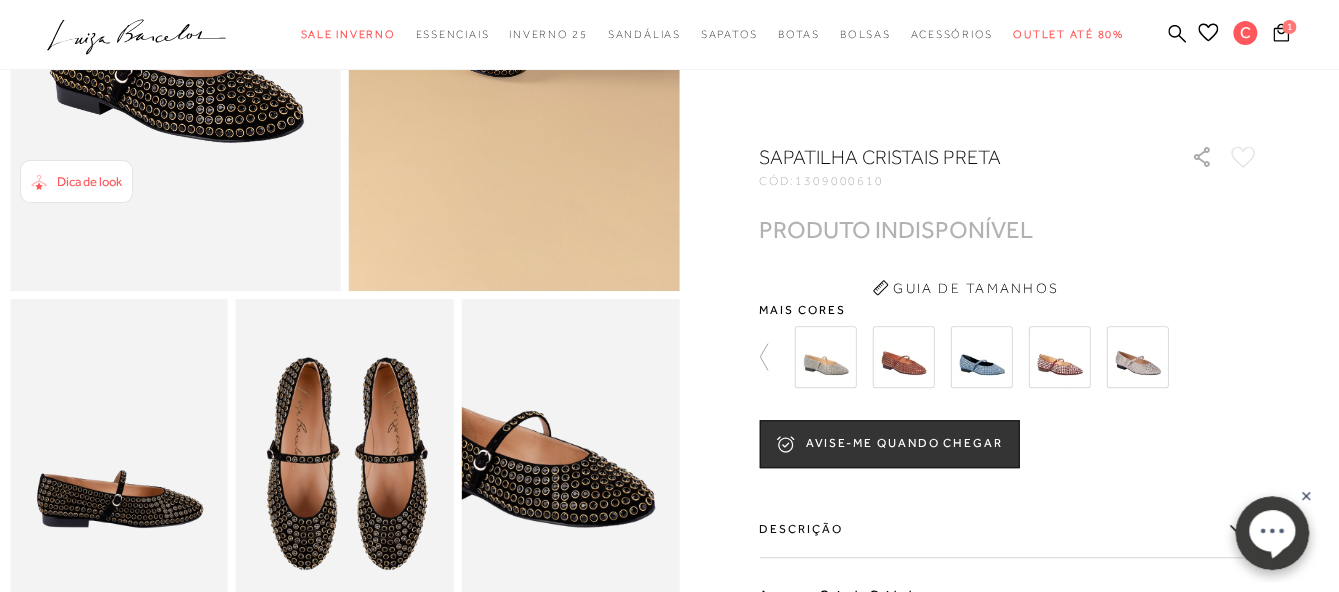click at bounding box center (903, 357) 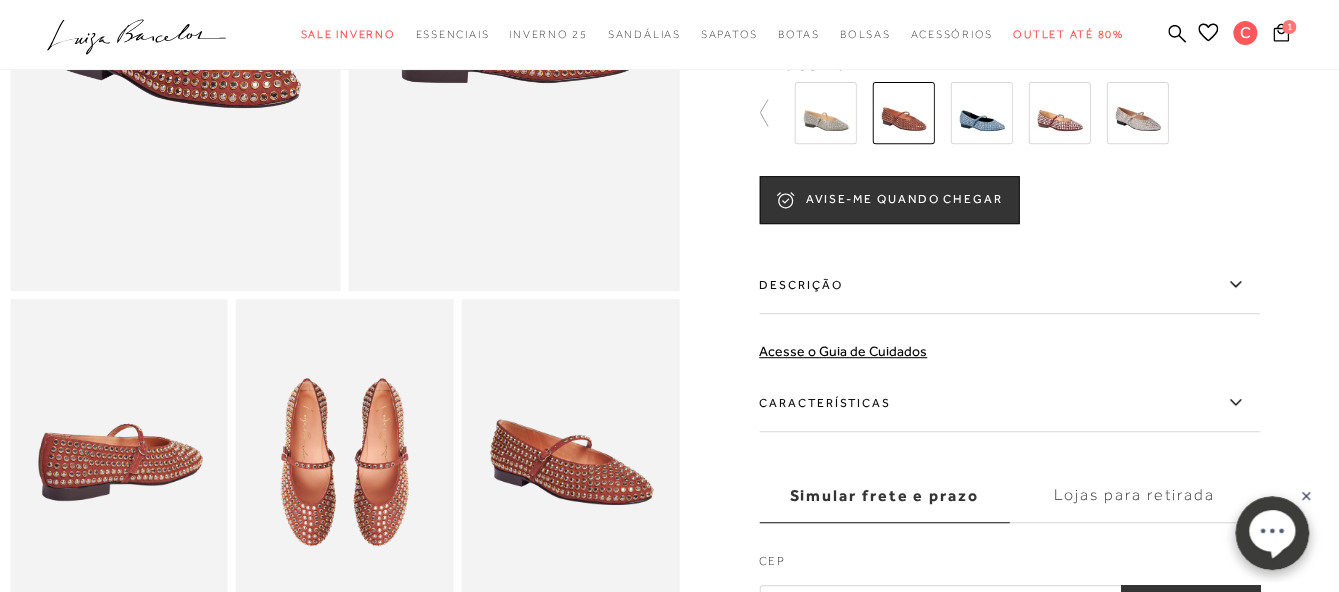 click at bounding box center (981, 113) 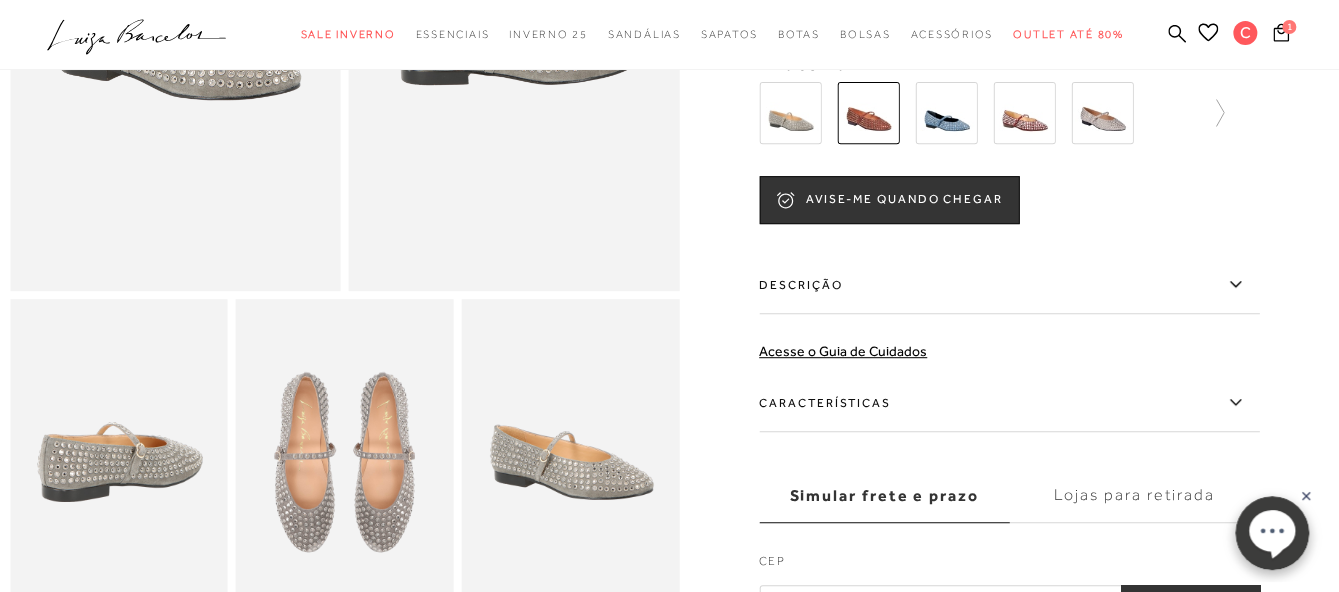scroll, scrollTop: 0, scrollLeft: 0, axis: both 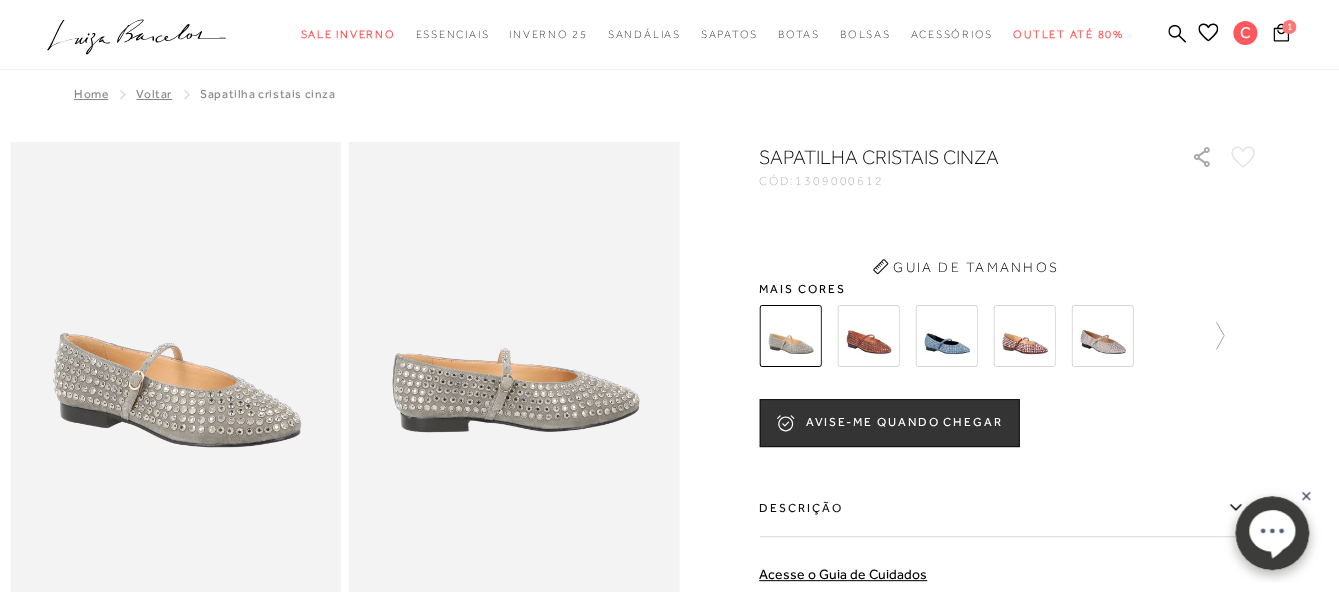 click at bounding box center (790, 336) 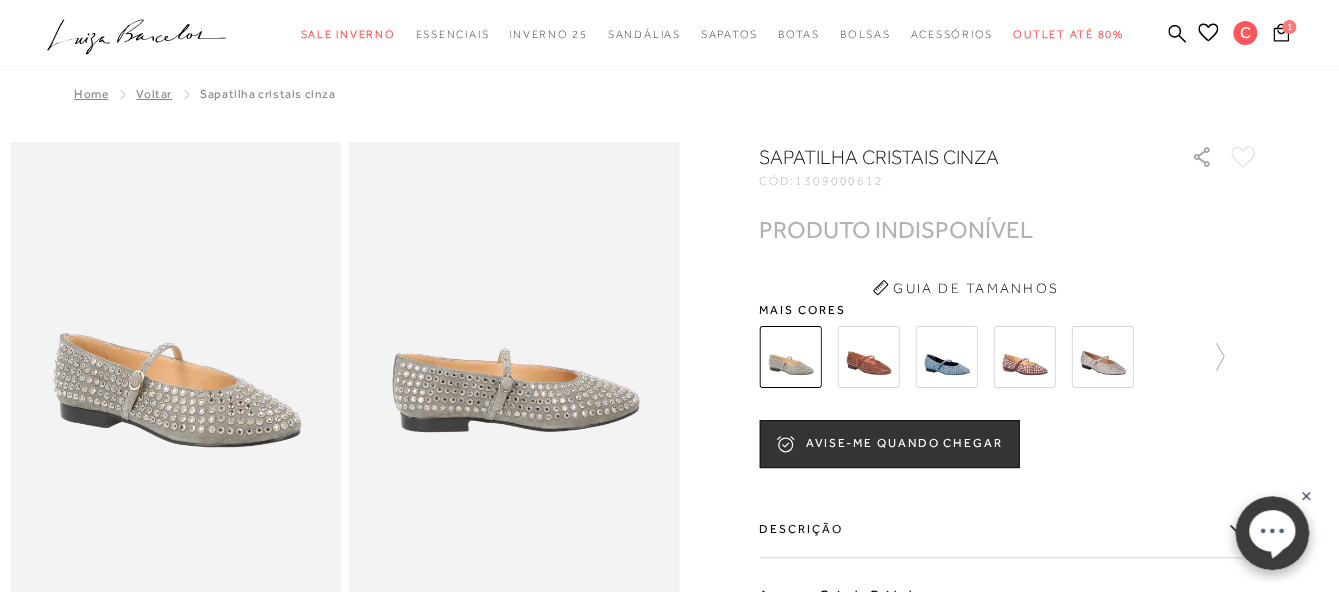 click at bounding box center [1102, 357] 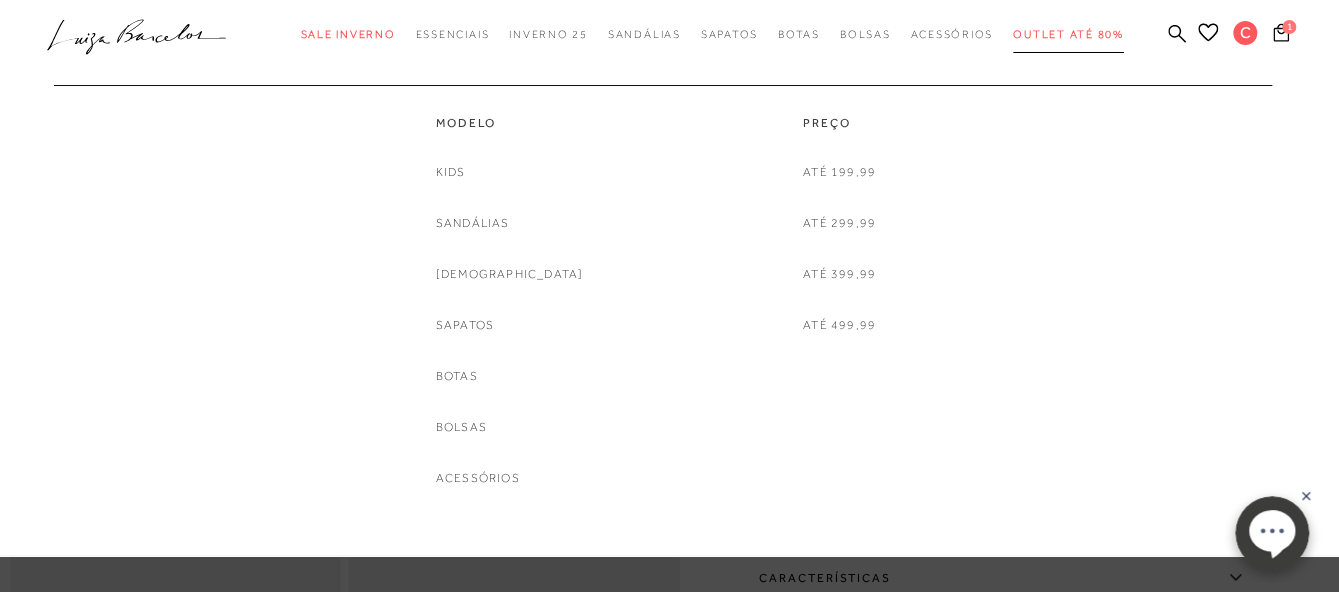 click on "Outlet até 80%" at bounding box center (1068, 34) 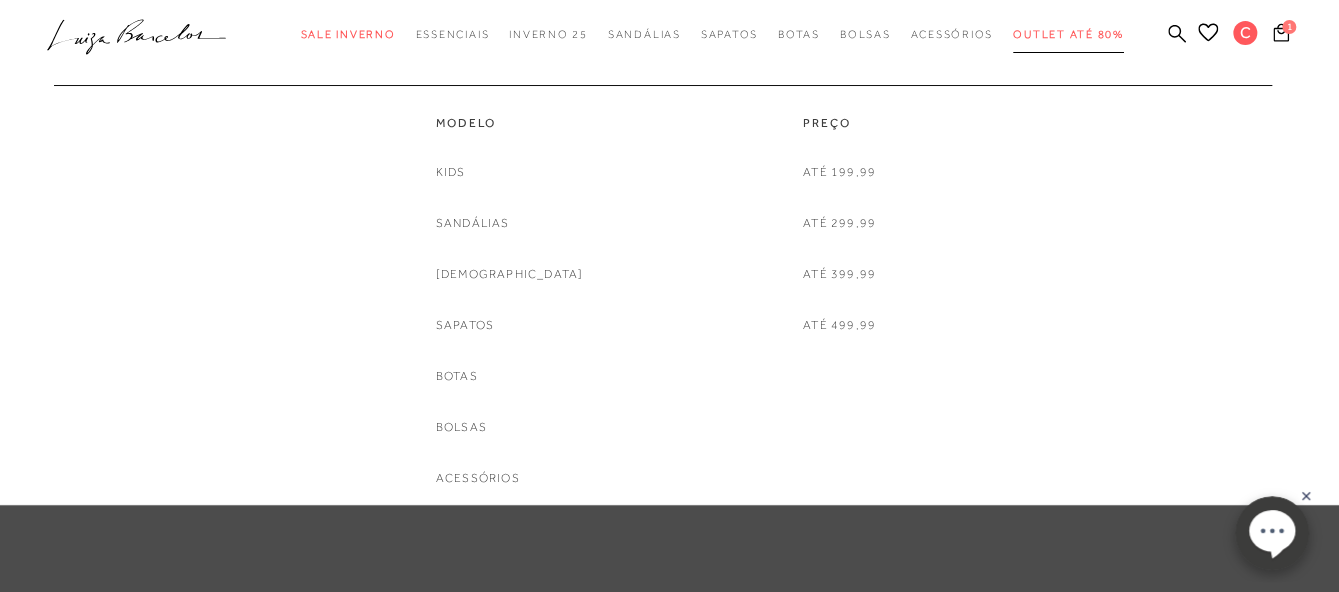 scroll, scrollTop: 0, scrollLeft: 0, axis: both 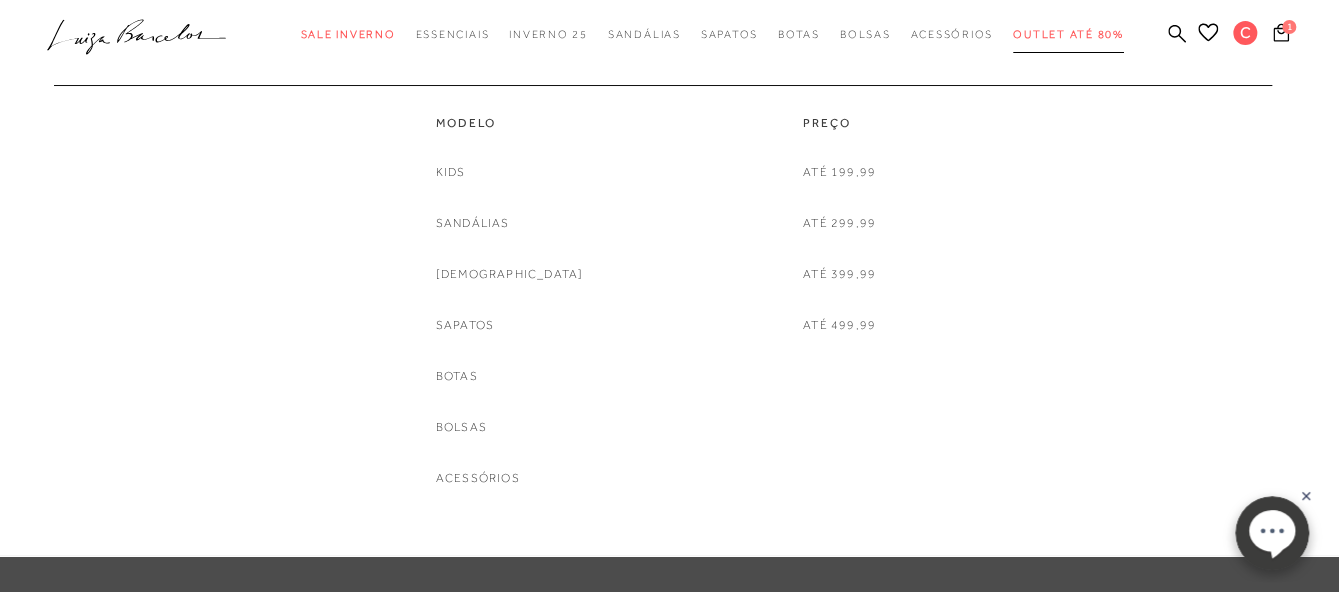 click on "Outlet até 80%" at bounding box center [1068, 34] 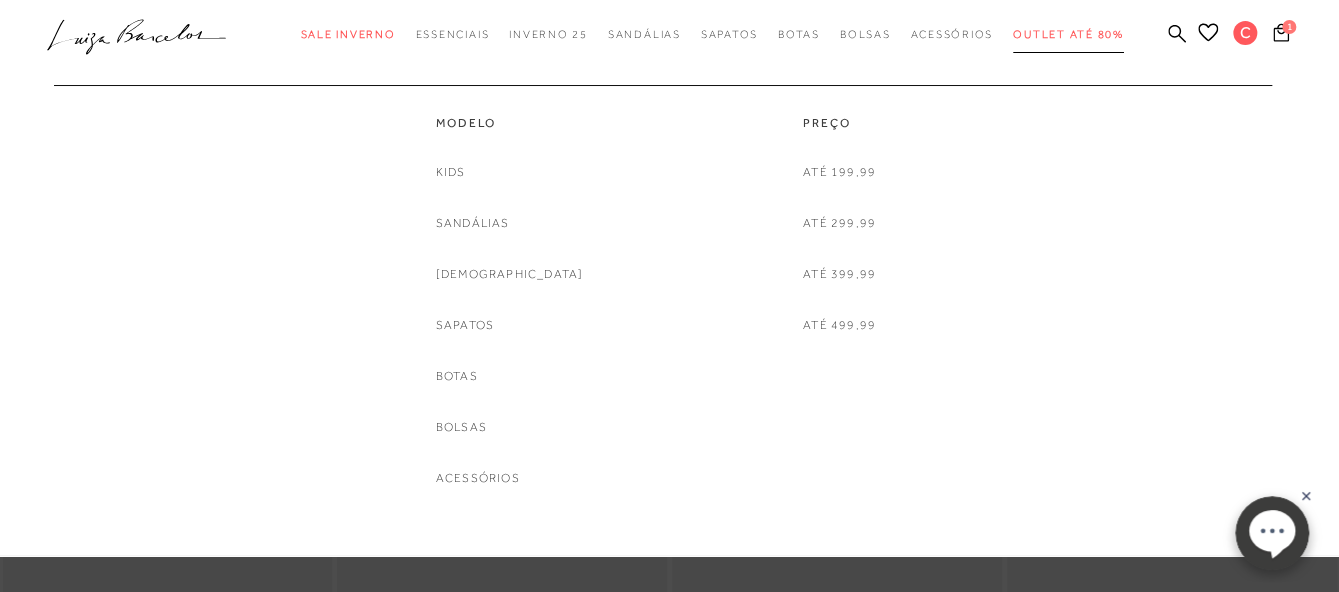 drag, startPoint x: 1055, startPoint y: 27, endPoint x: 1071, endPoint y: 29, distance: 16.124516 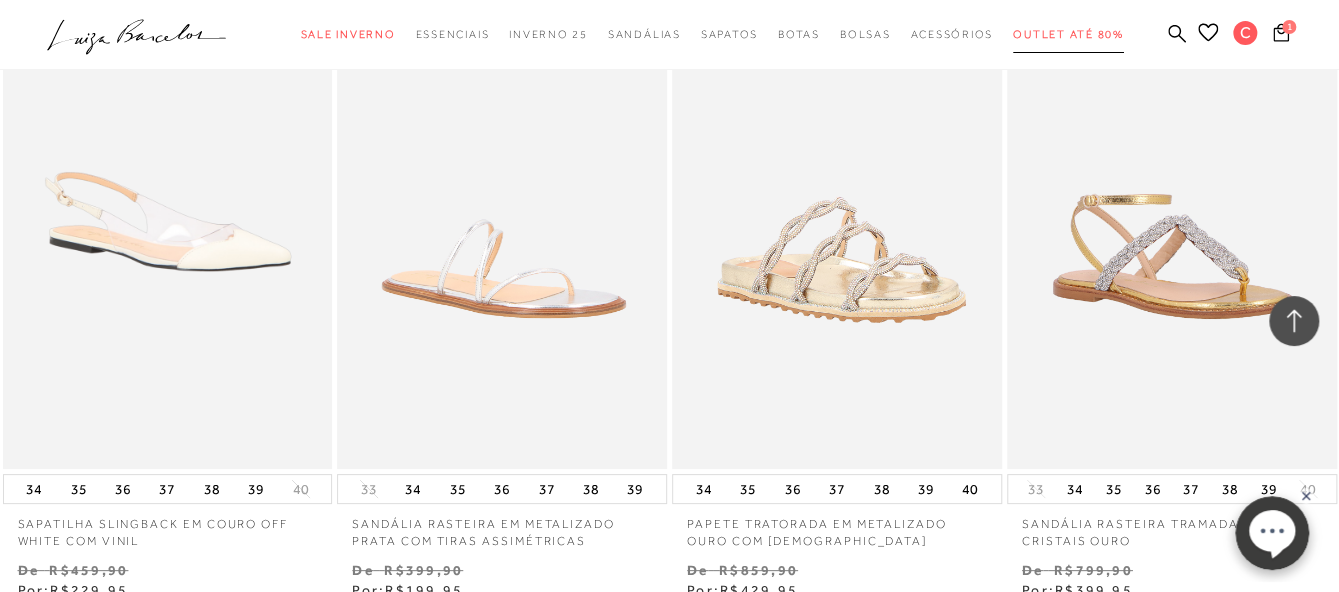scroll, scrollTop: 3699, scrollLeft: 0, axis: vertical 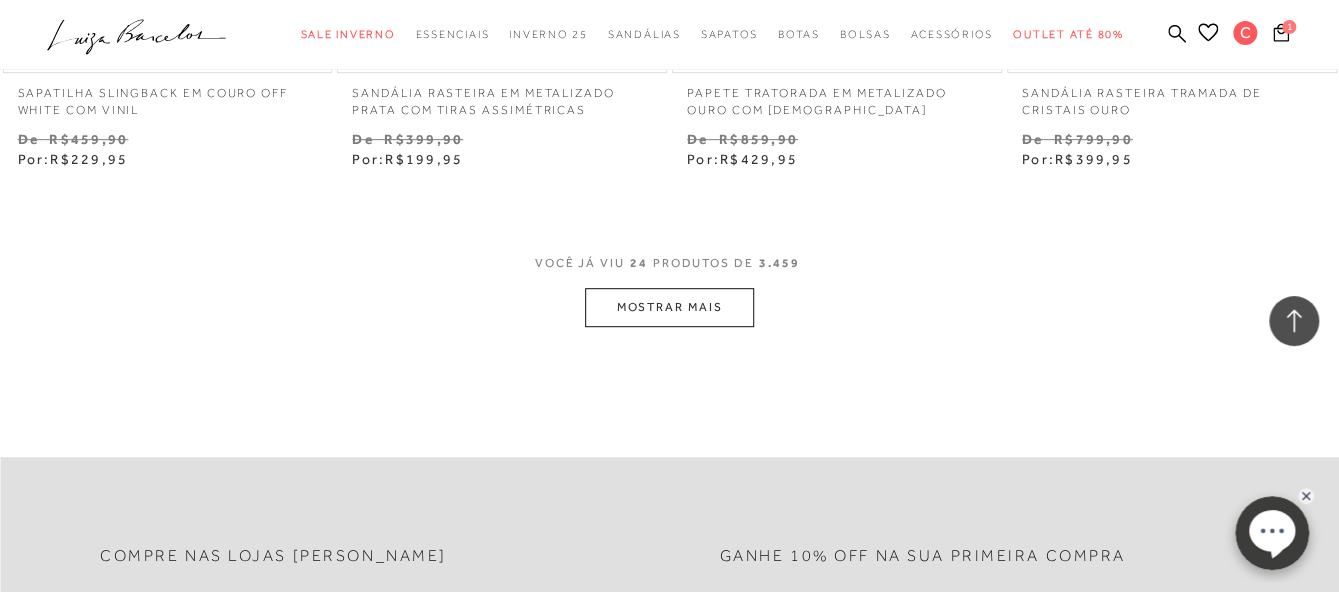 click on "MOSTRAR MAIS" at bounding box center (669, 307) 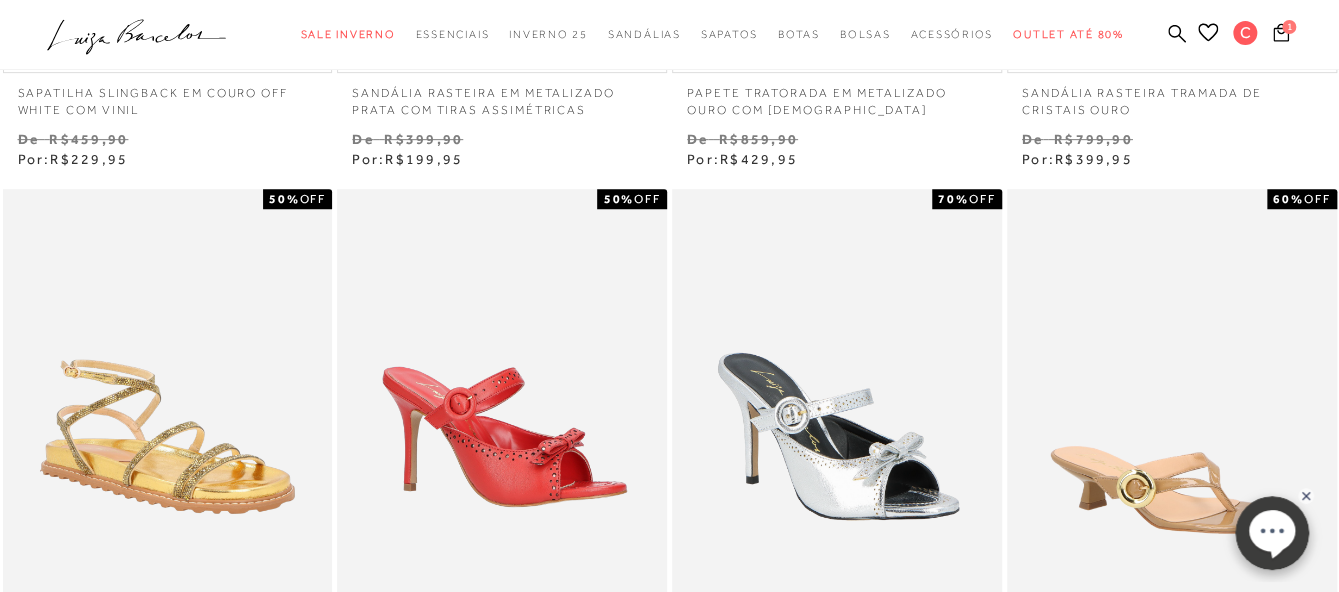 click 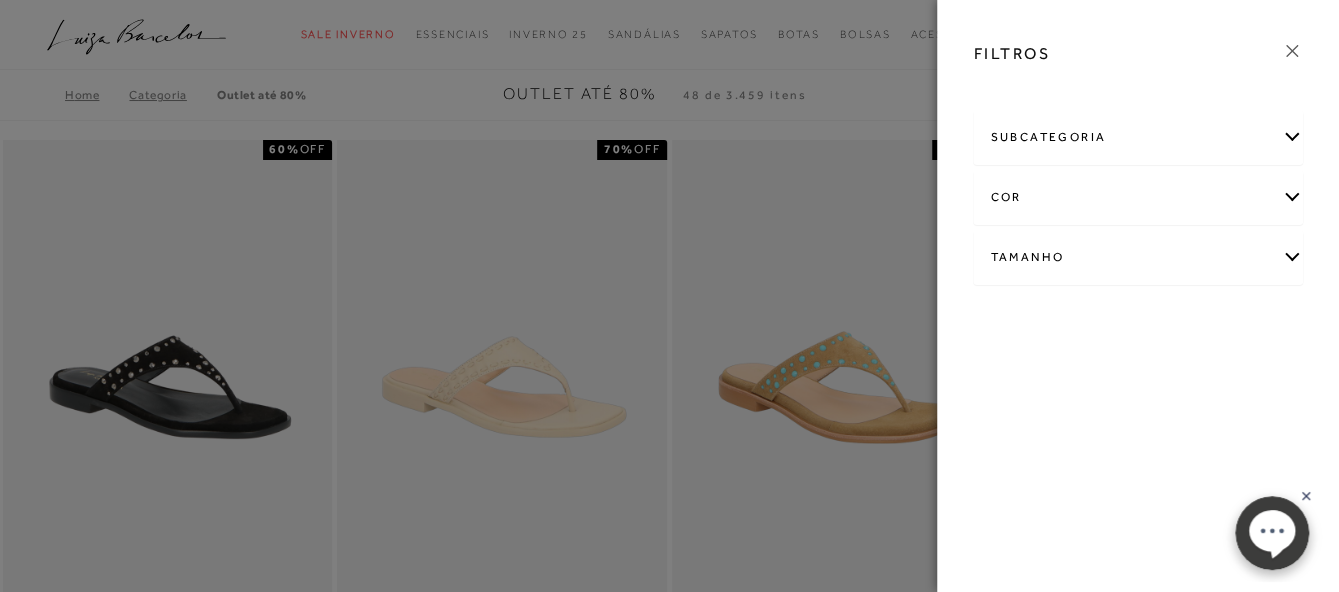click on "Tamanho" at bounding box center [1138, 257] 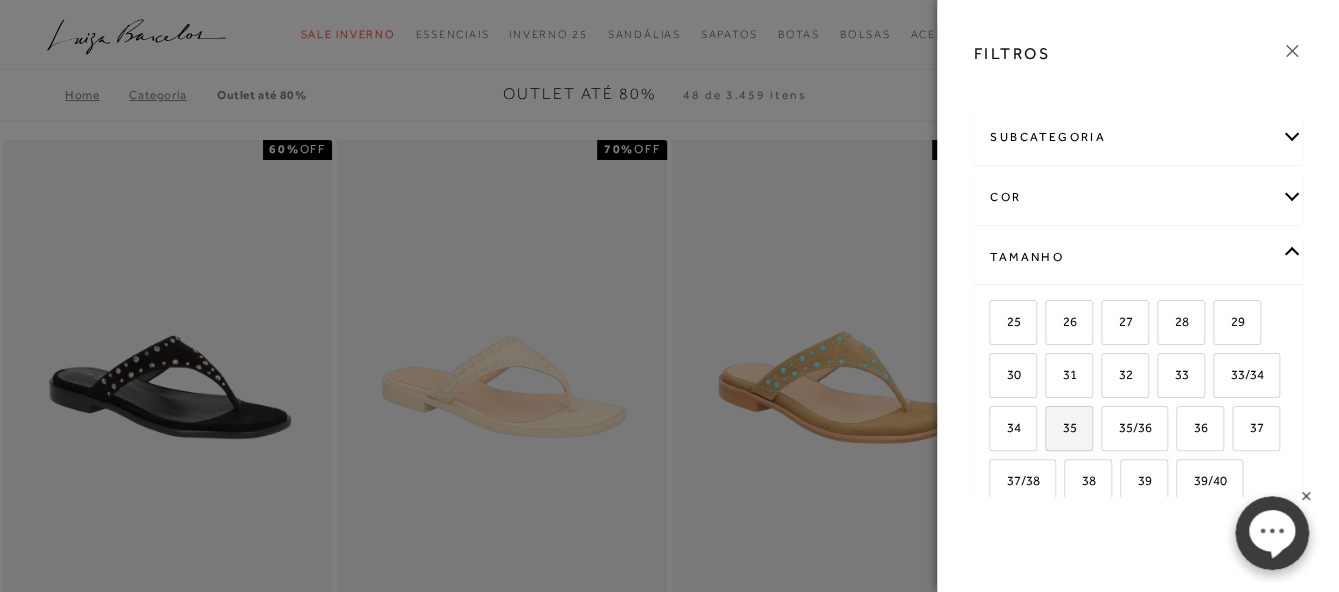click on "35" at bounding box center [1069, 428] 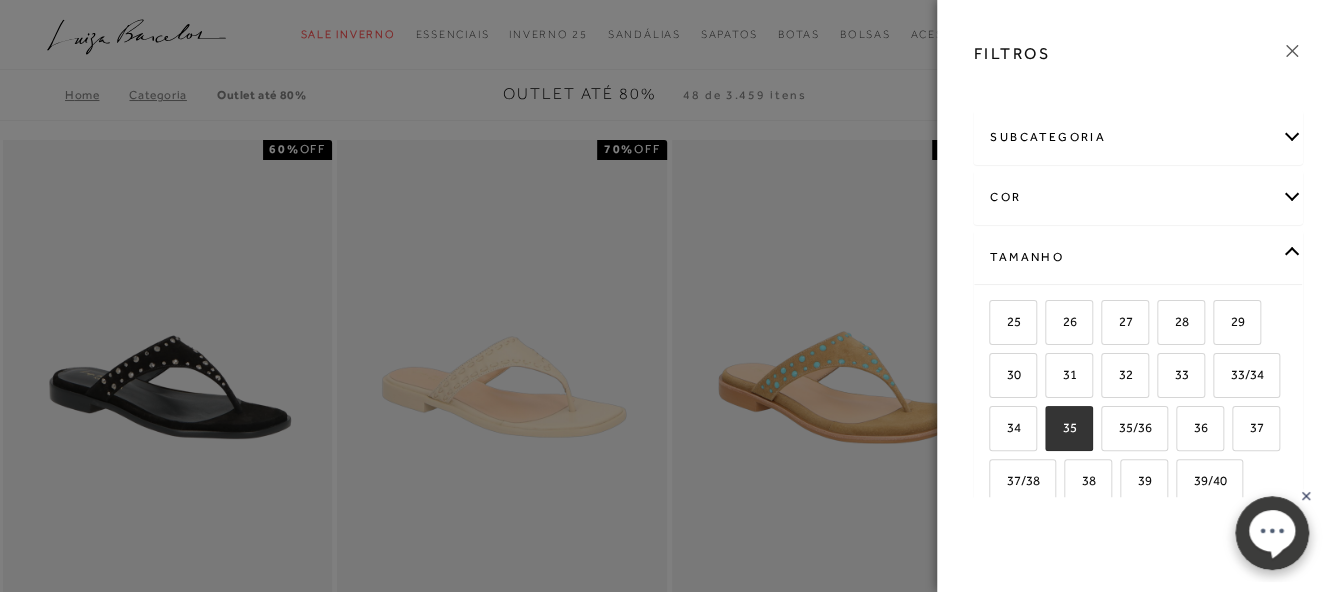 checkbox on "true" 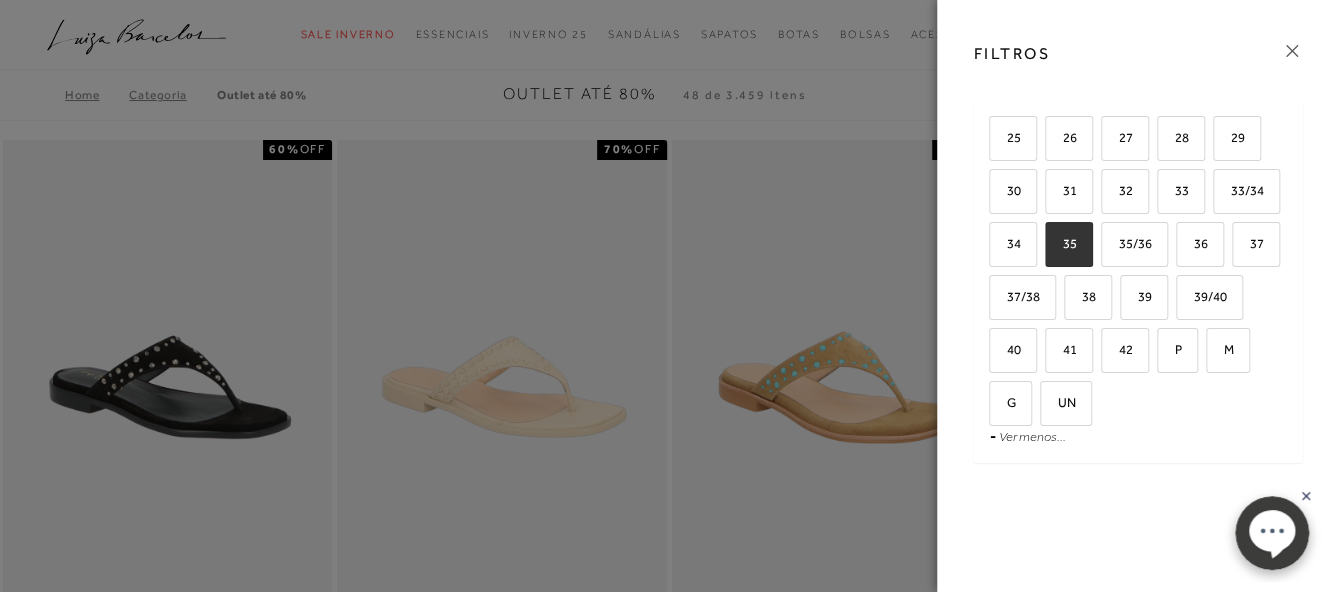 click 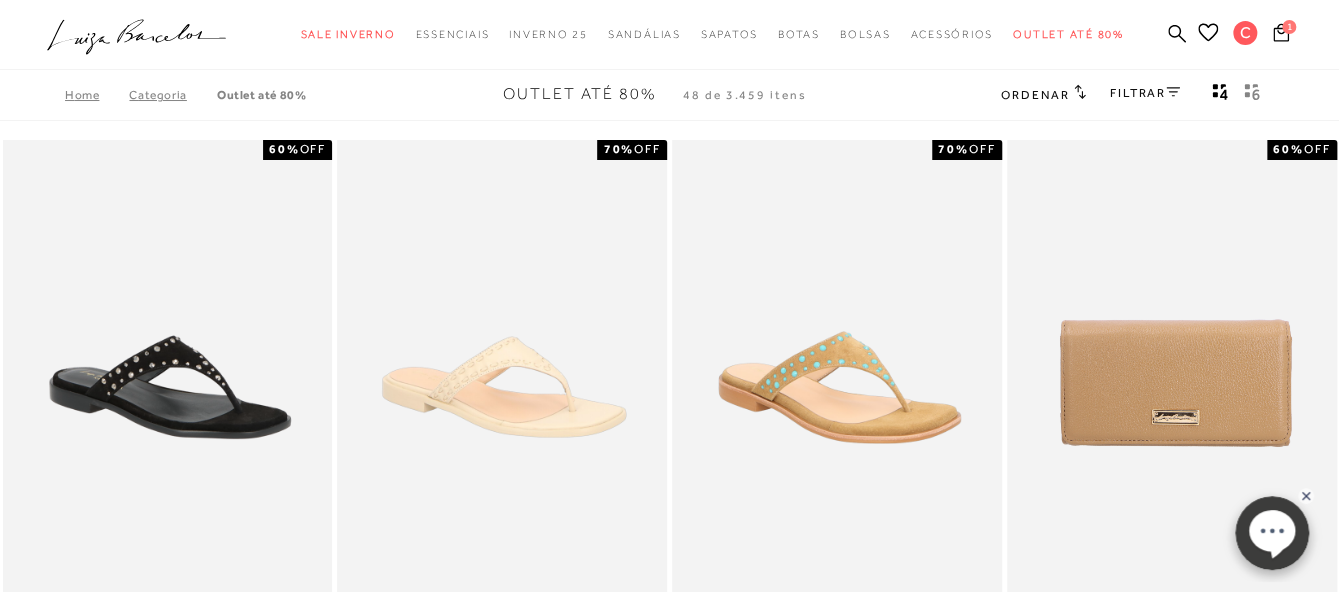 click on "FILTRAR" at bounding box center (1145, 93) 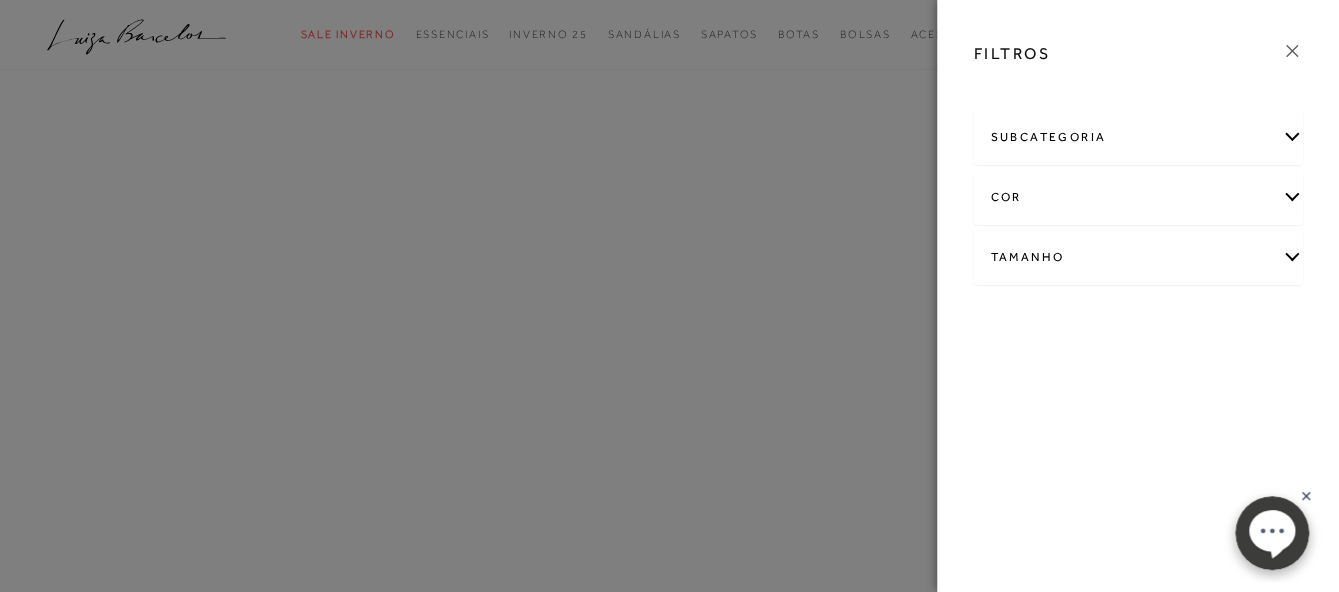 click on "Tamanho" at bounding box center [1138, 257] 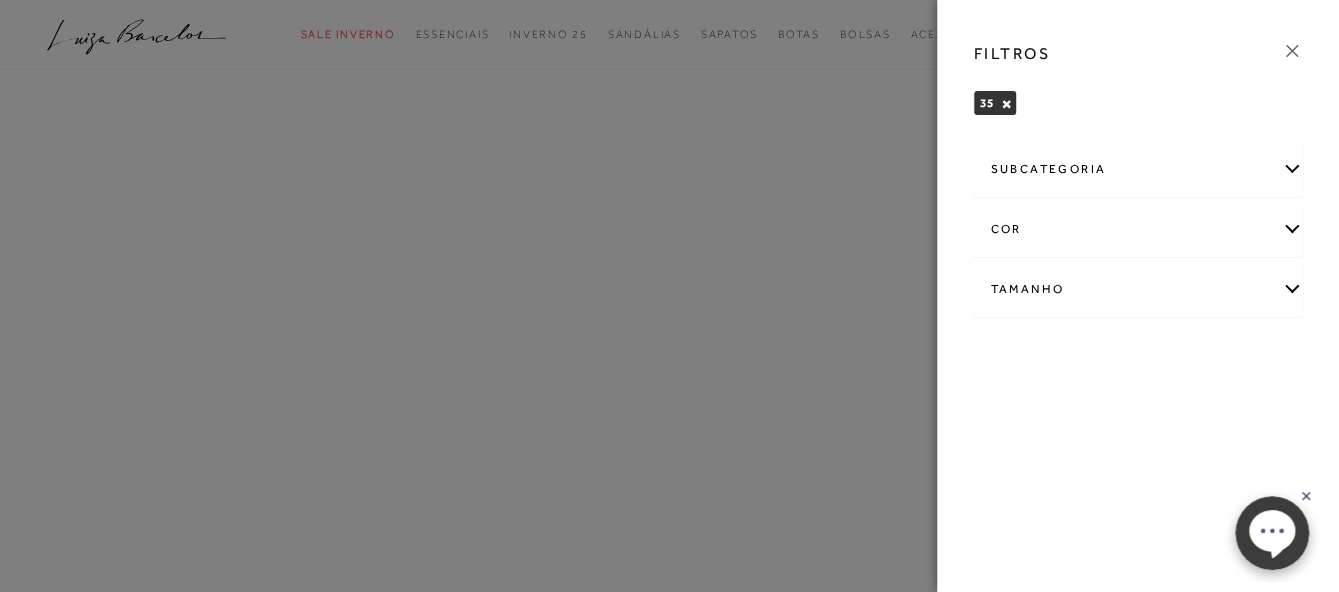 click on "subcategoria
Modelo
Preço
-" at bounding box center (1138, 244) 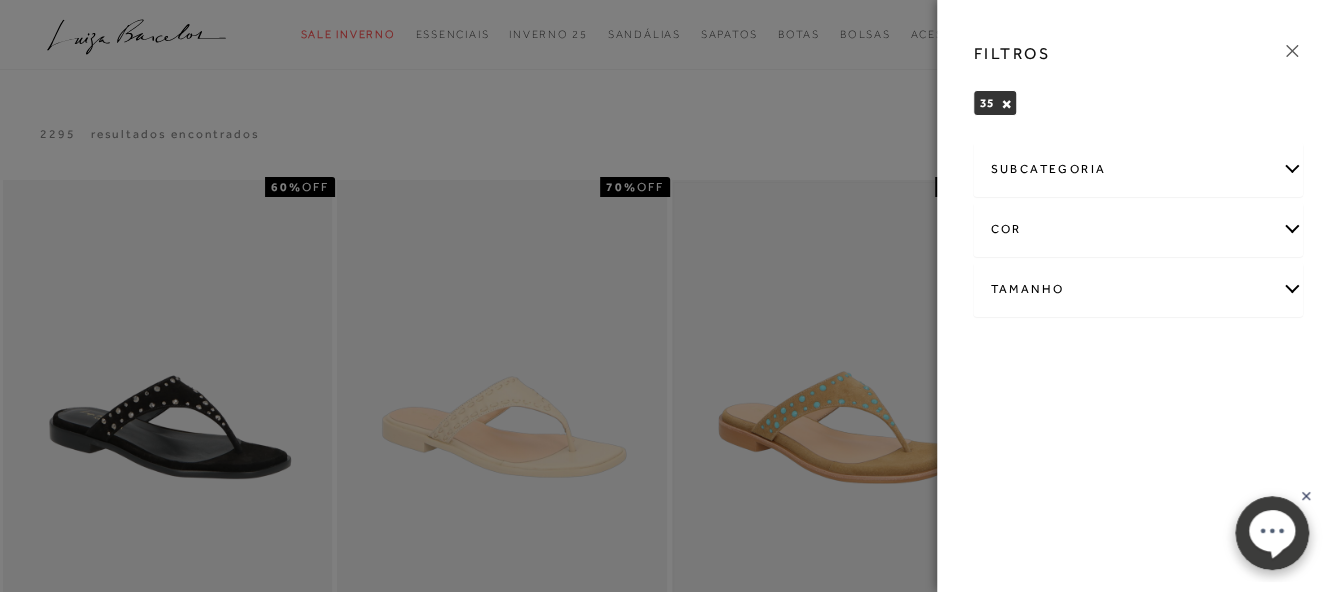 click at bounding box center (669, 296) 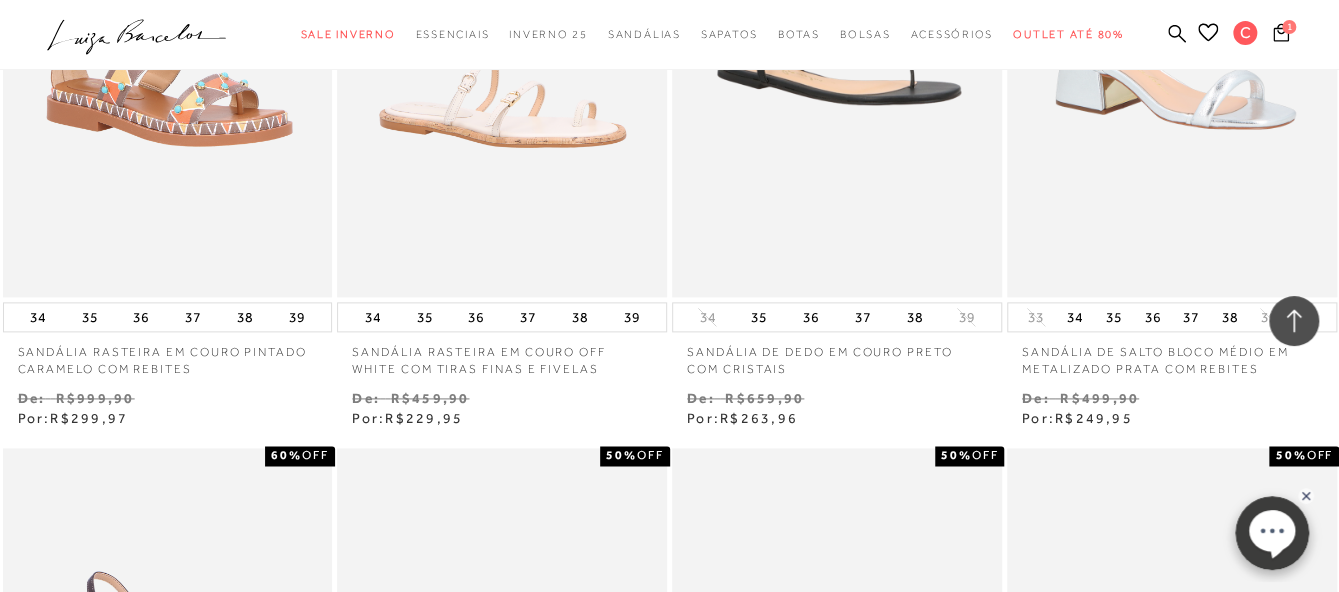scroll, scrollTop: 1745, scrollLeft: 0, axis: vertical 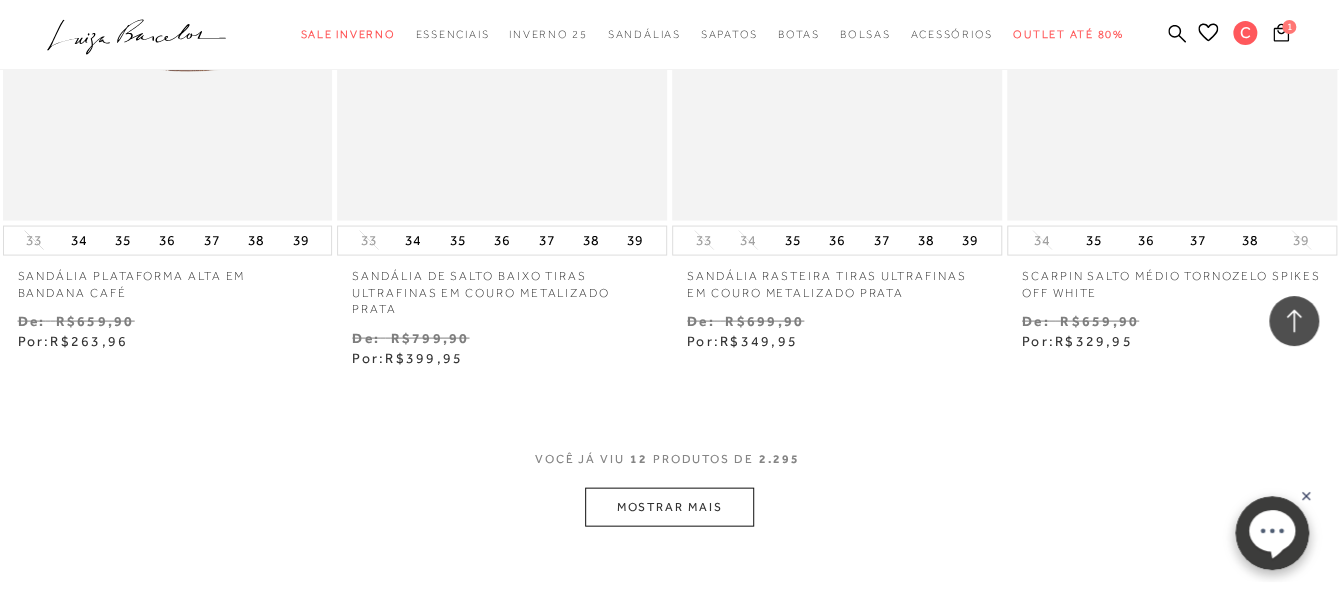 click on "MOSTRAR MAIS" at bounding box center [669, 507] 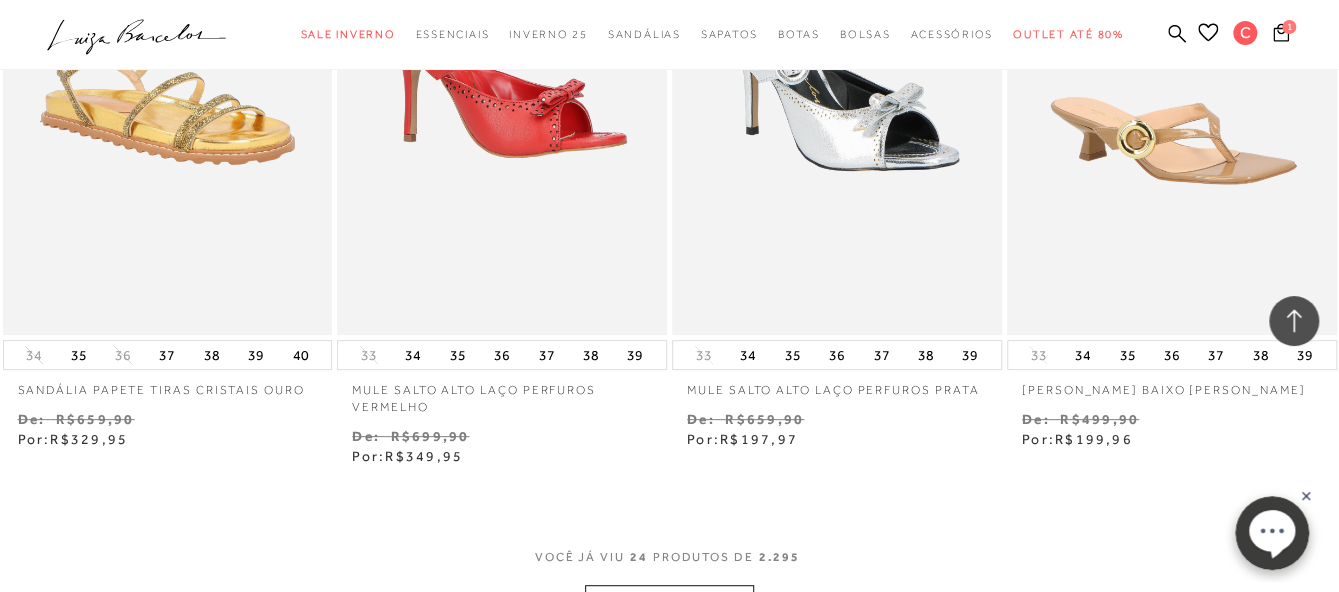 scroll, scrollTop: 3847, scrollLeft: 0, axis: vertical 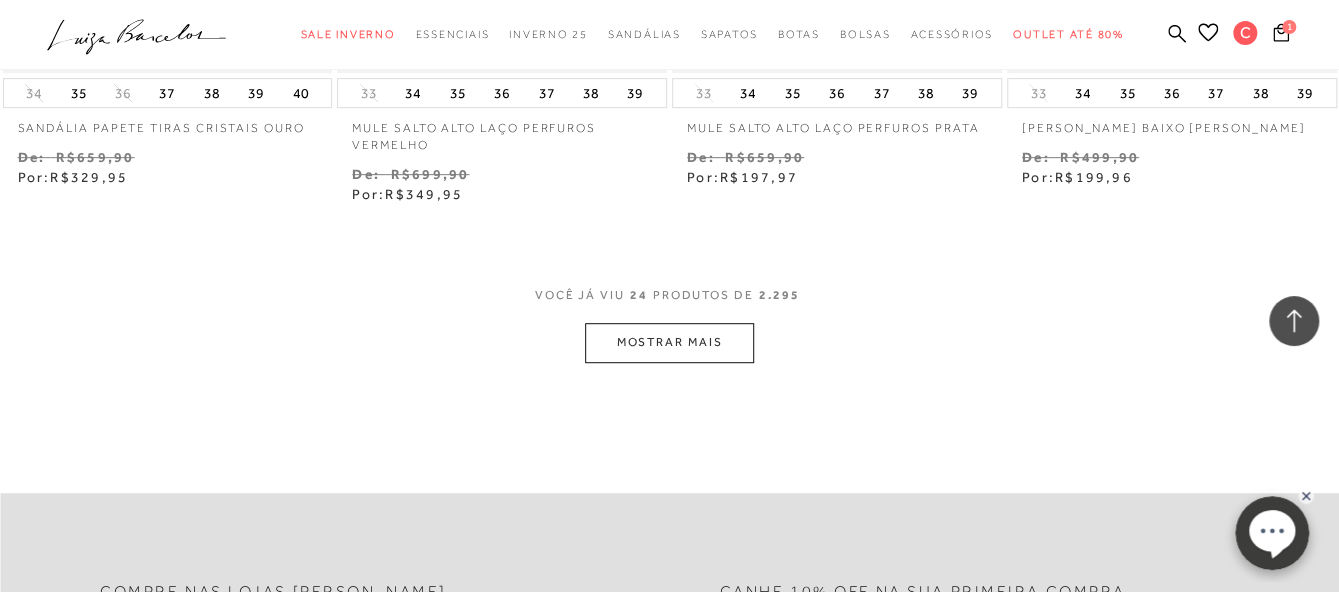 click on "MOSTRAR MAIS" at bounding box center (669, 342) 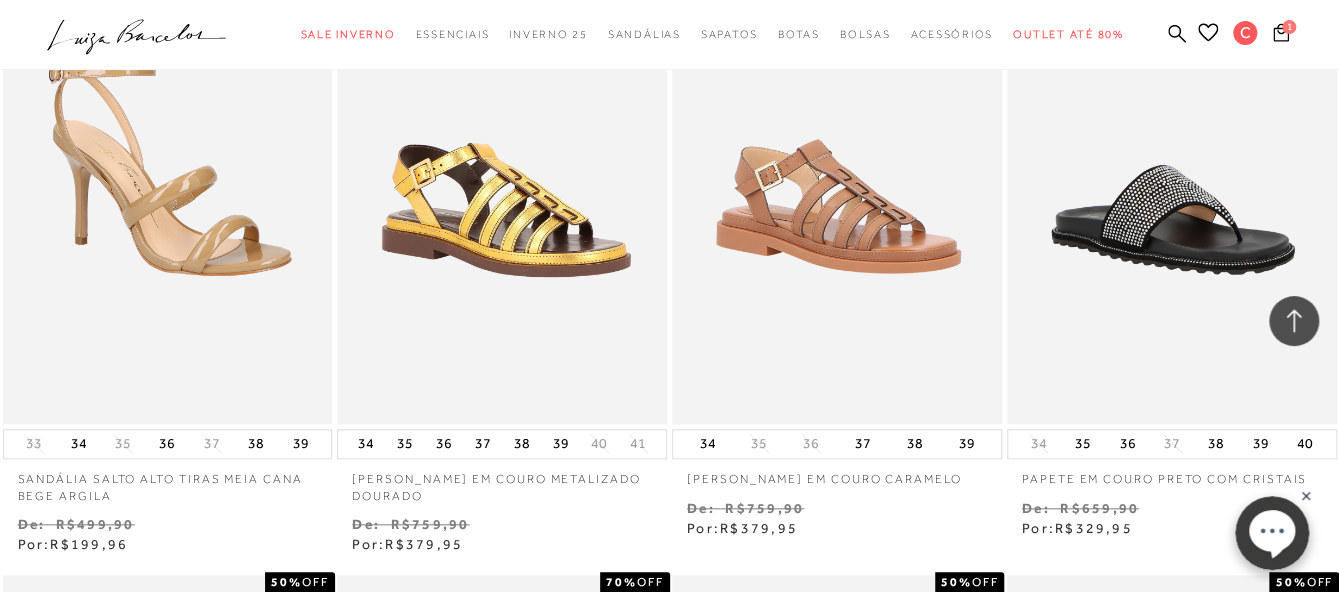 scroll, scrollTop: 4854, scrollLeft: 0, axis: vertical 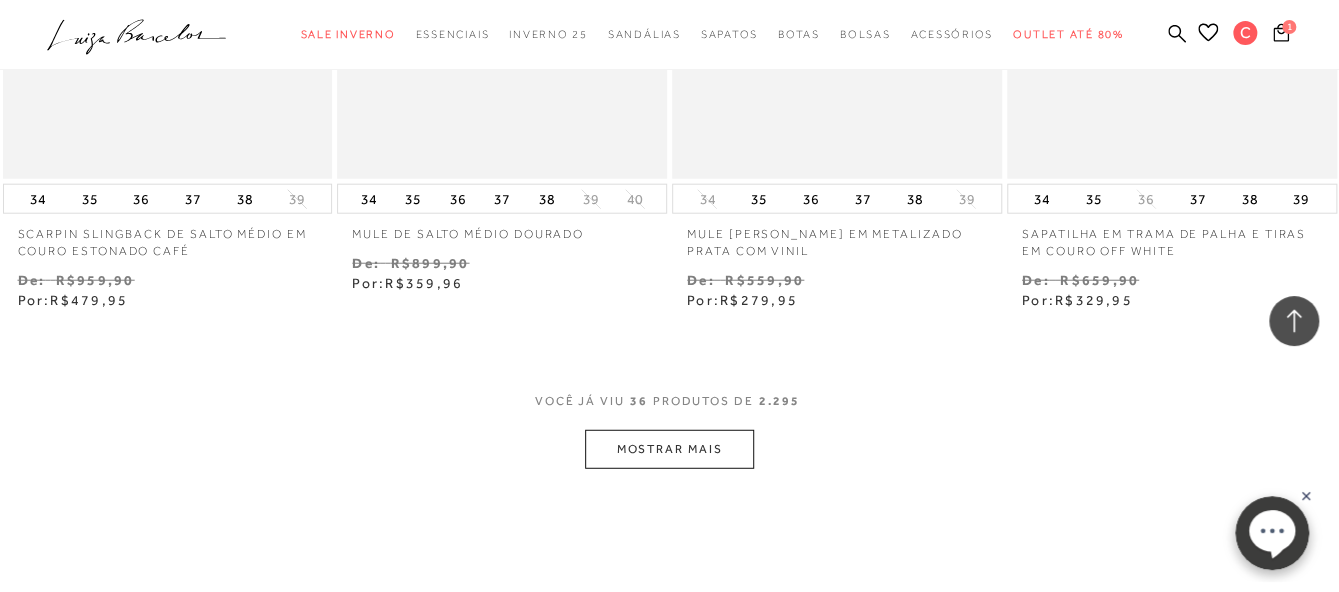click on "MOSTRAR MAIS" at bounding box center (669, 449) 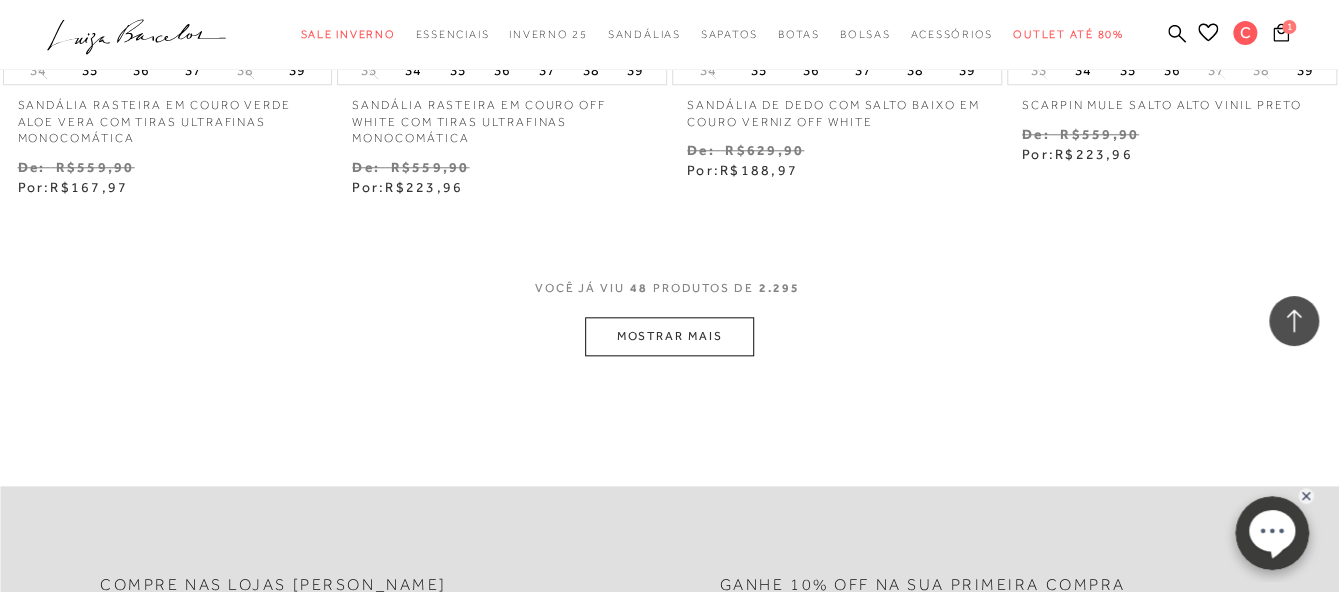 scroll, scrollTop: 7298, scrollLeft: 0, axis: vertical 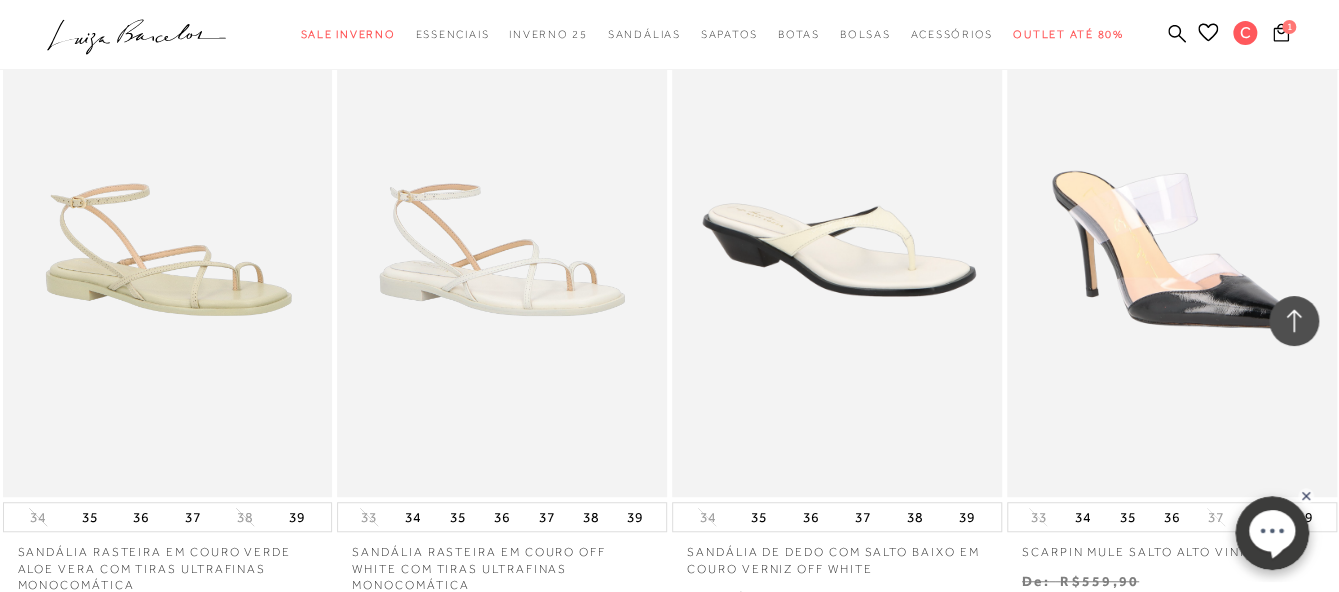 click on "MOSTRAR MAIS" at bounding box center (669, 783) 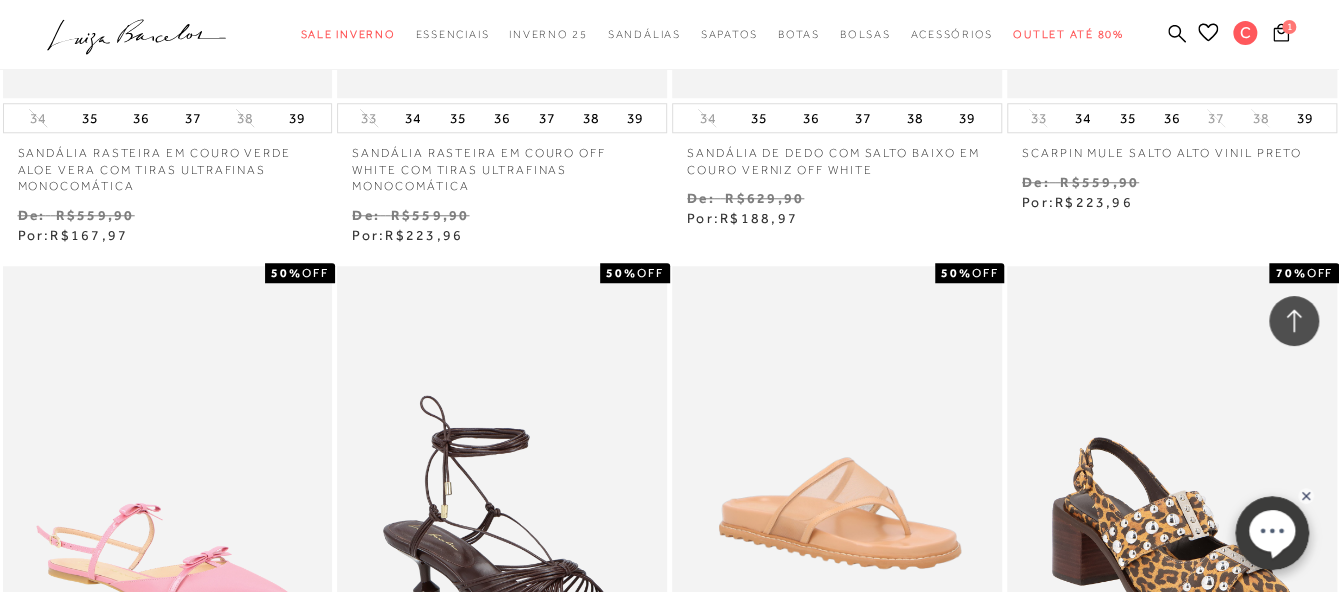 scroll, scrollTop: 9069, scrollLeft: 0, axis: vertical 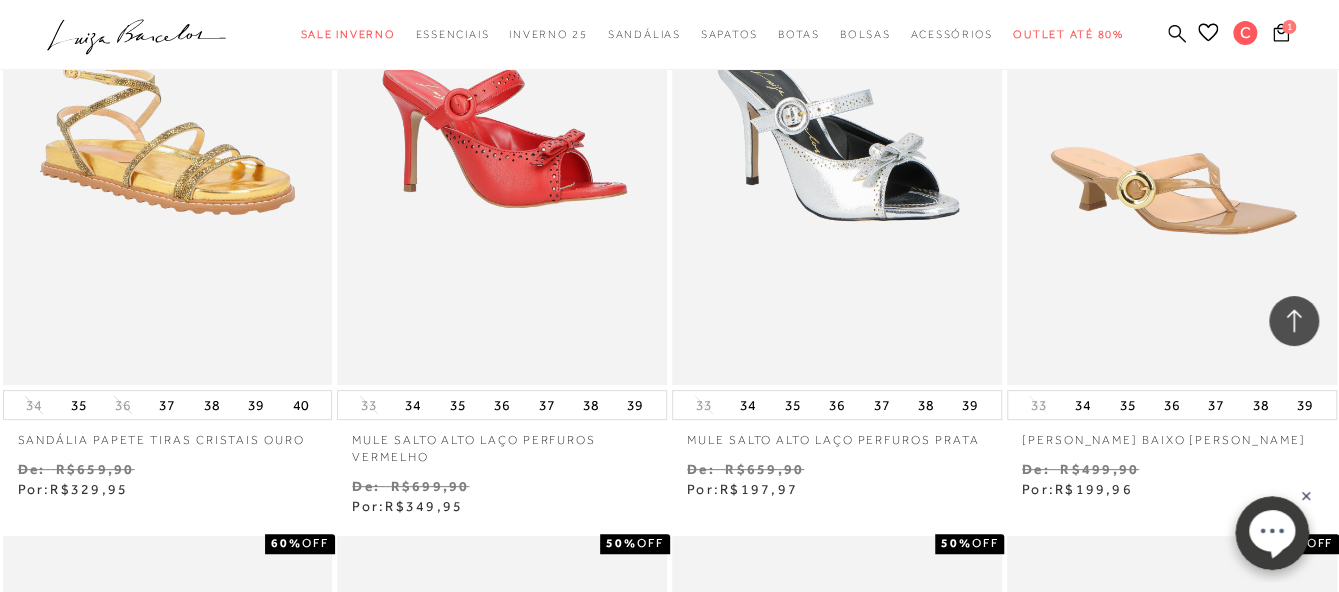 click 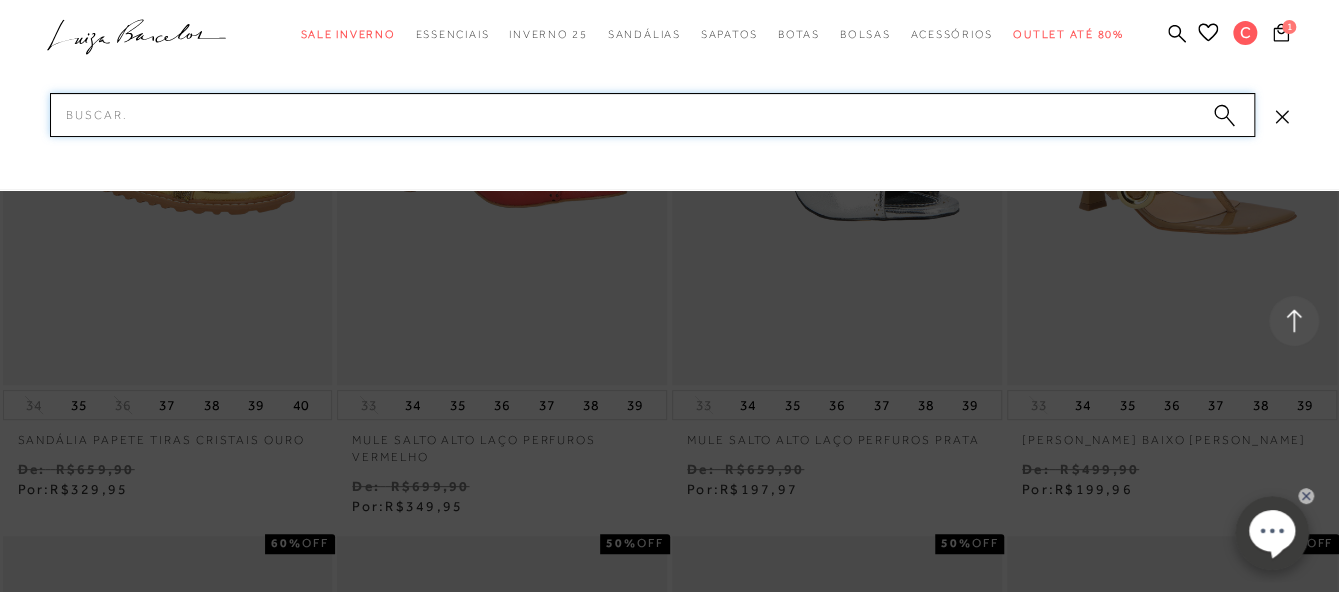 click on "Pesquisar" at bounding box center (652, 115) 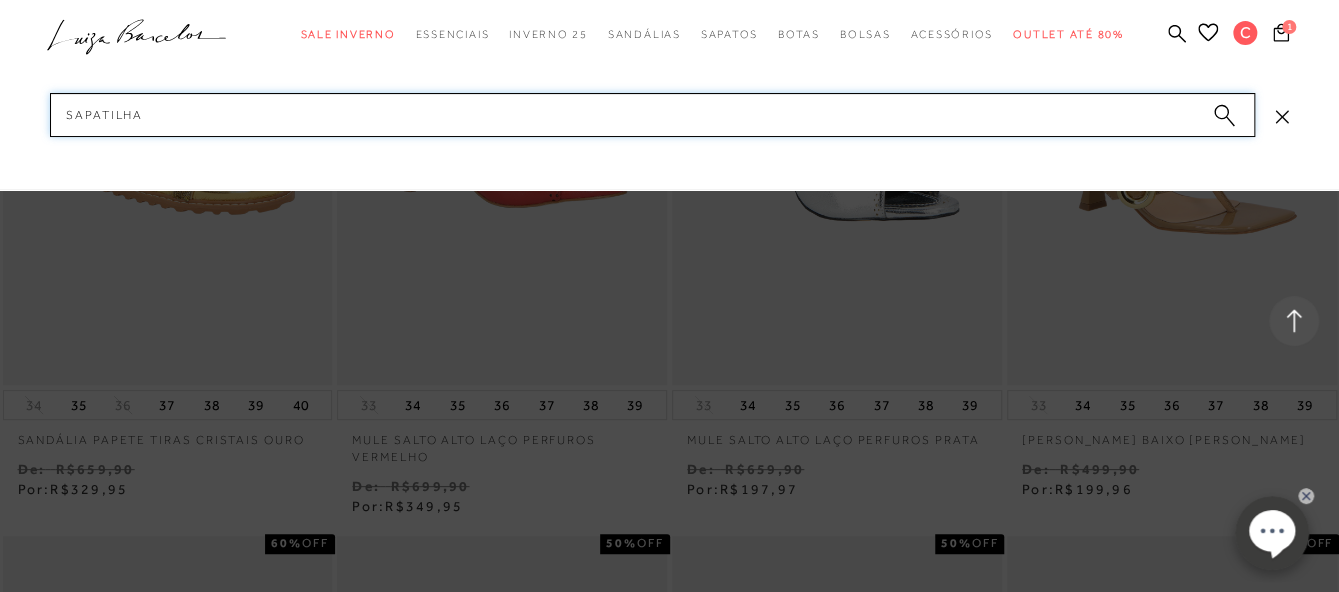type on "sapatilha" 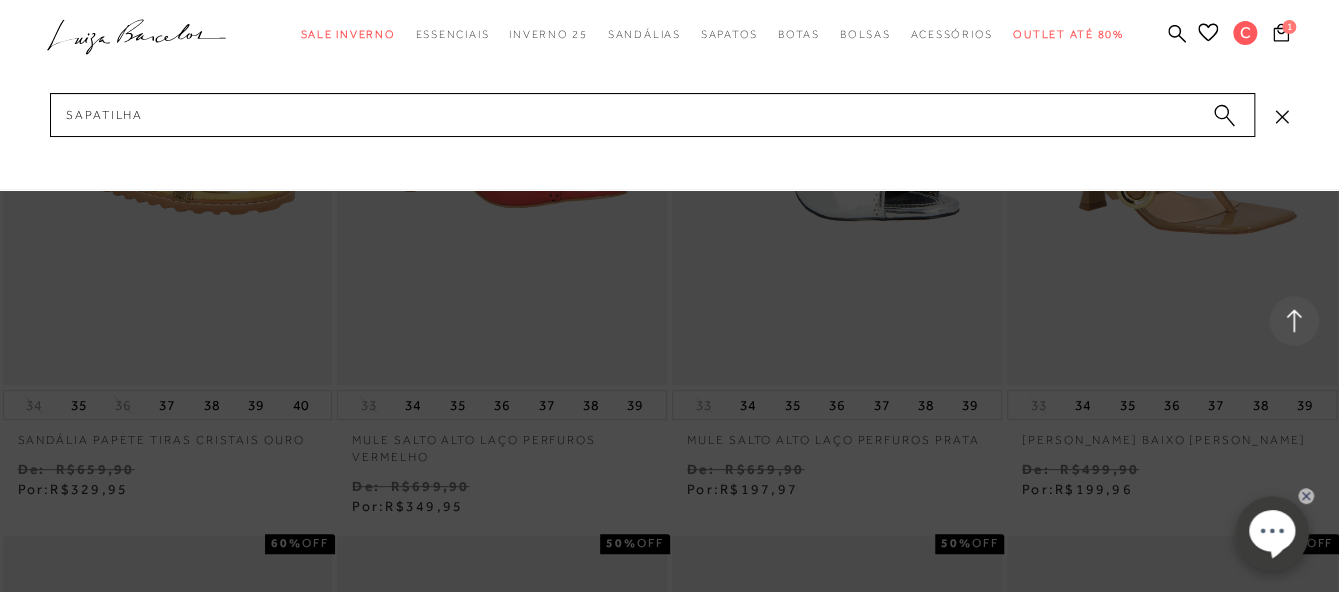 click 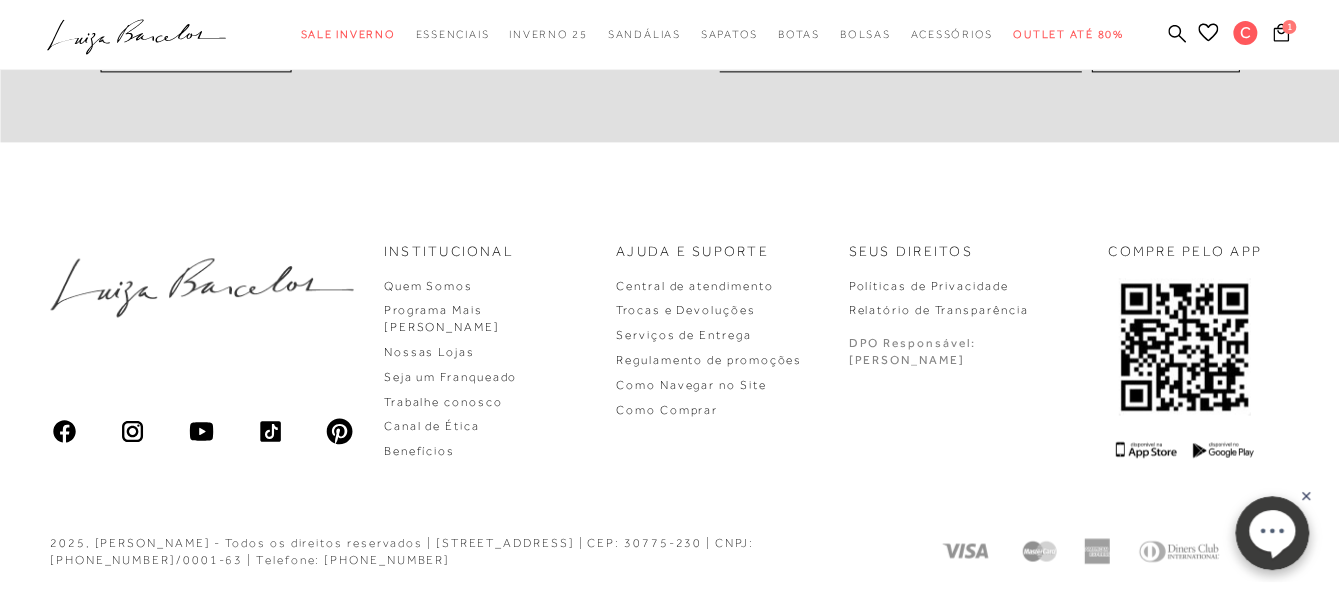 type 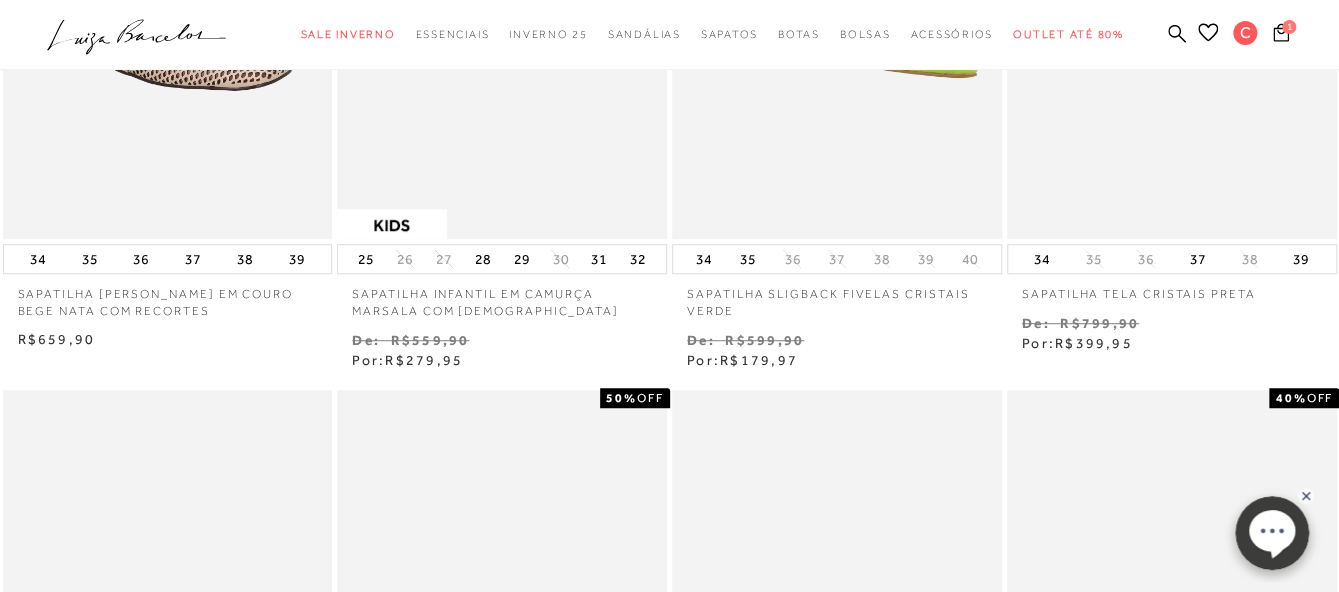scroll, scrollTop: 1202, scrollLeft: 0, axis: vertical 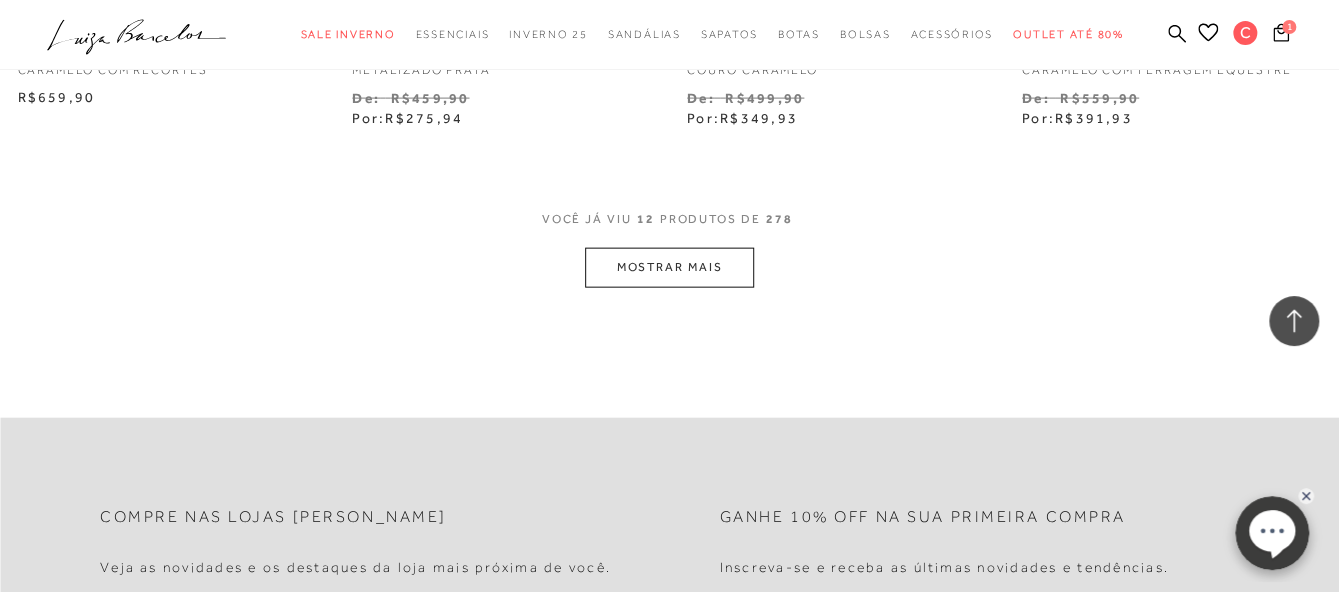 click on "MOSTRAR MAIS" at bounding box center [669, 267] 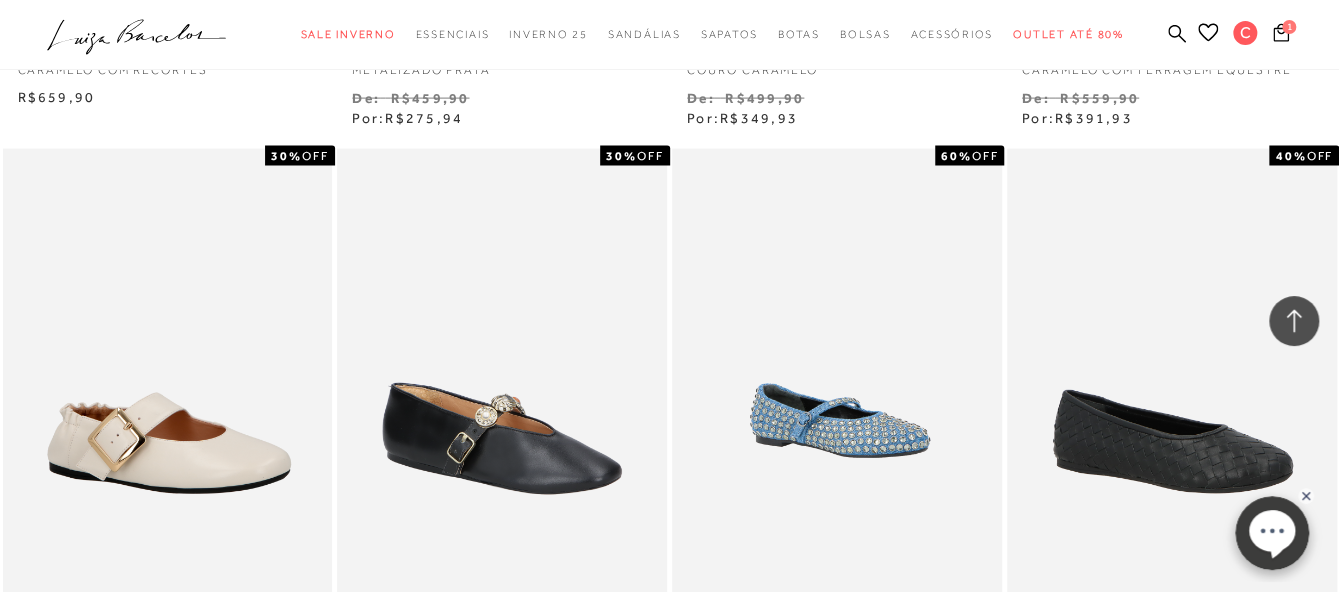 scroll, scrollTop: 2337, scrollLeft: 0, axis: vertical 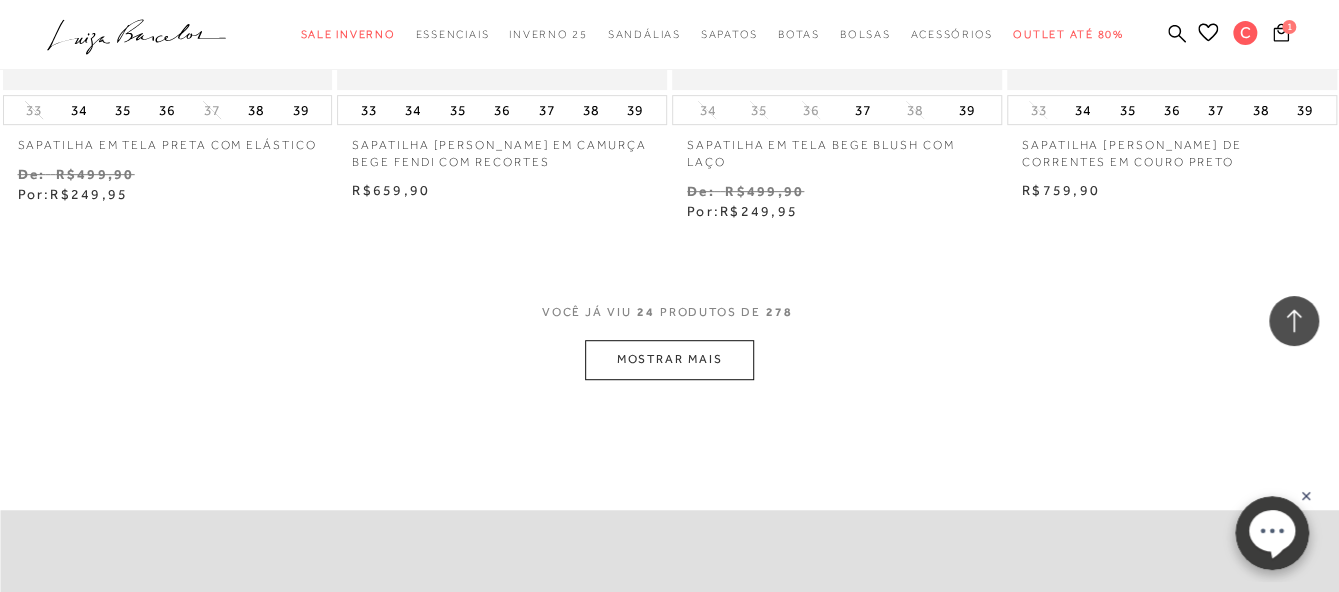click on "MOSTRAR MAIS" at bounding box center (669, 359) 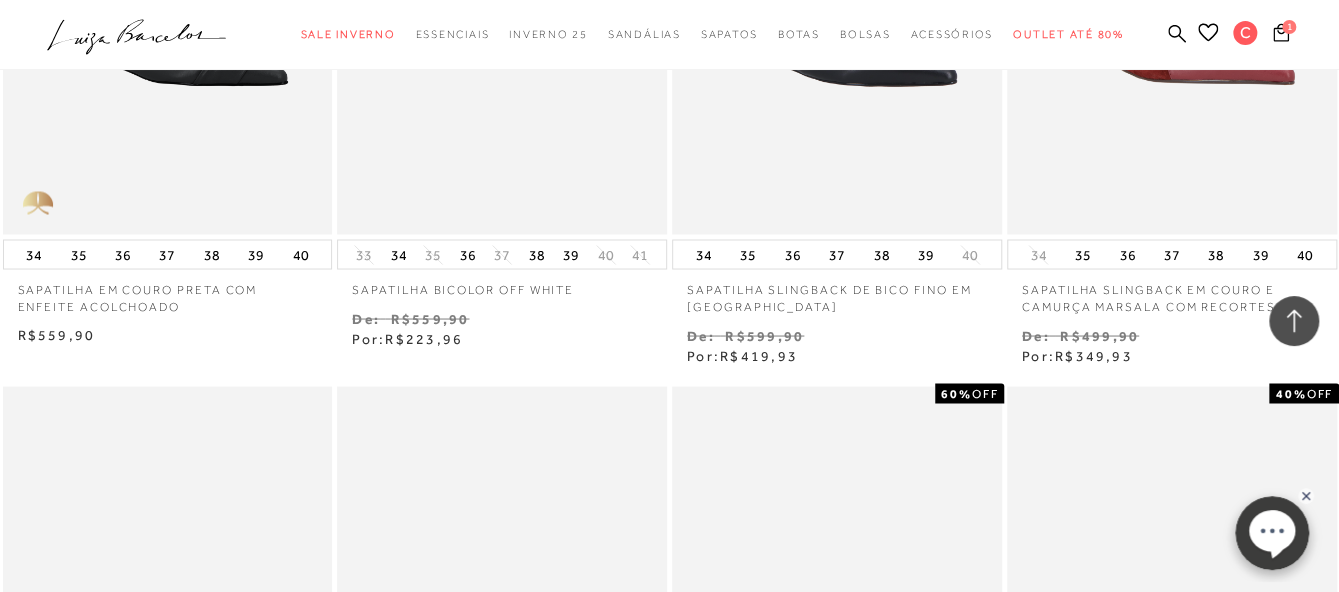 scroll, scrollTop: 5206, scrollLeft: 0, axis: vertical 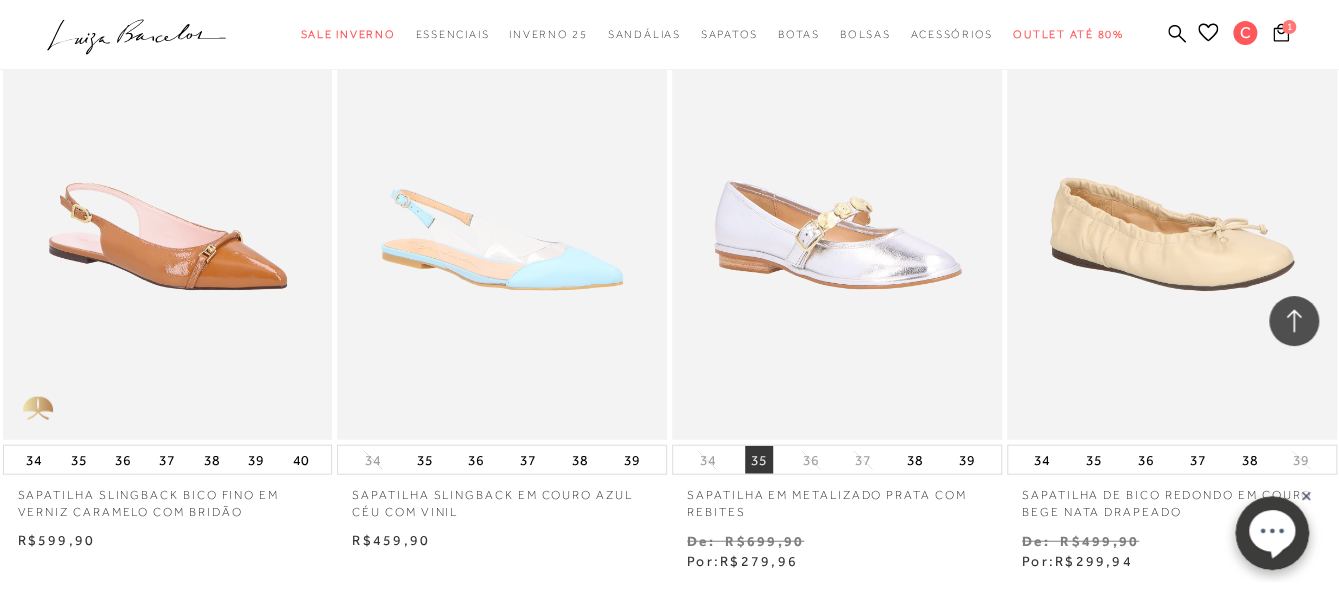 click on "35" at bounding box center (759, 460) 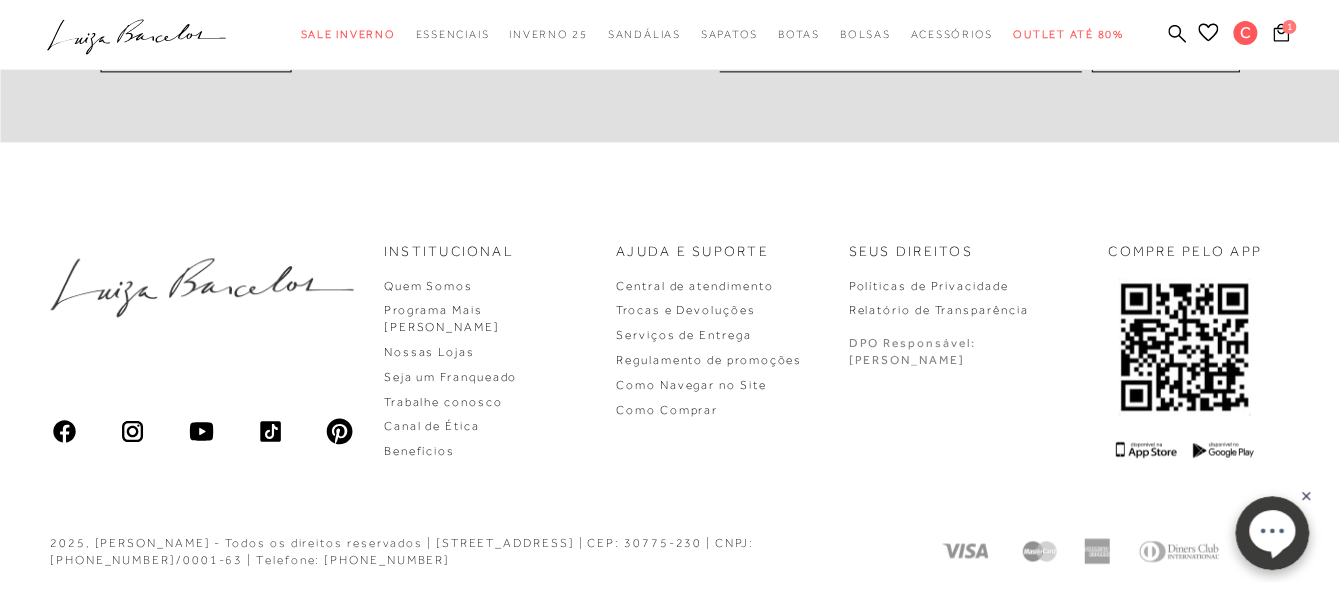 scroll, scrollTop: 0, scrollLeft: 0, axis: both 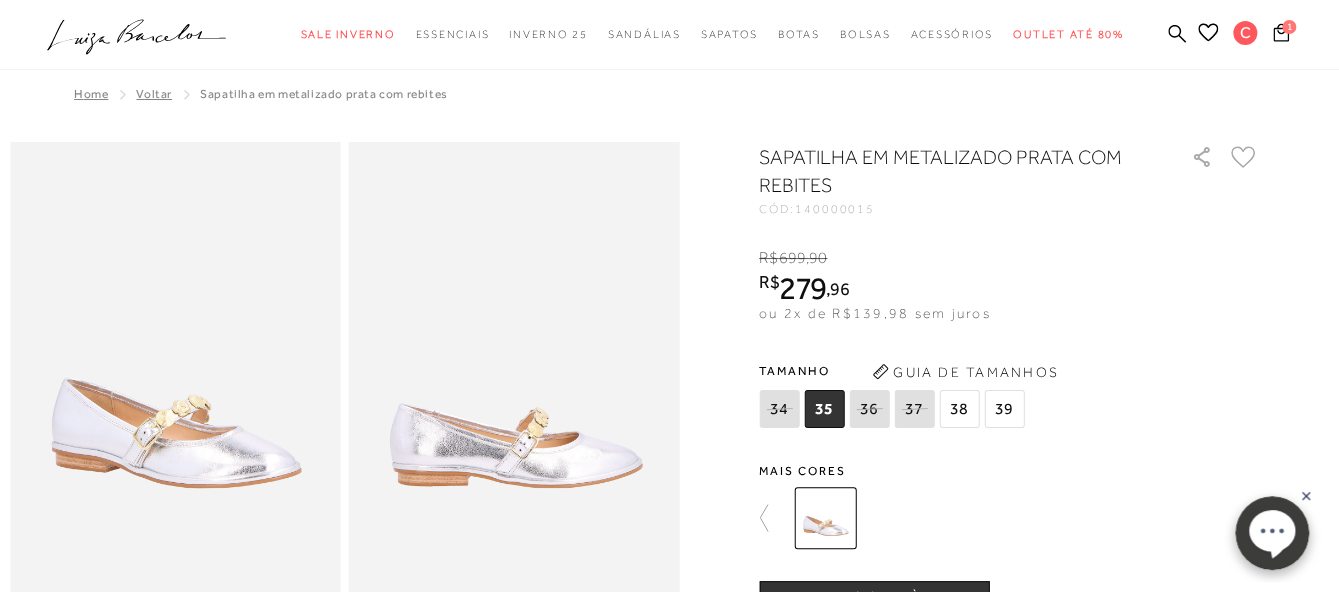 click at bounding box center (514, 390) 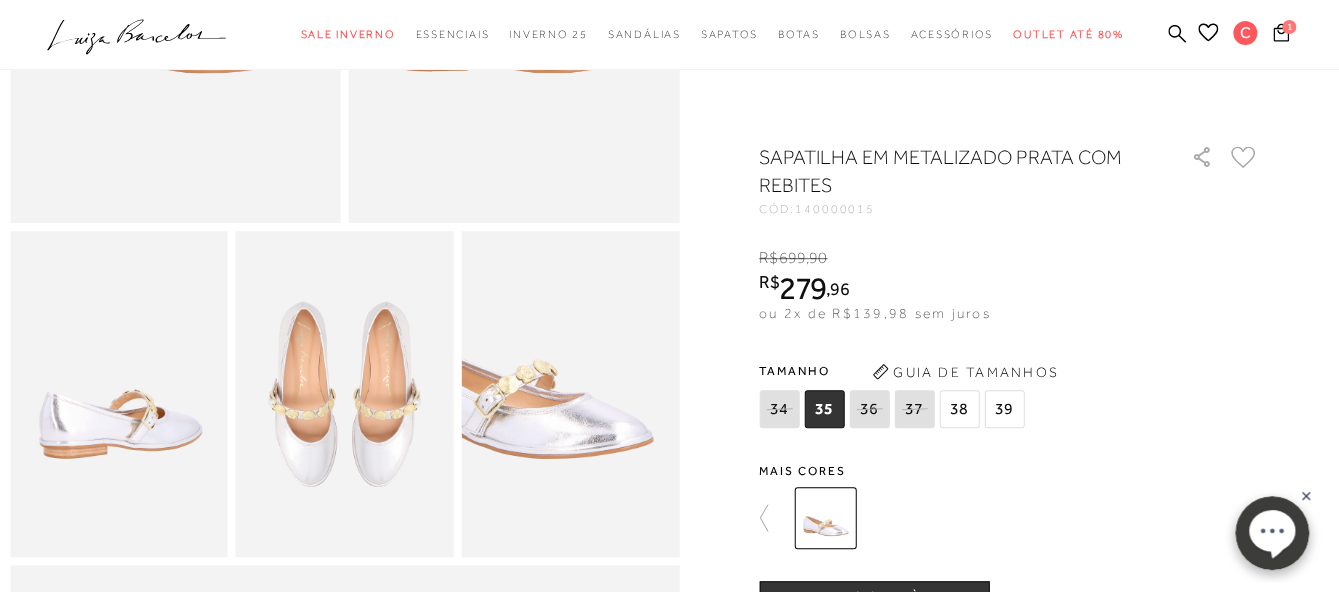click on "ADICIONAR À SACOLA" at bounding box center (874, 605) 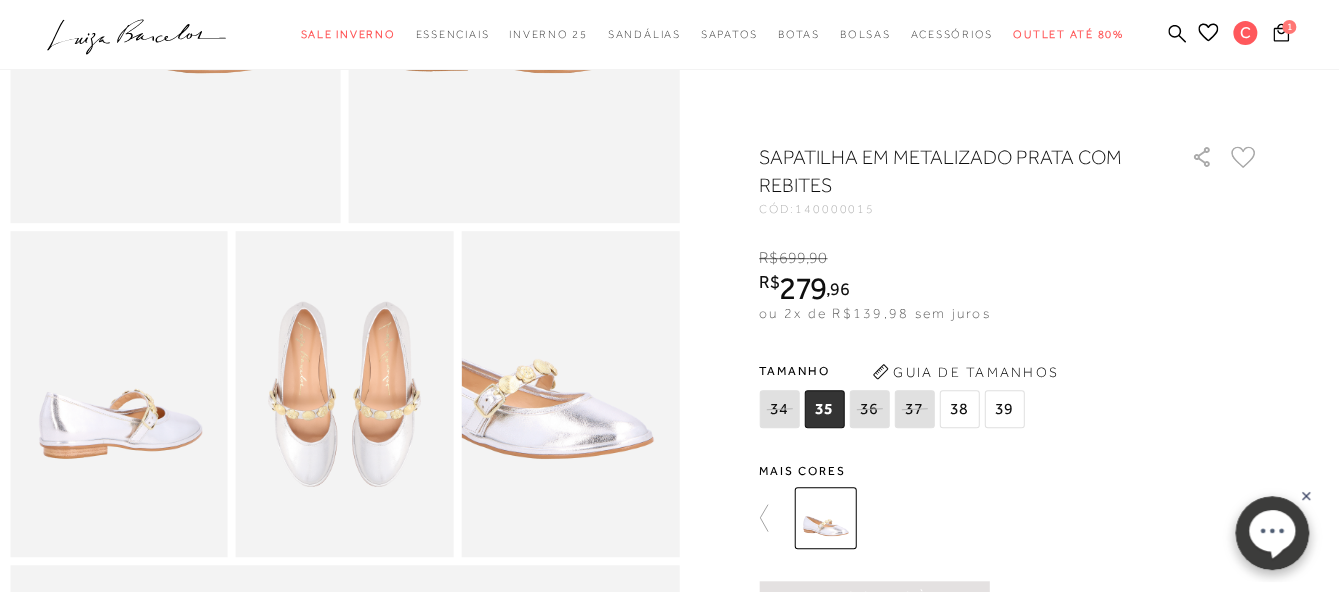 scroll, scrollTop: 1399, scrollLeft: 0, axis: vertical 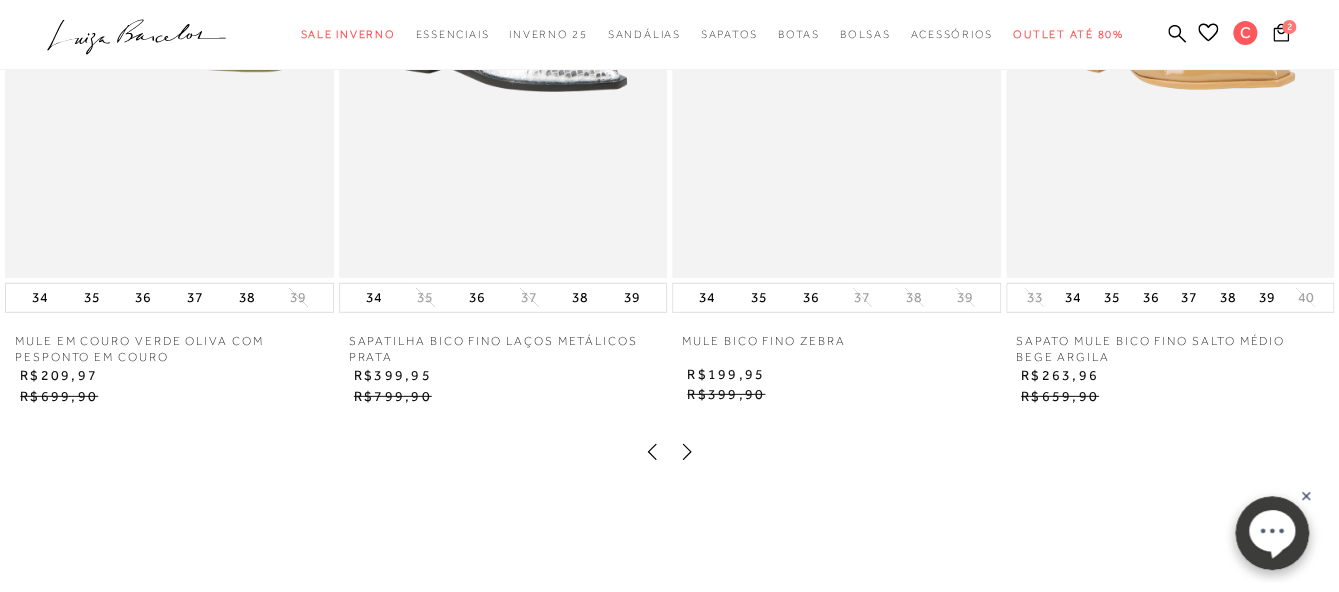 click 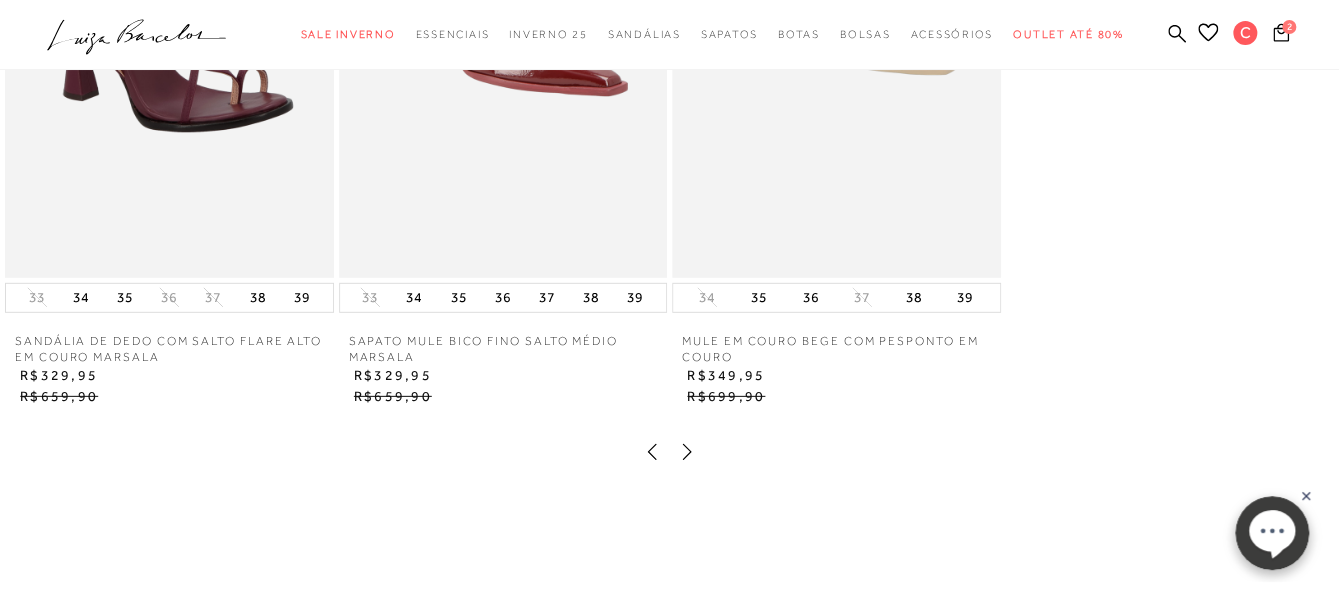 scroll, scrollTop: 2159, scrollLeft: 0, axis: vertical 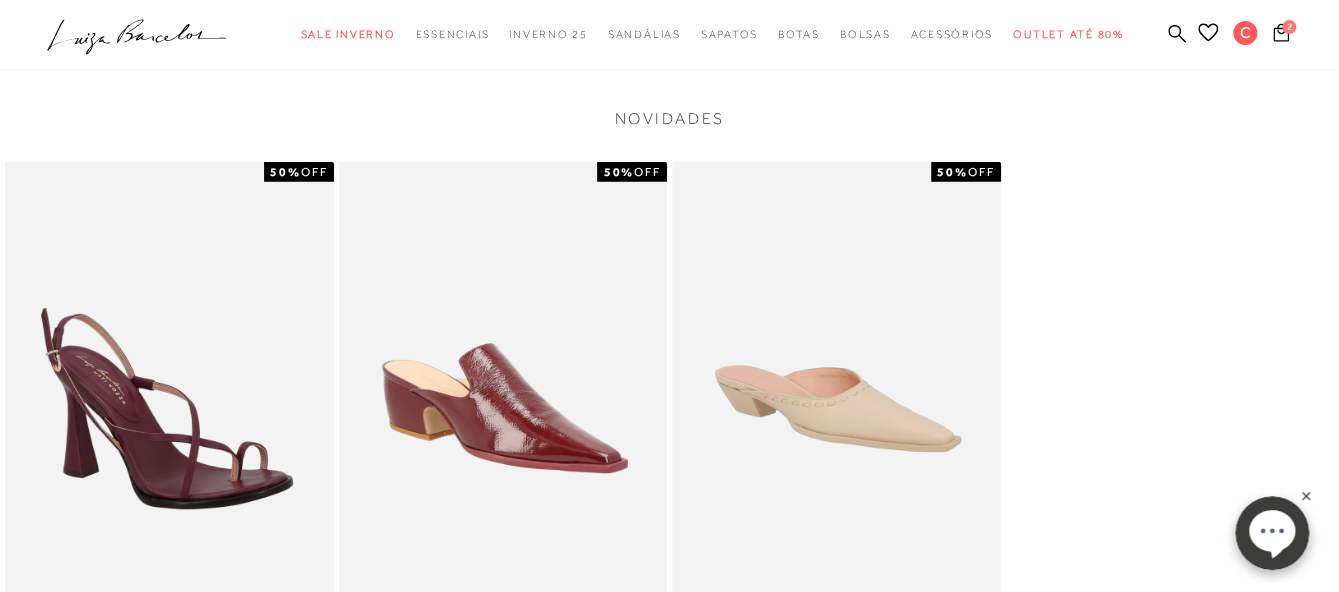 click 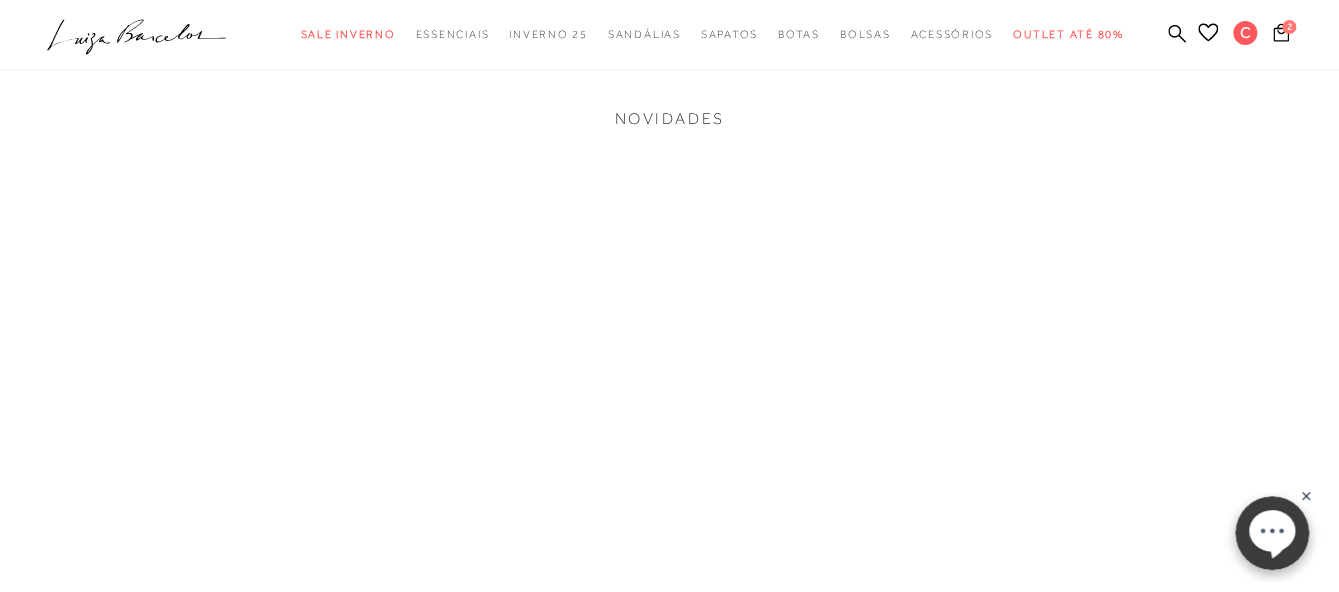 scroll, scrollTop: 2600, scrollLeft: 0, axis: vertical 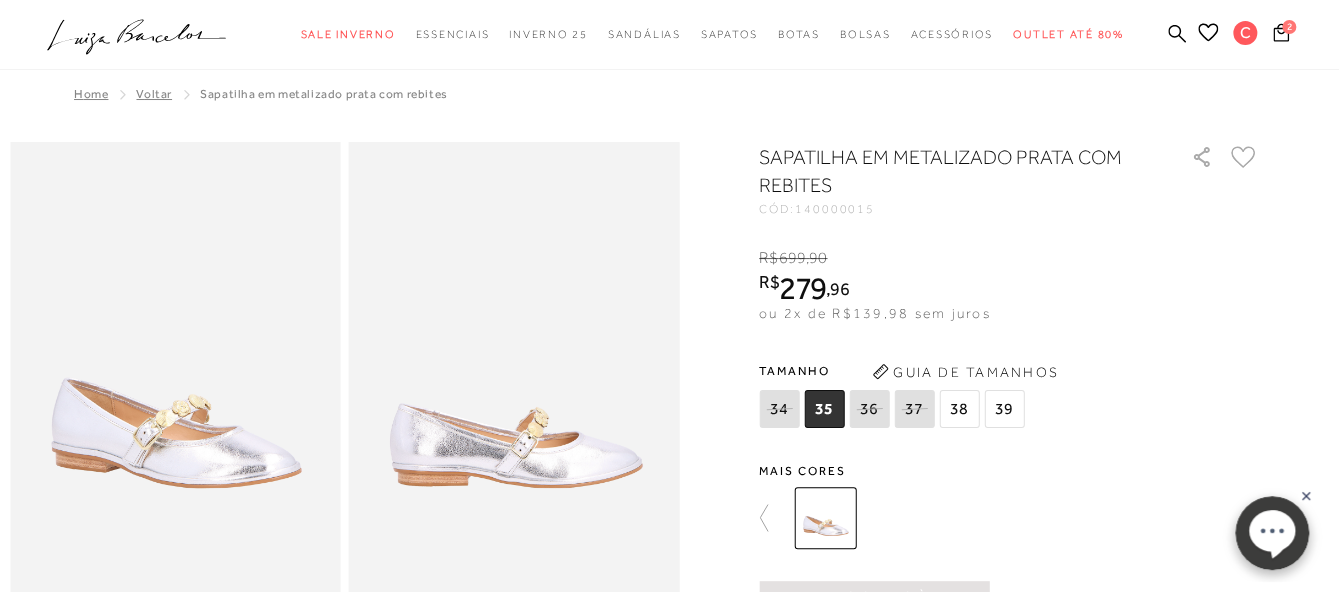click at bounding box center (514, 390) 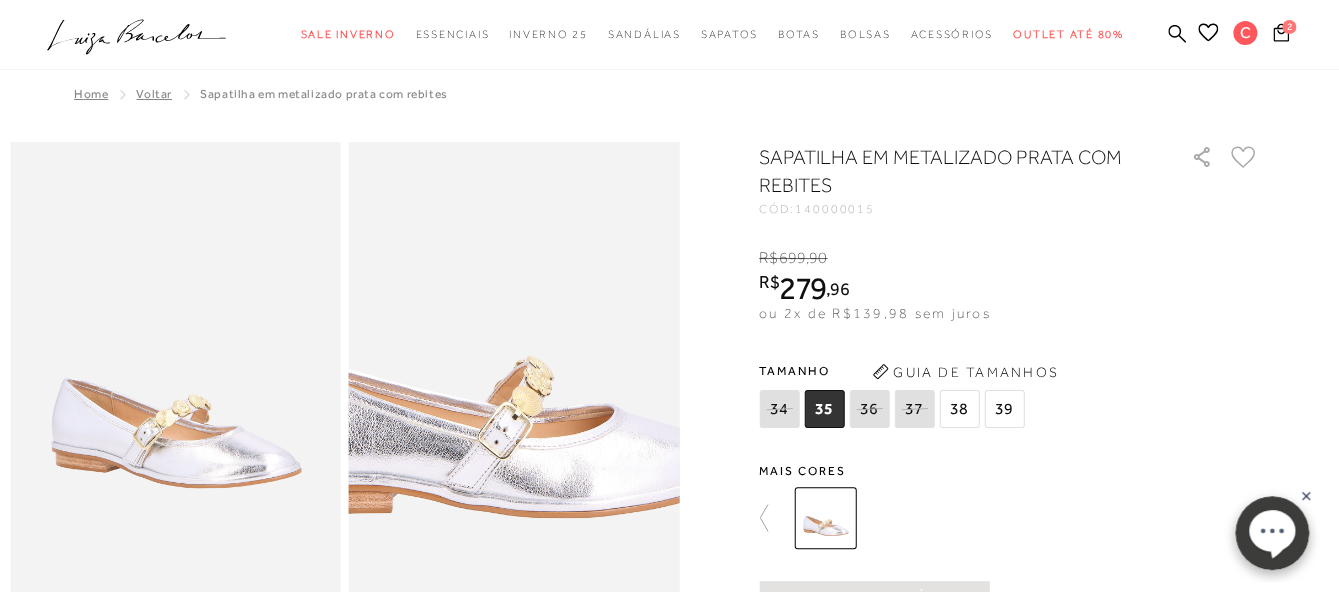 click at bounding box center [483, 322] 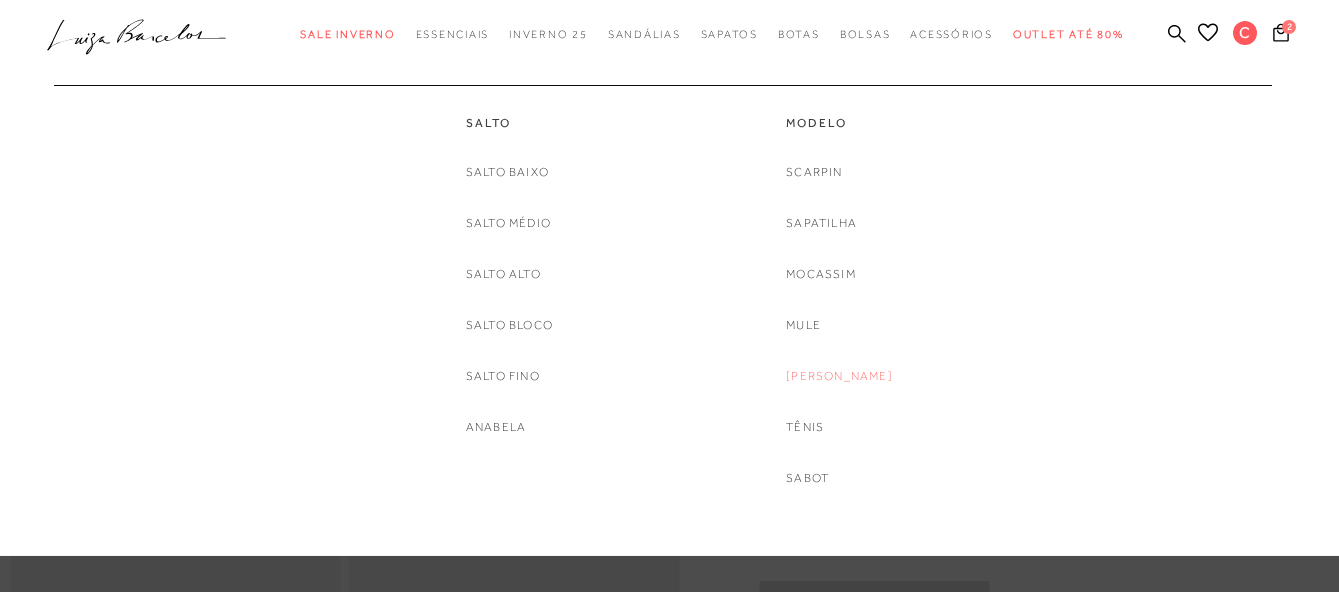 scroll, scrollTop: 0, scrollLeft: 0, axis: both 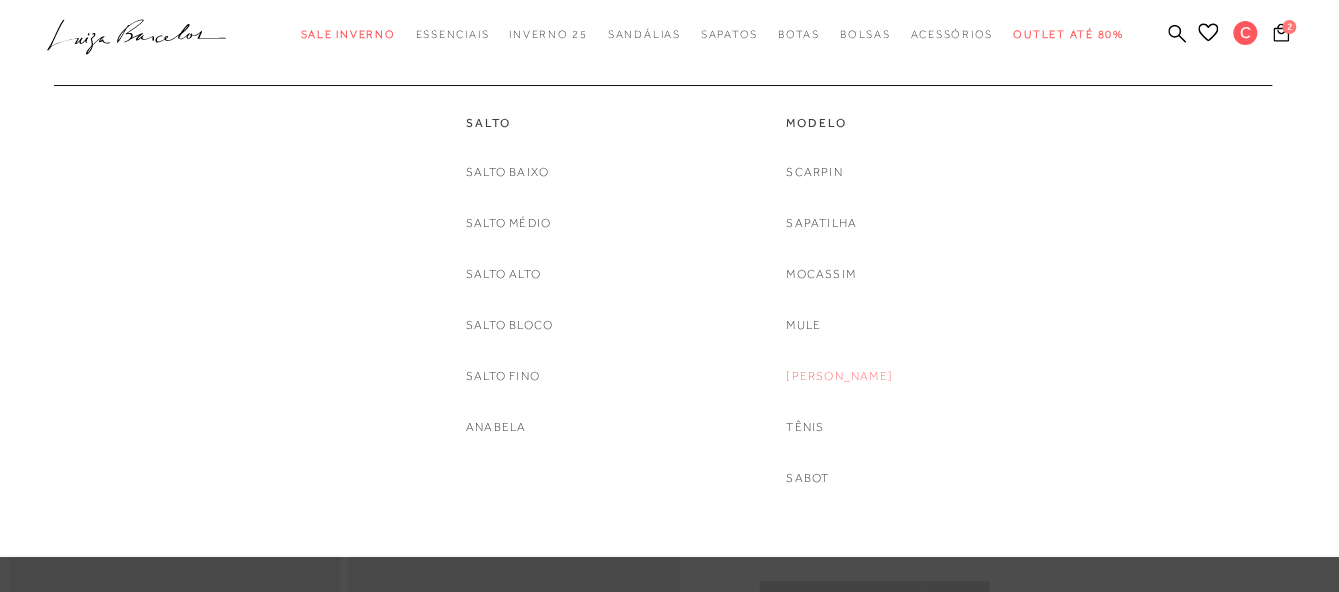 click on "[PERSON_NAME]" at bounding box center [839, 376] 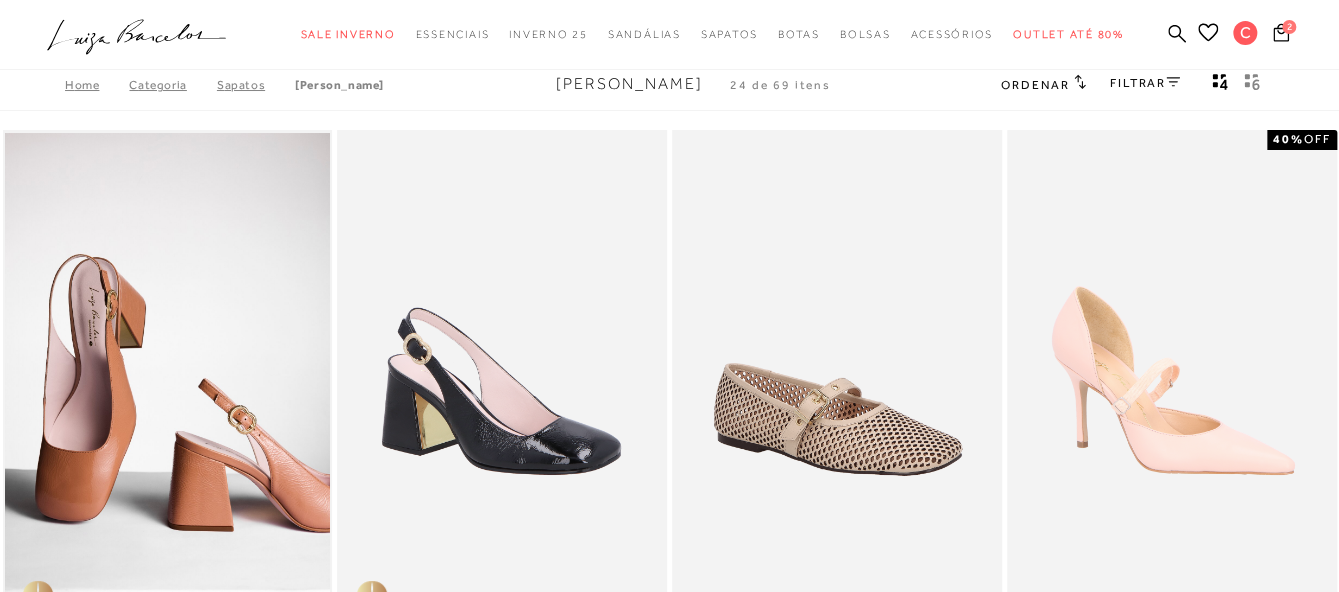 scroll, scrollTop: 10, scrollLeft: 0, axis: vertical 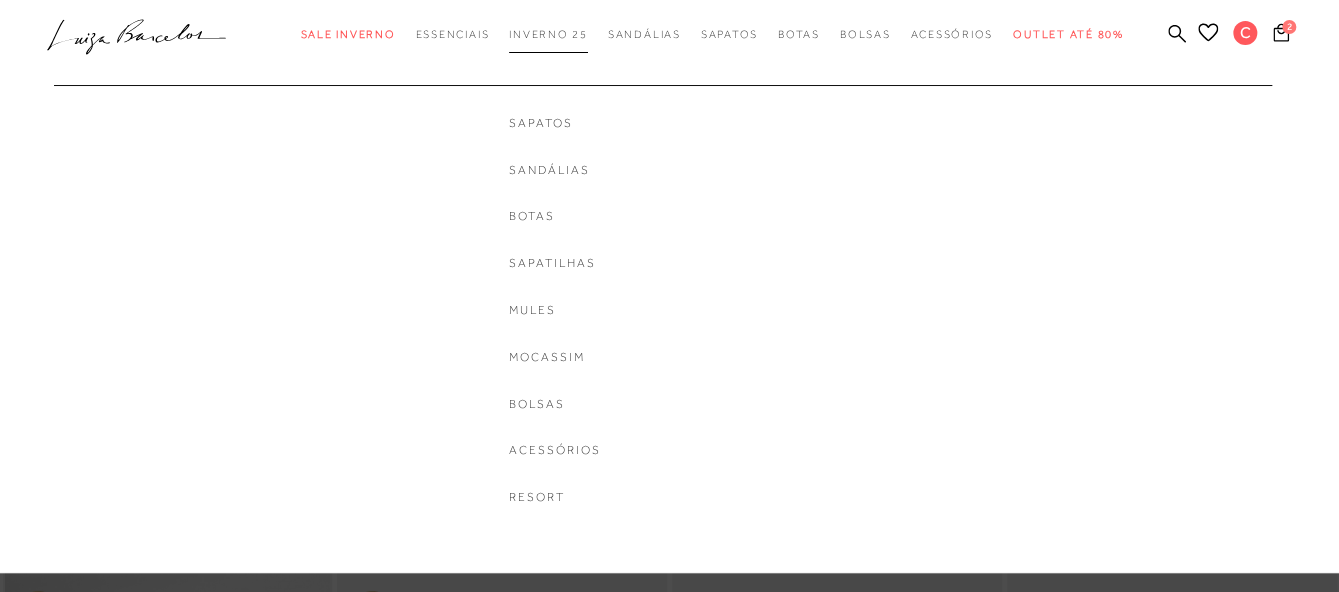 click on "Inverno 25" at bounding box center [548, 34] 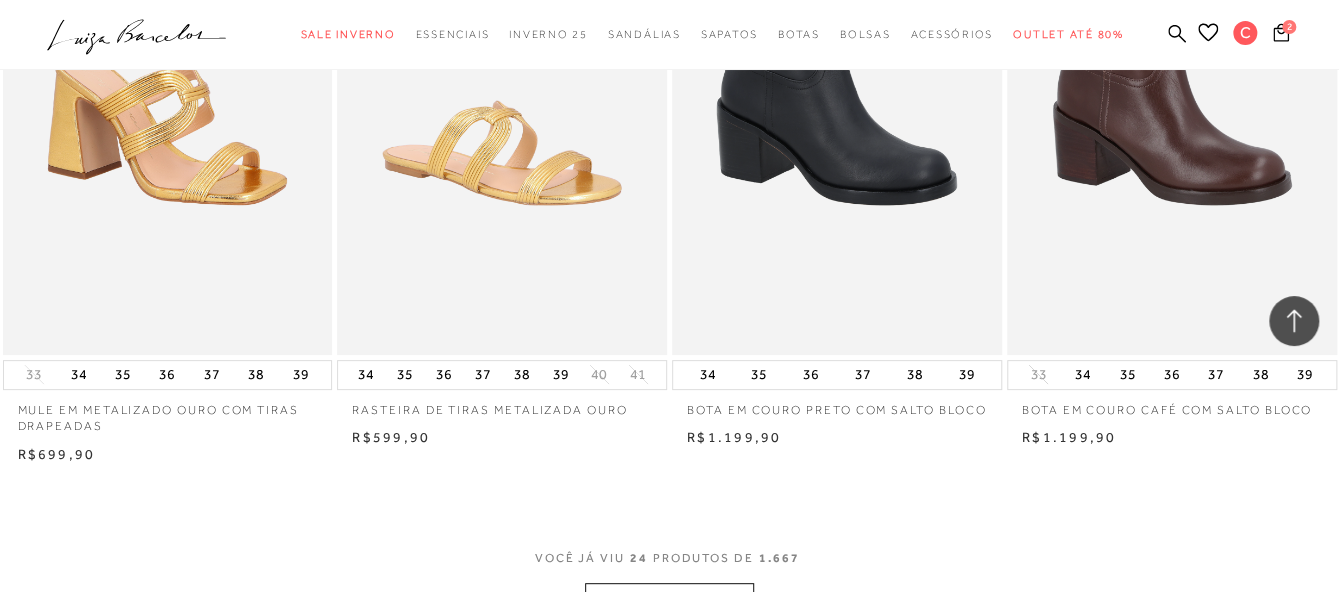 scroll, scrollTop: 0, scrollLeft: 0, axis: both 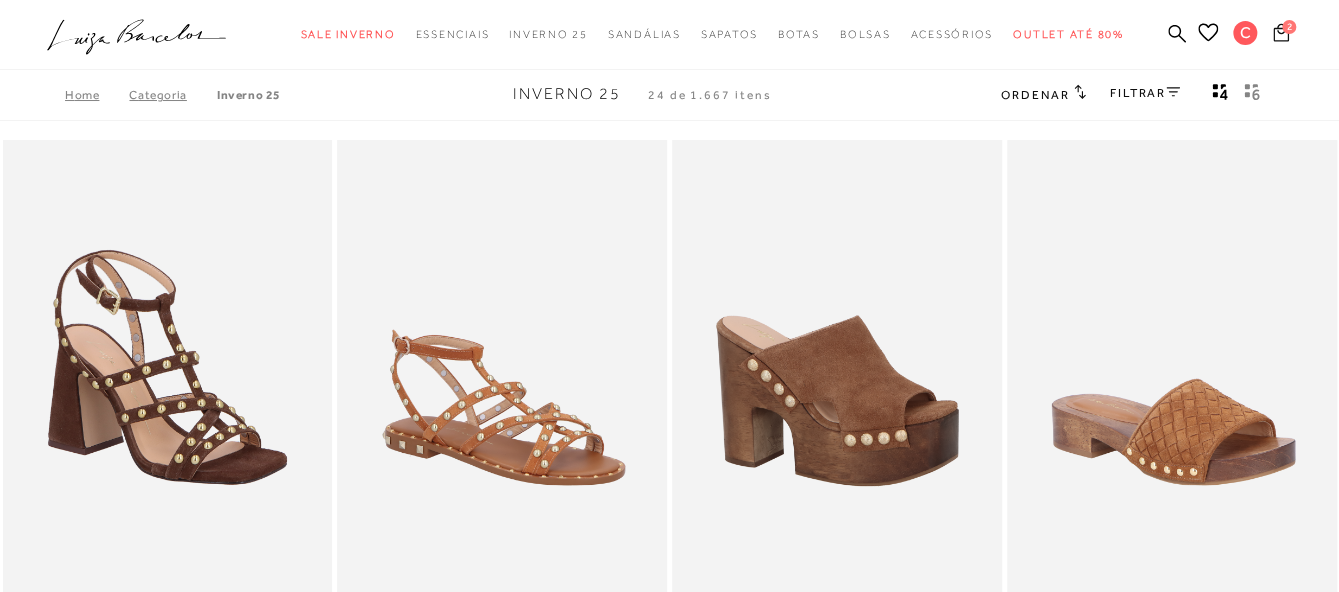 click 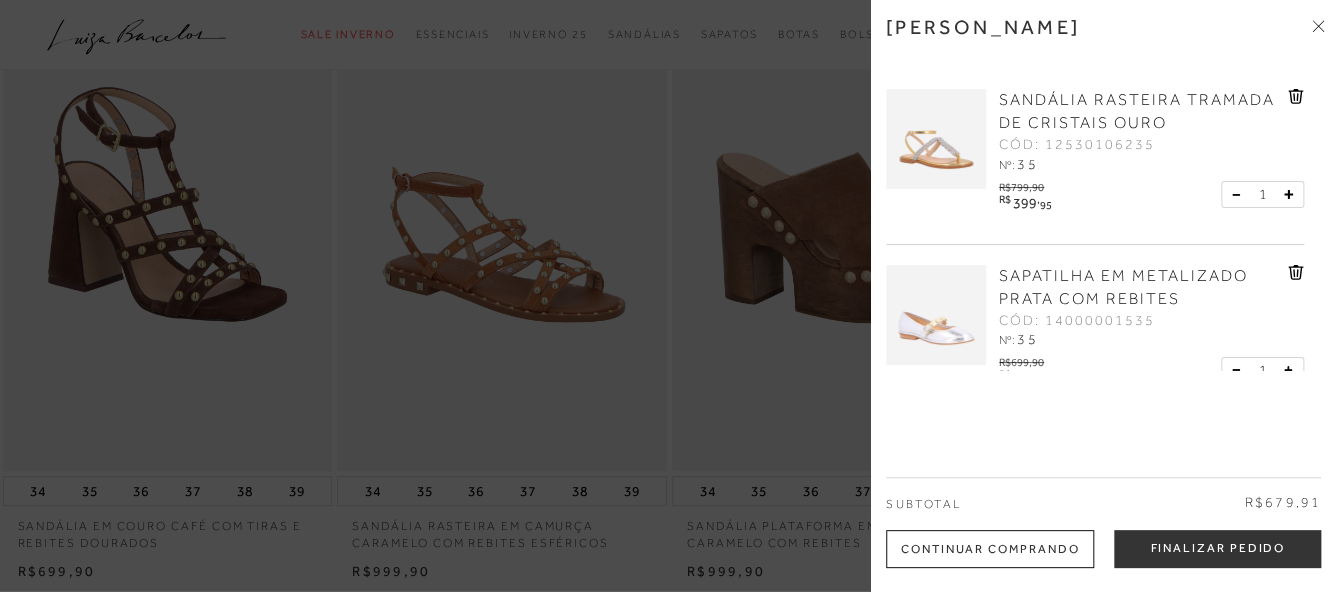 scroll, scrollTop: 181, scrollLeft: 0, axis: vertical 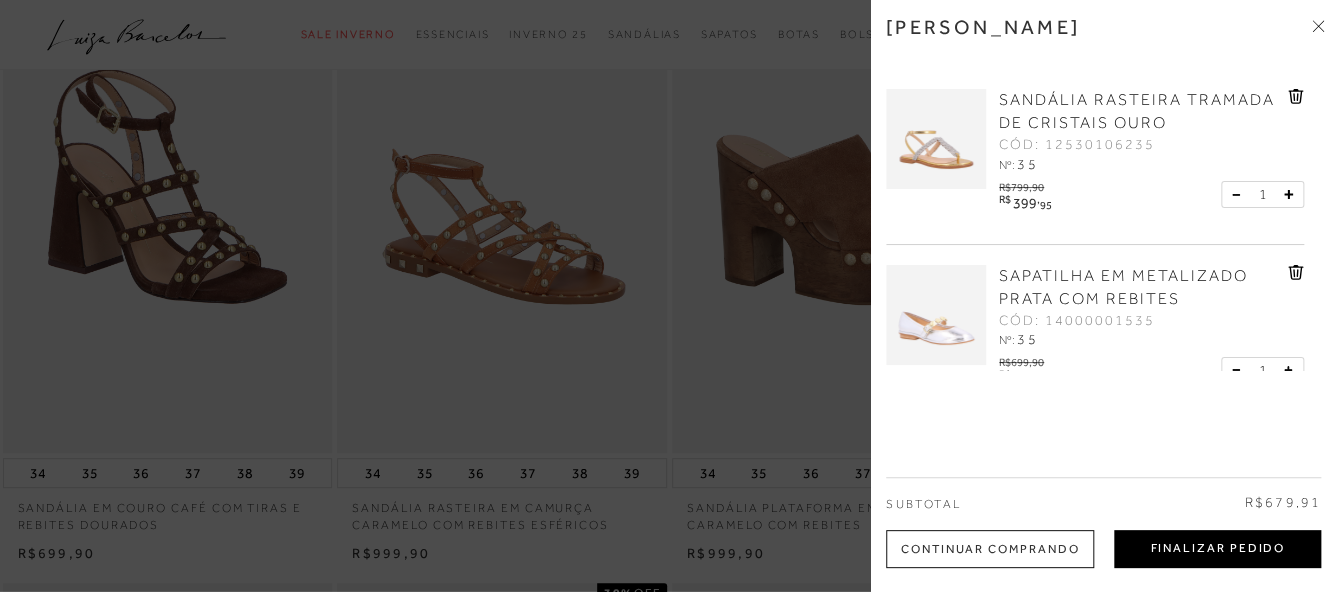 click on "Finalizar Pedido" at bounding box center (1217, 549) 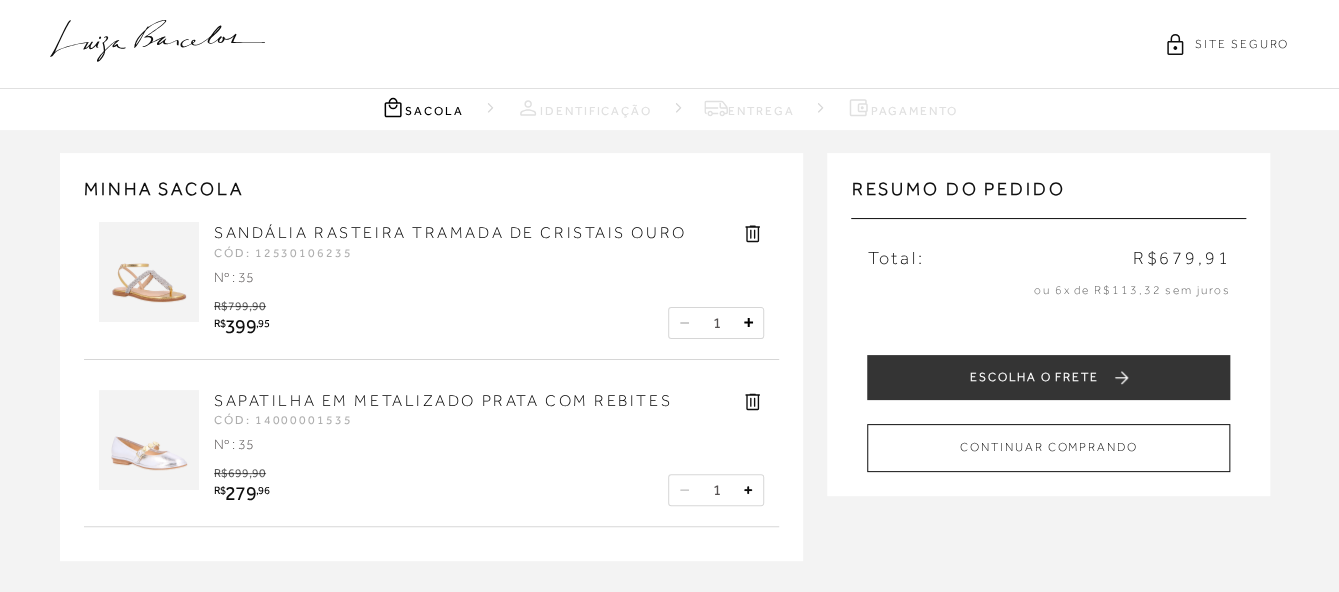 scroll, scrollTop: 0, scrollLeft: 0, axis: both 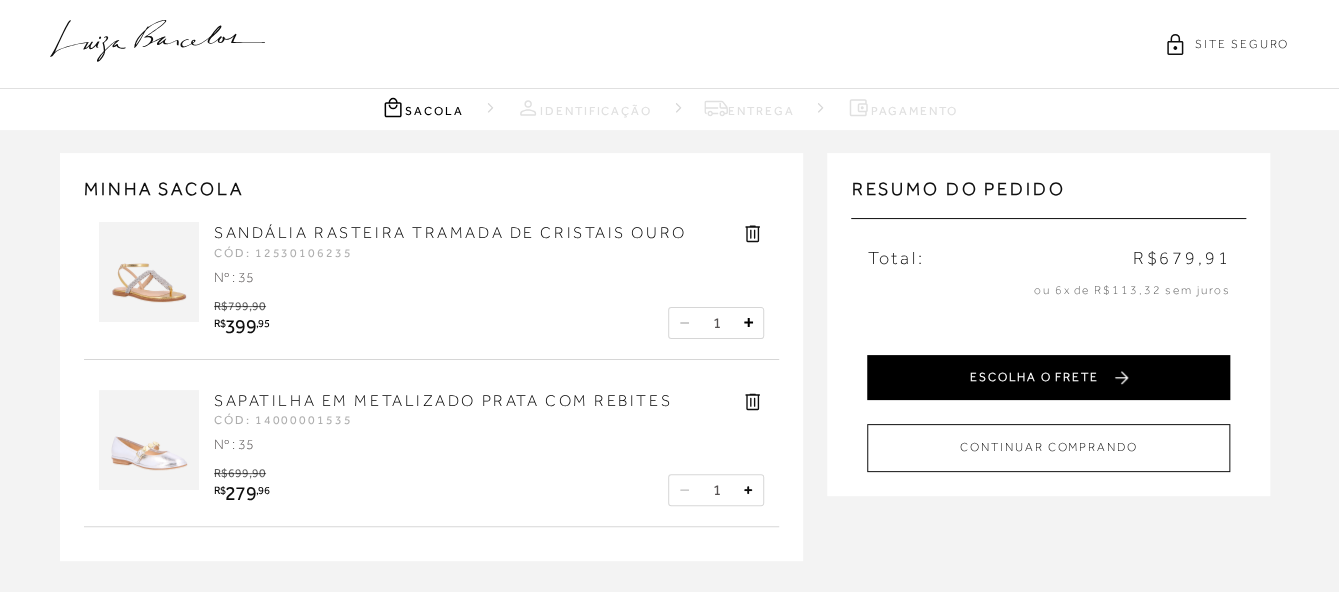 click on "ESCOLHA O FRETE" at bounding box center (1048, 377) 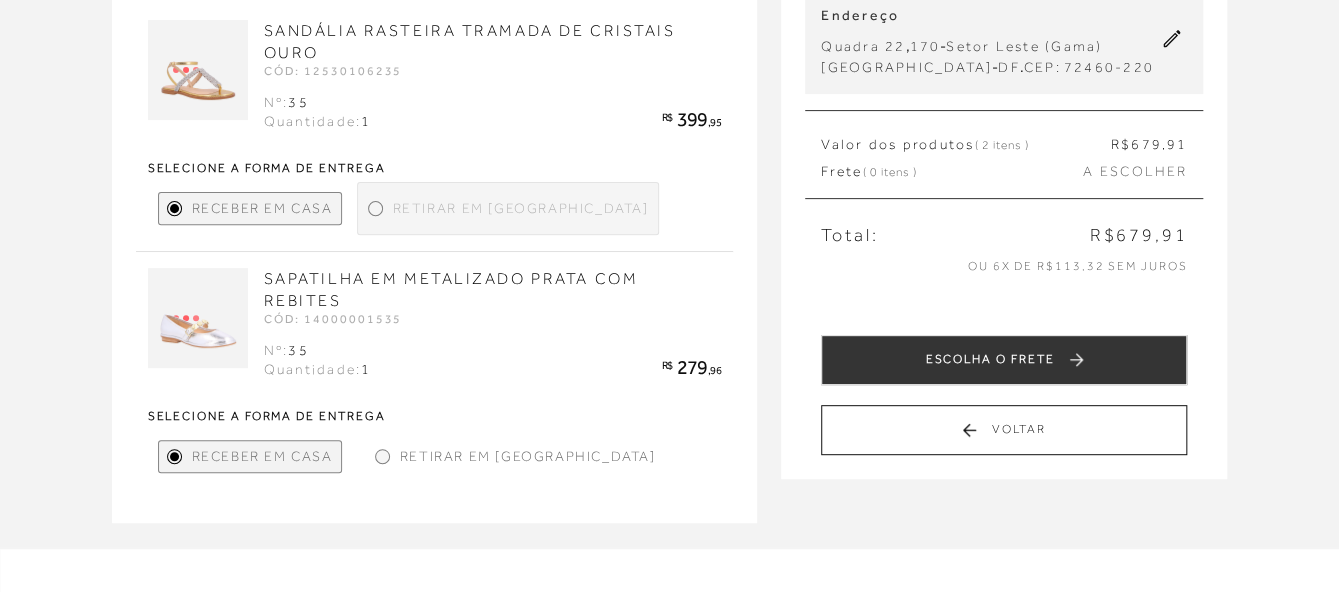 scroll, scrollTop: 233, scrollLeft: 0, axis: vertical 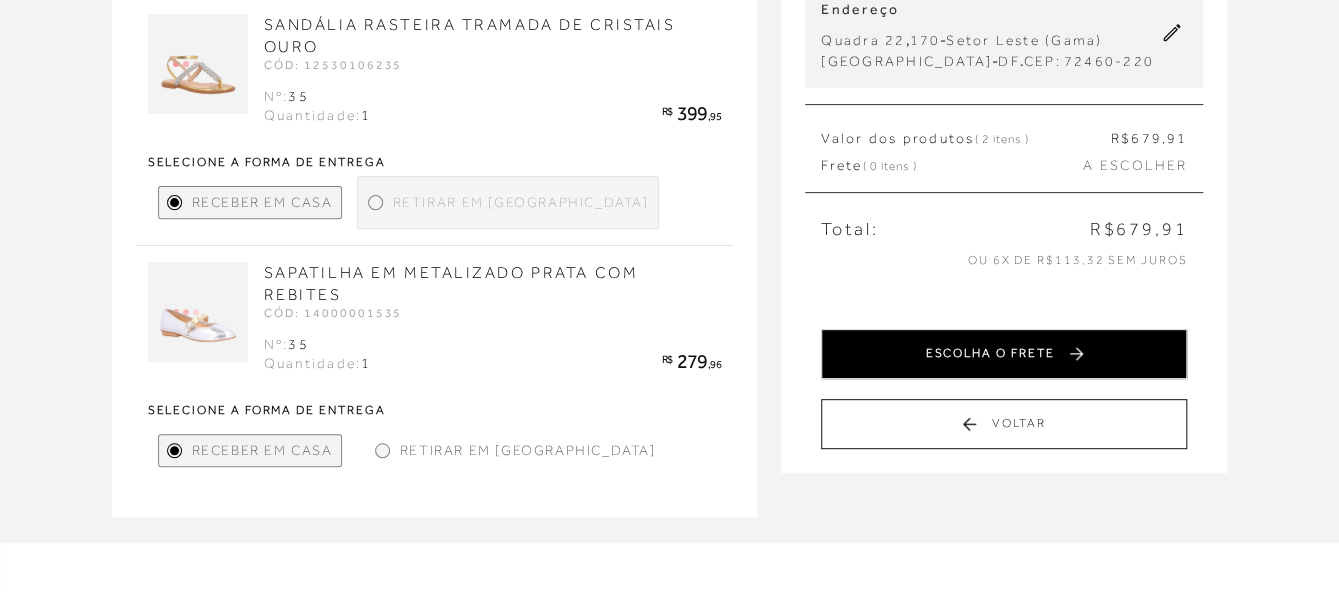 click on "ESCOLHA O FRETE" at bounding box center [1004, 354] 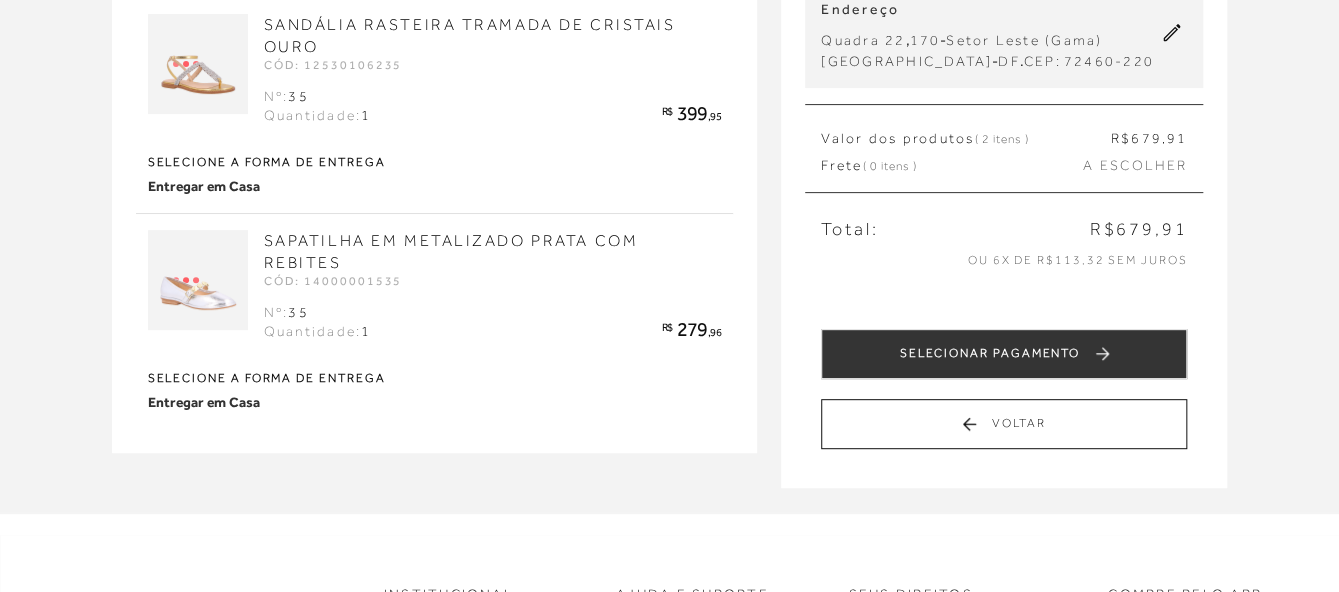 scroll, scrollTop: 0, scrollLeft: 0, axis: both 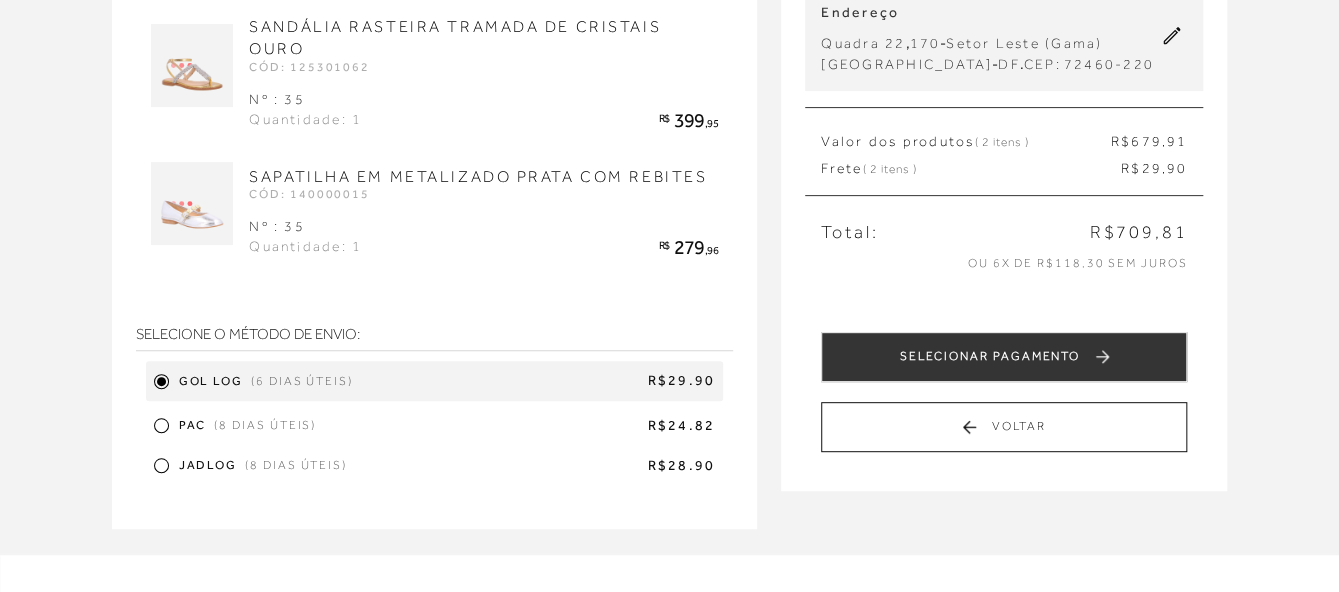 click at bounding box center (161, 425) 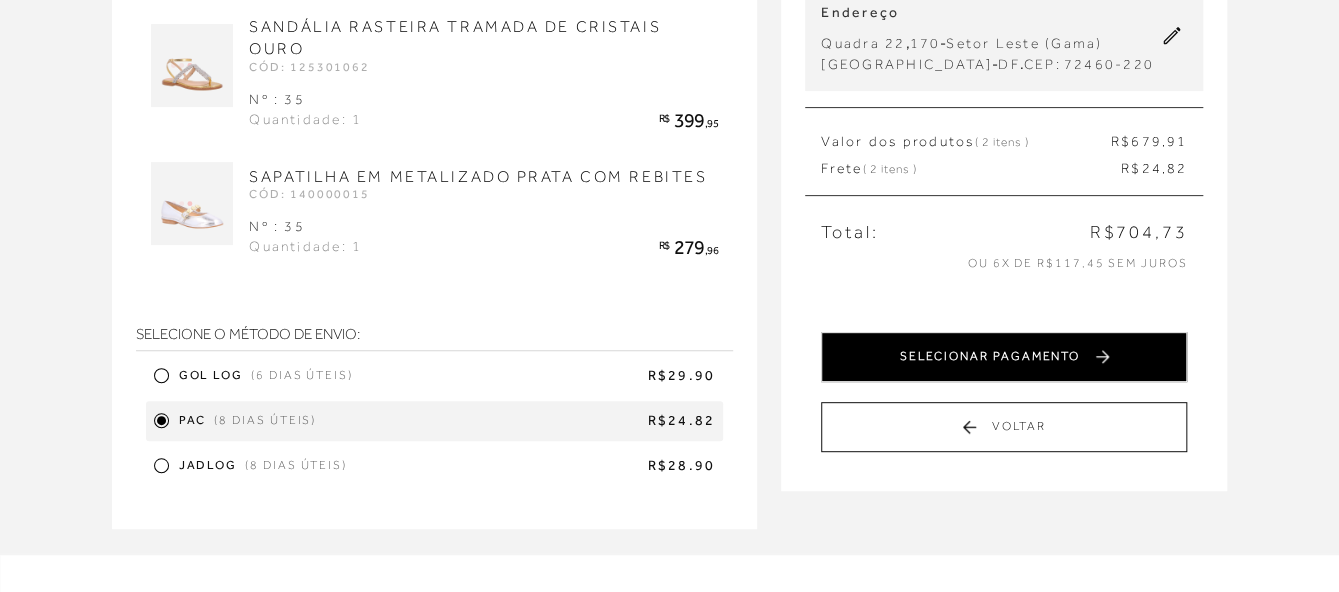 click on "SELECIONAR PAGAMENTO" at bounding box center (1004, 357) 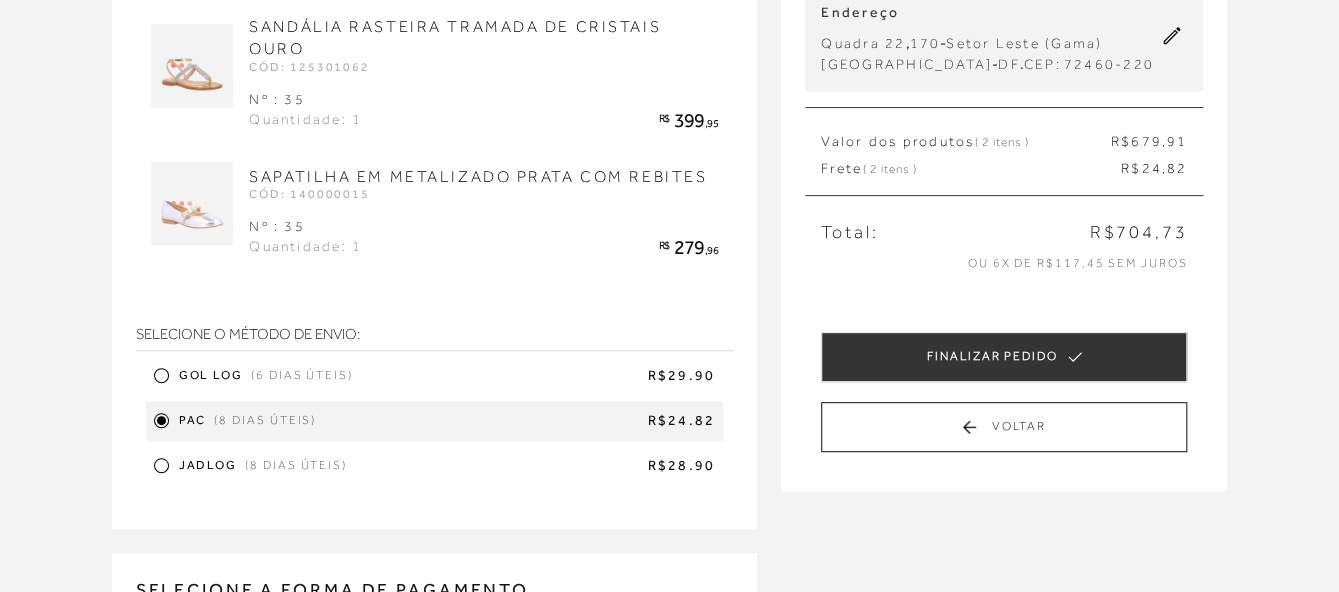 scroll, scrollTop: 0, scrollLeft: 0, axis: both 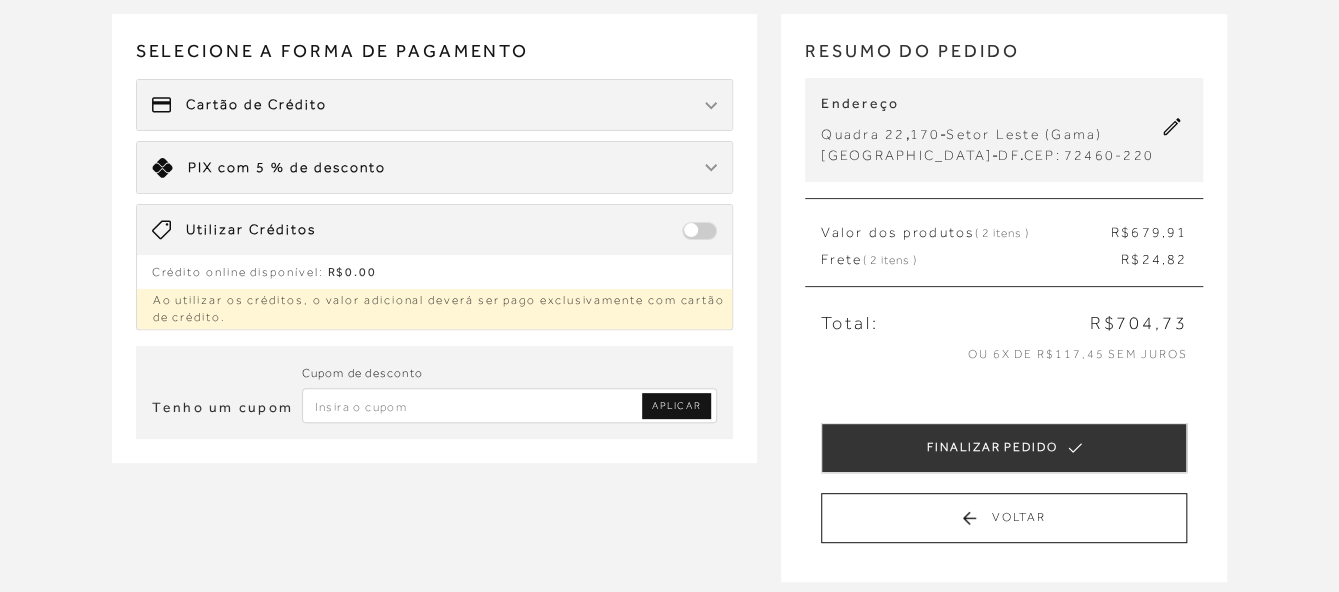 click at bounding box center (510, 405) 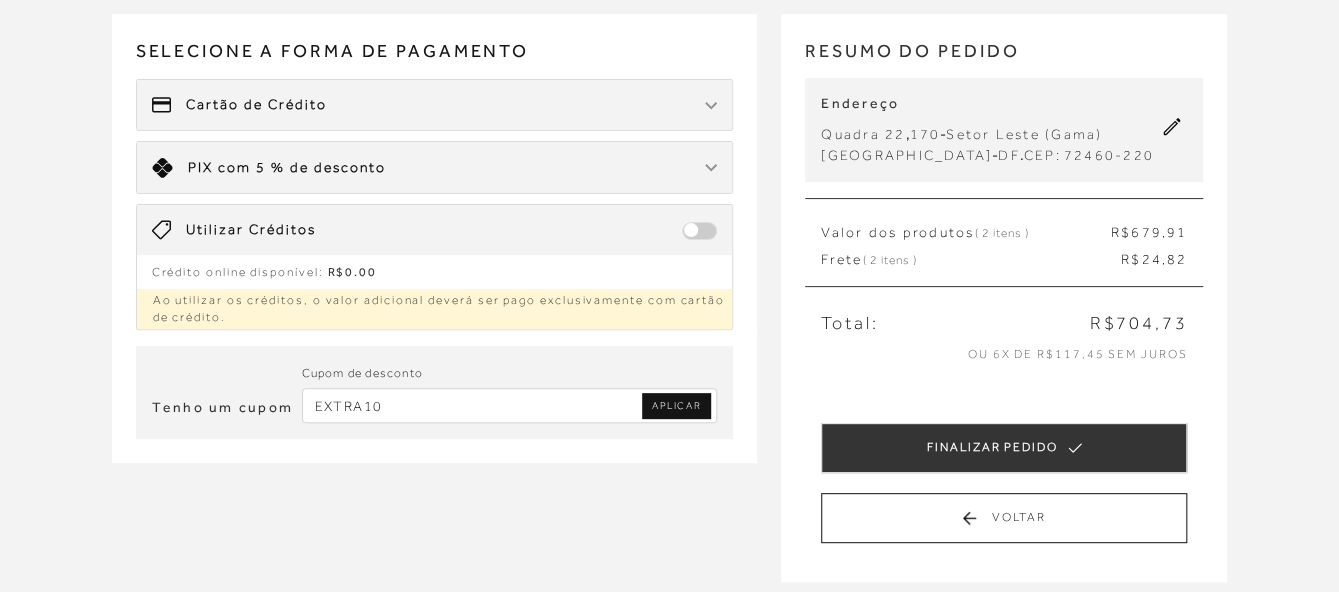 type on "EXTRA10" 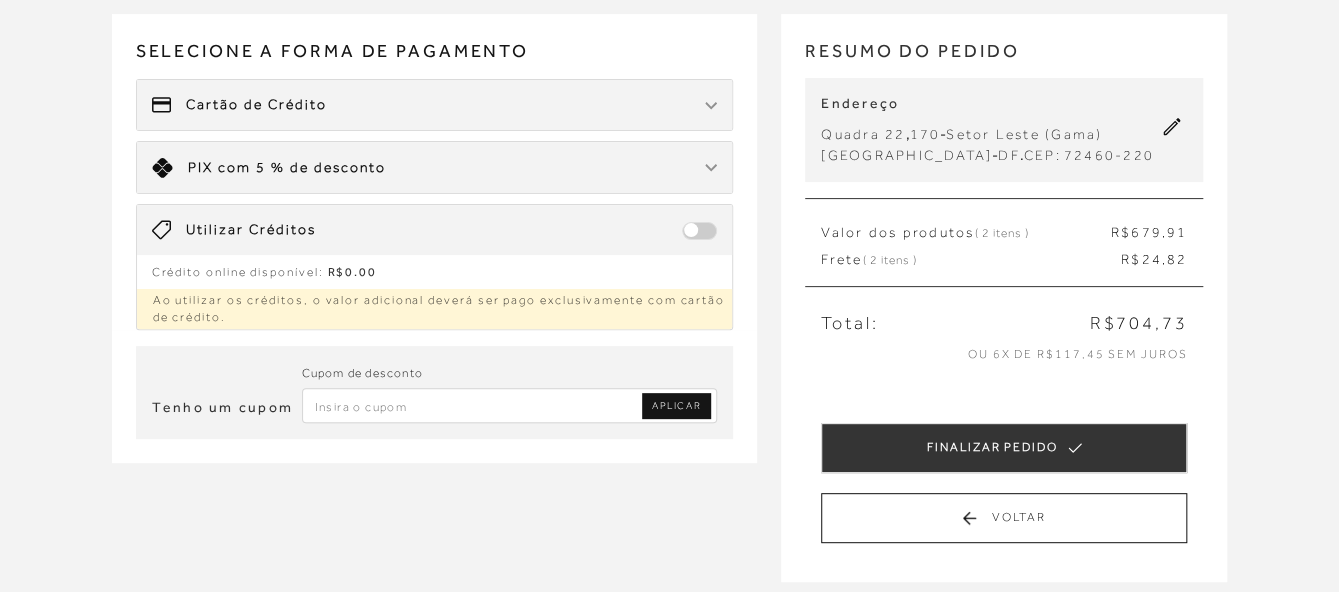 click at bounding box center (510, 405) 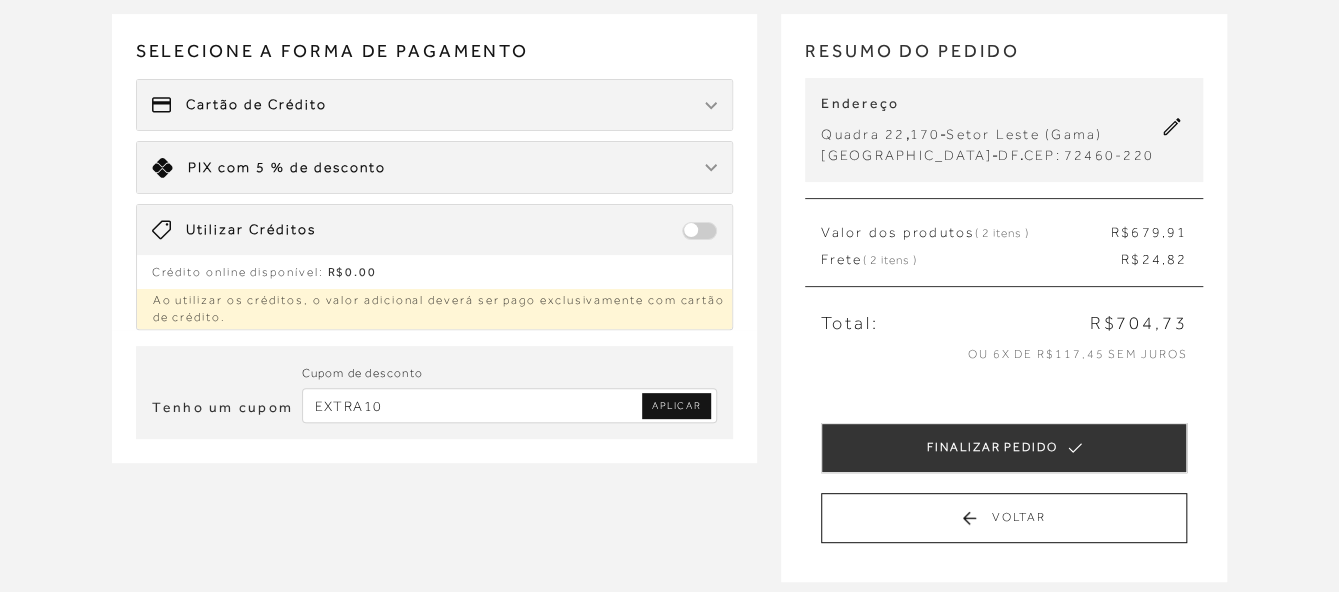 type on "EXTRA10" 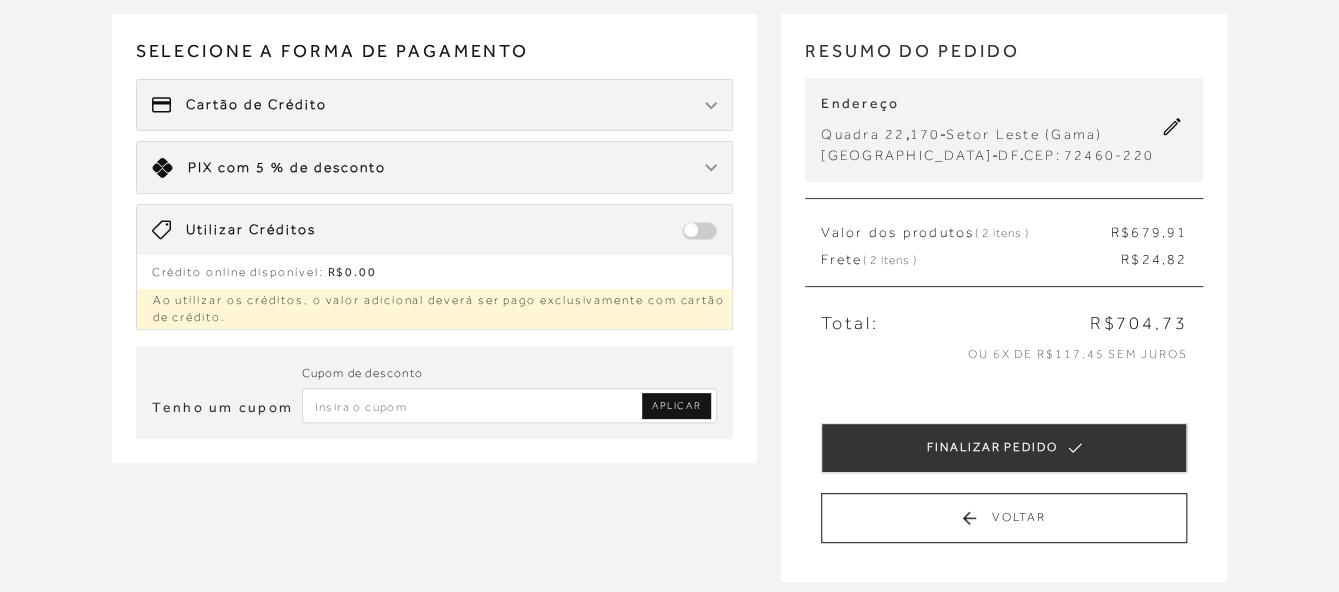 click on "APLICAR" at bounding box center (676, 406) 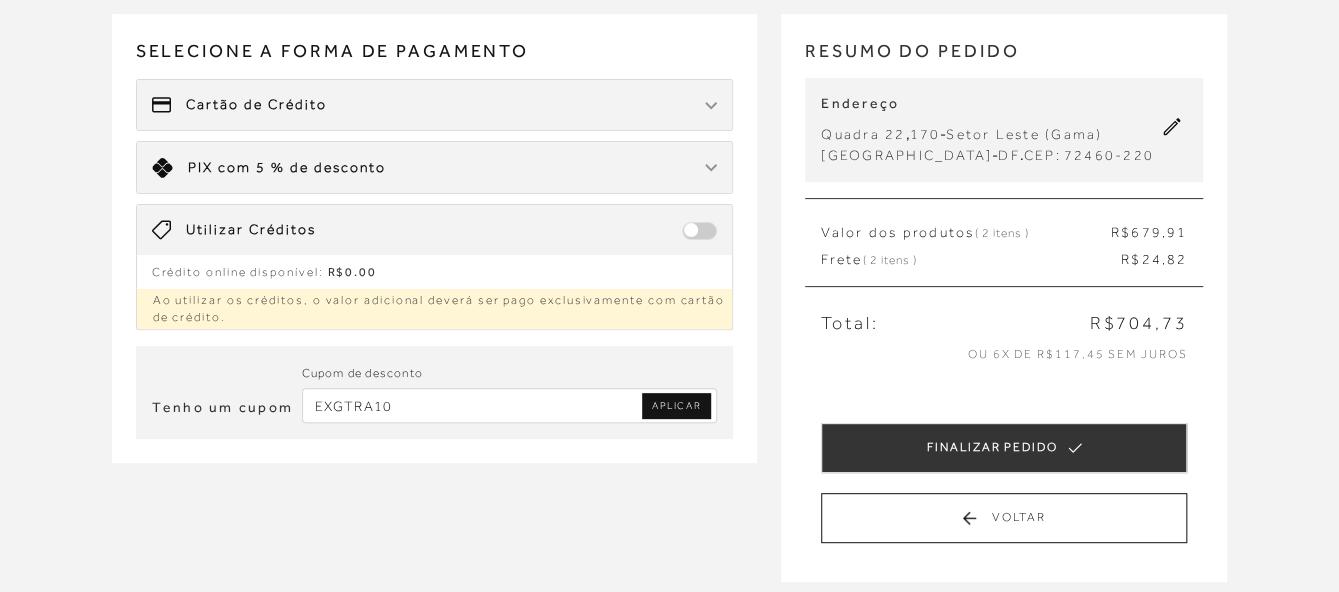 click on "EXGTRA10" at bounding box center [510, 405] 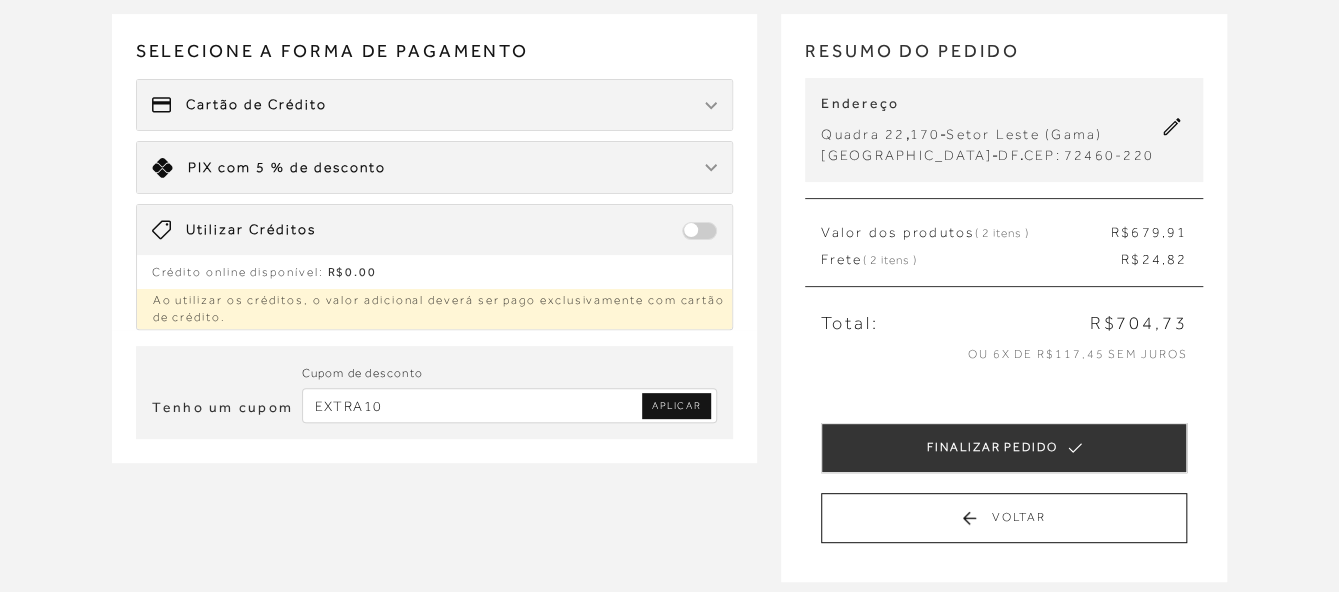 type on "EXTRA10" 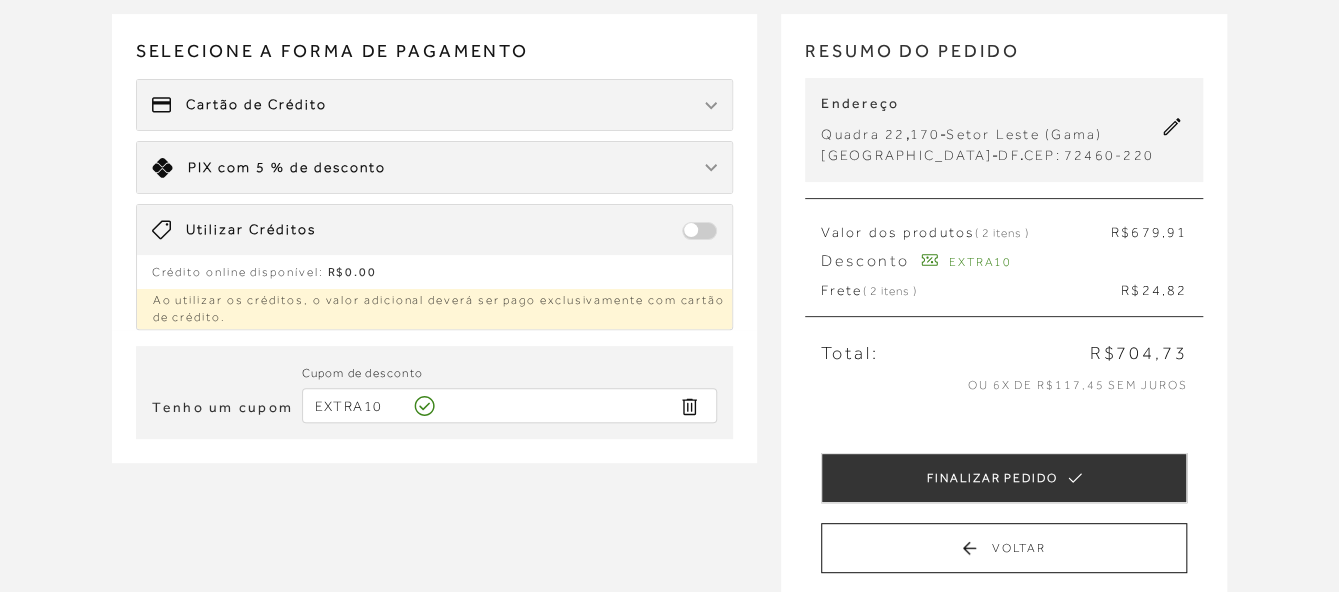 type 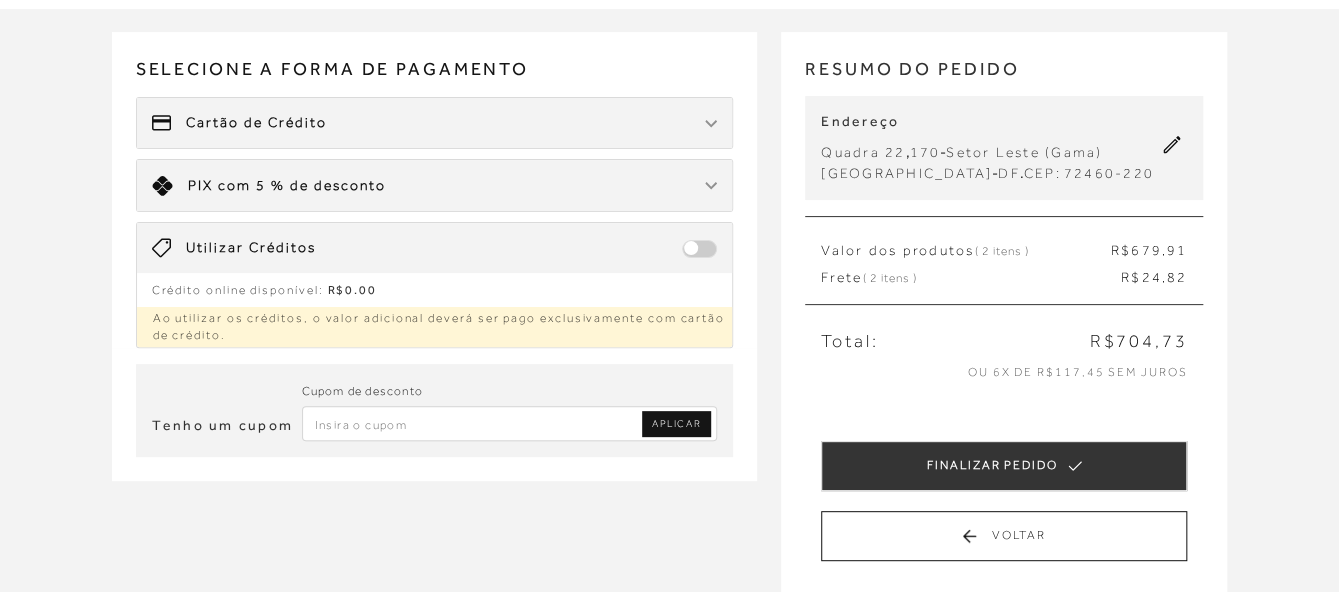 scroll, scrollTop: 119, scrollLeft: 0, axis: vertical 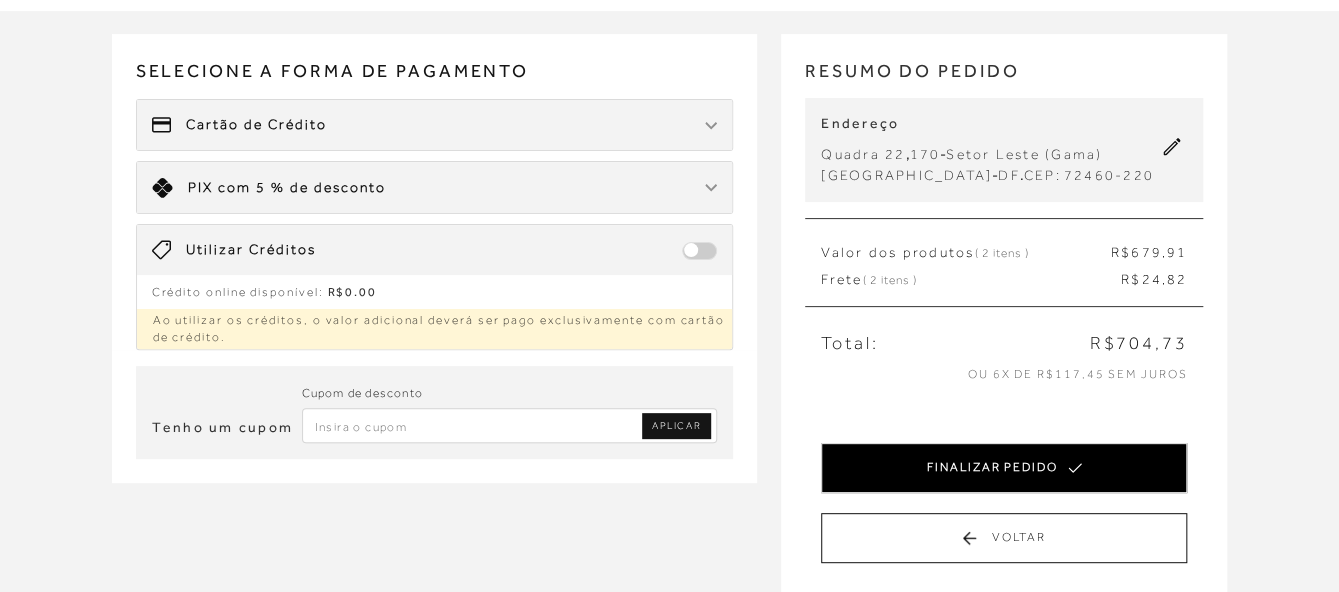 click on "FINALIZAR PEDIDO" at bounding box center (1004, 468) 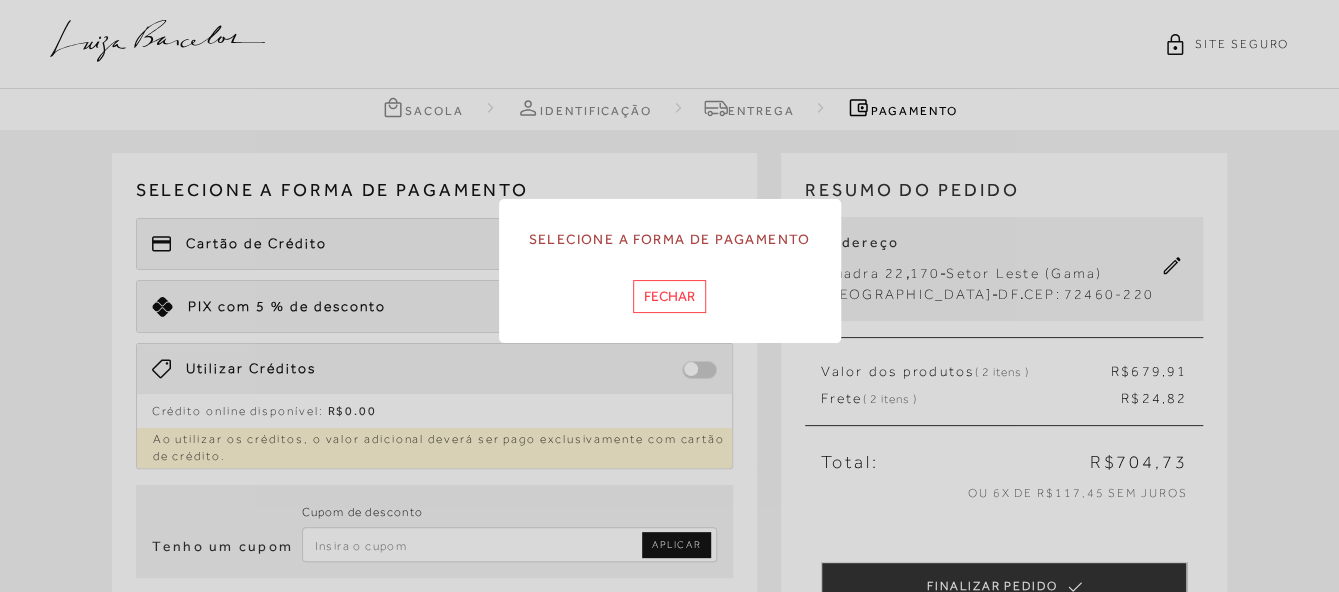 click on "Fechar" at bounding box center [669, 296] 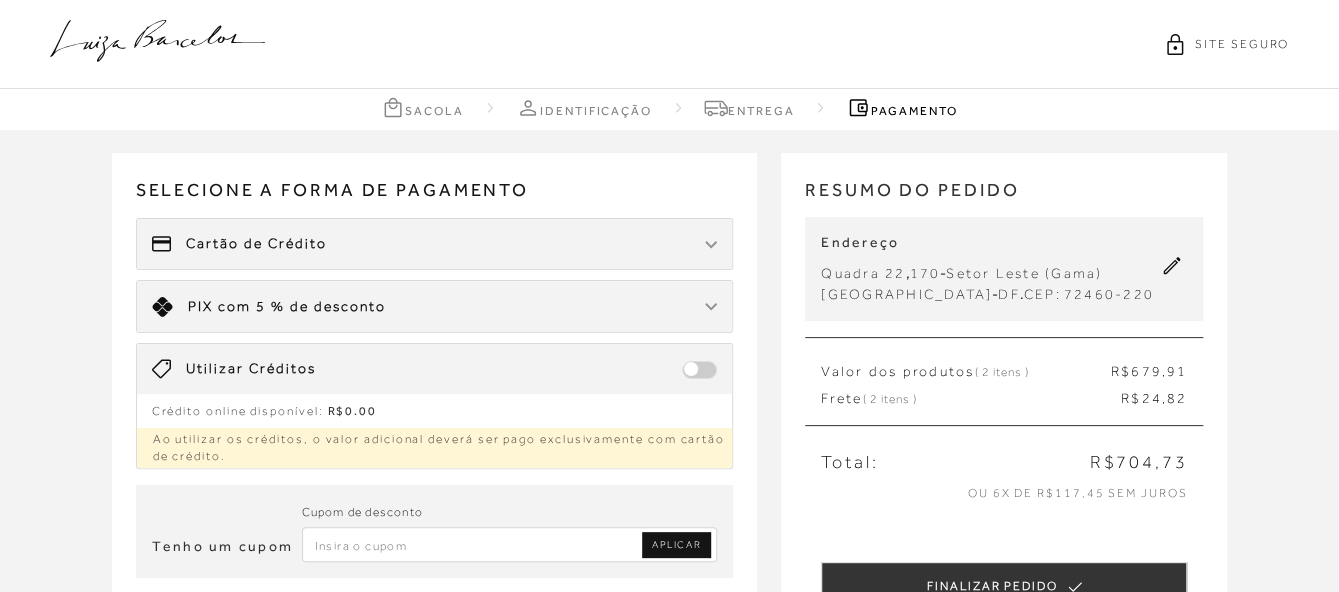 click on "Cartão de Crédito" at bounding box center [435, 244] 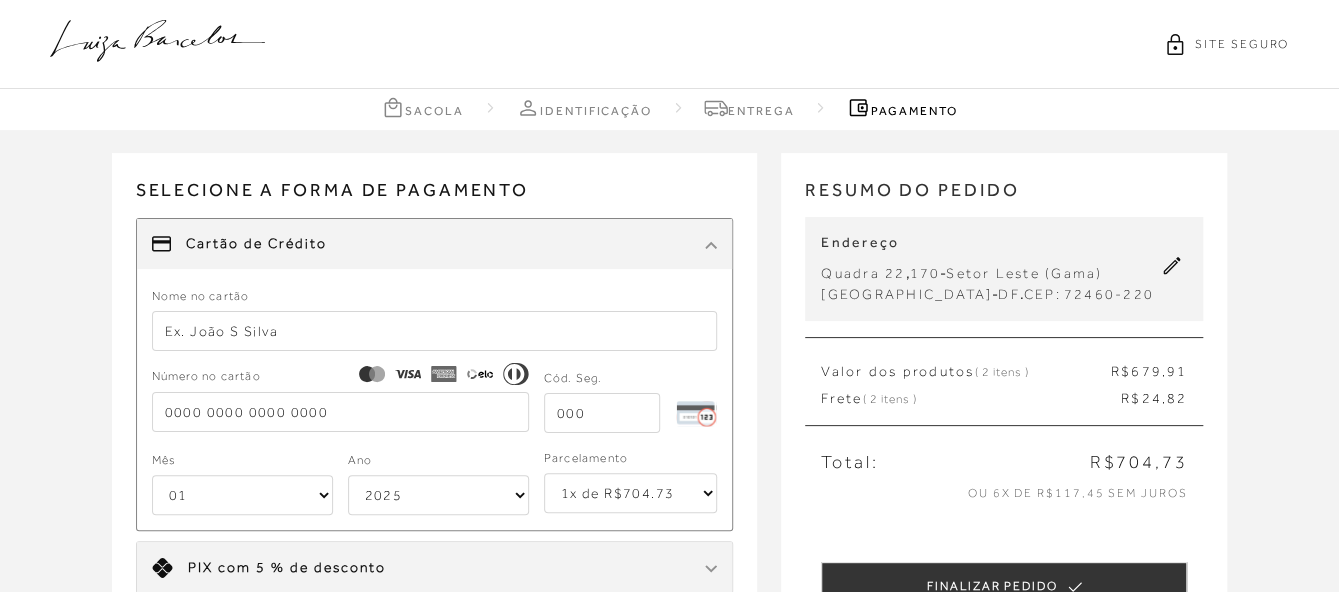 click at bounding box center (435, 331) 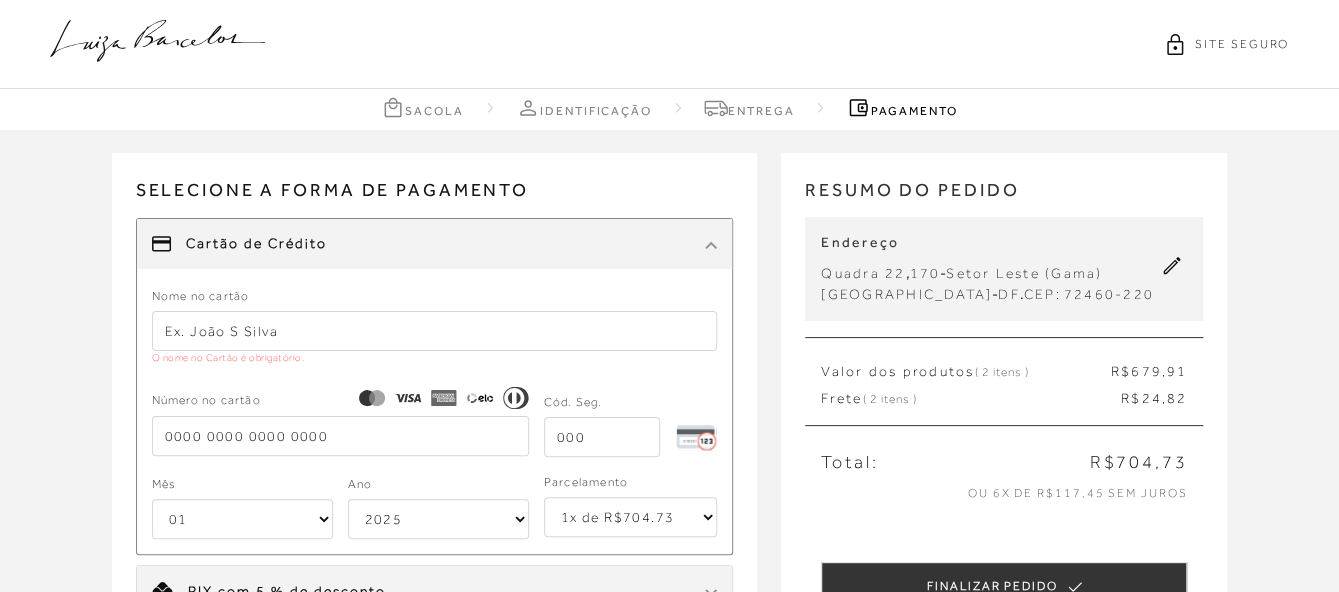 type on "CLEONICE SANTOS DE PINA" 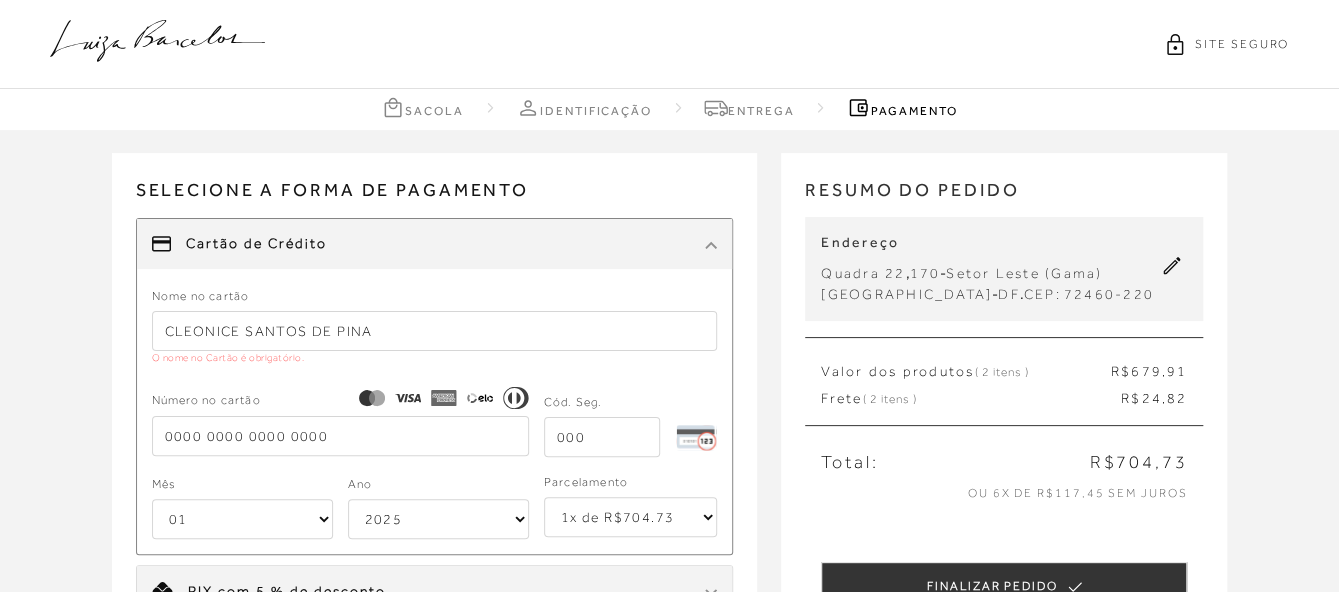 type on "[CREDIT_CARD_NUMBER]" 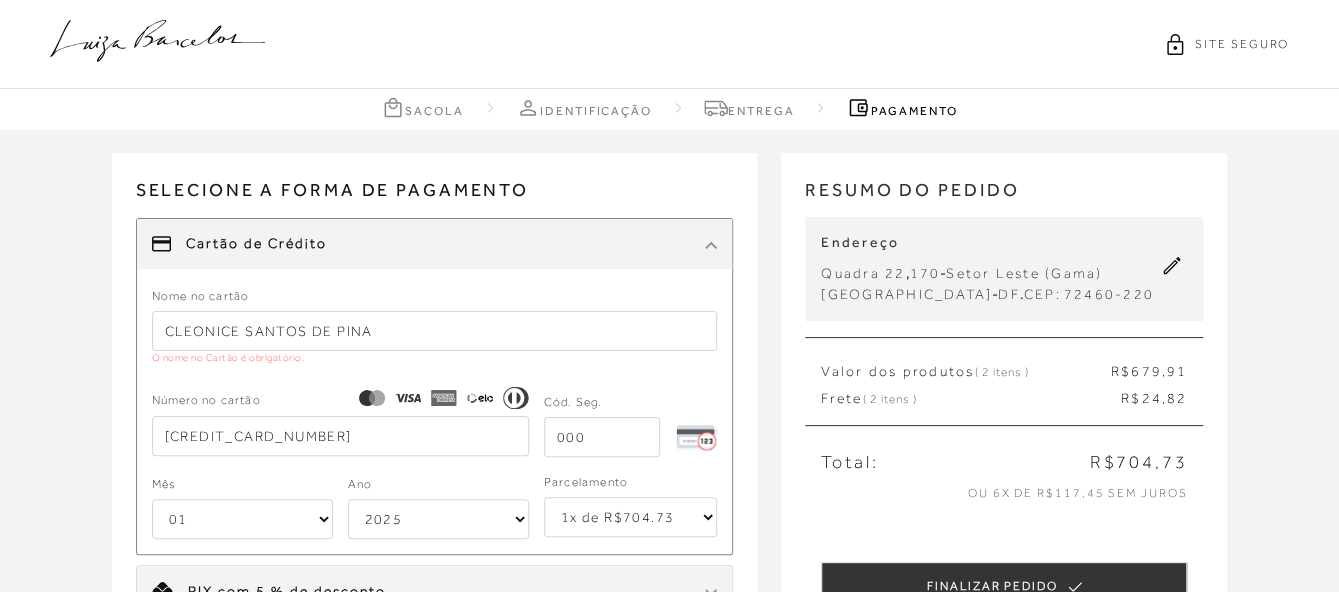 select on "07" 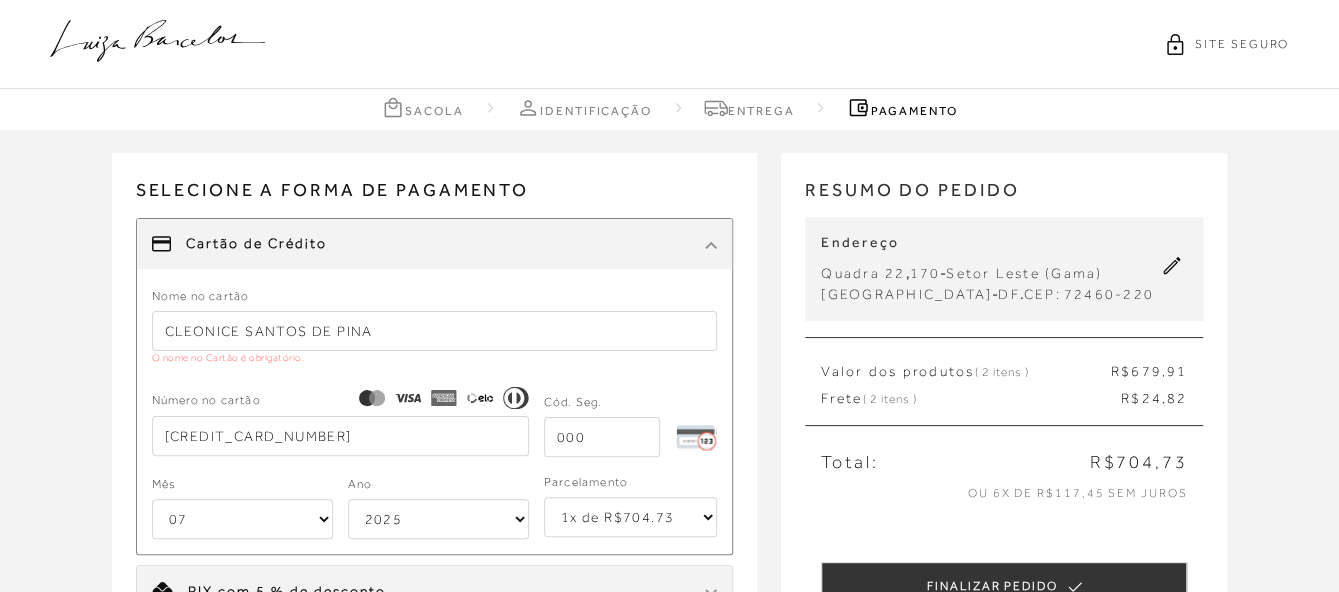 select on "2031" 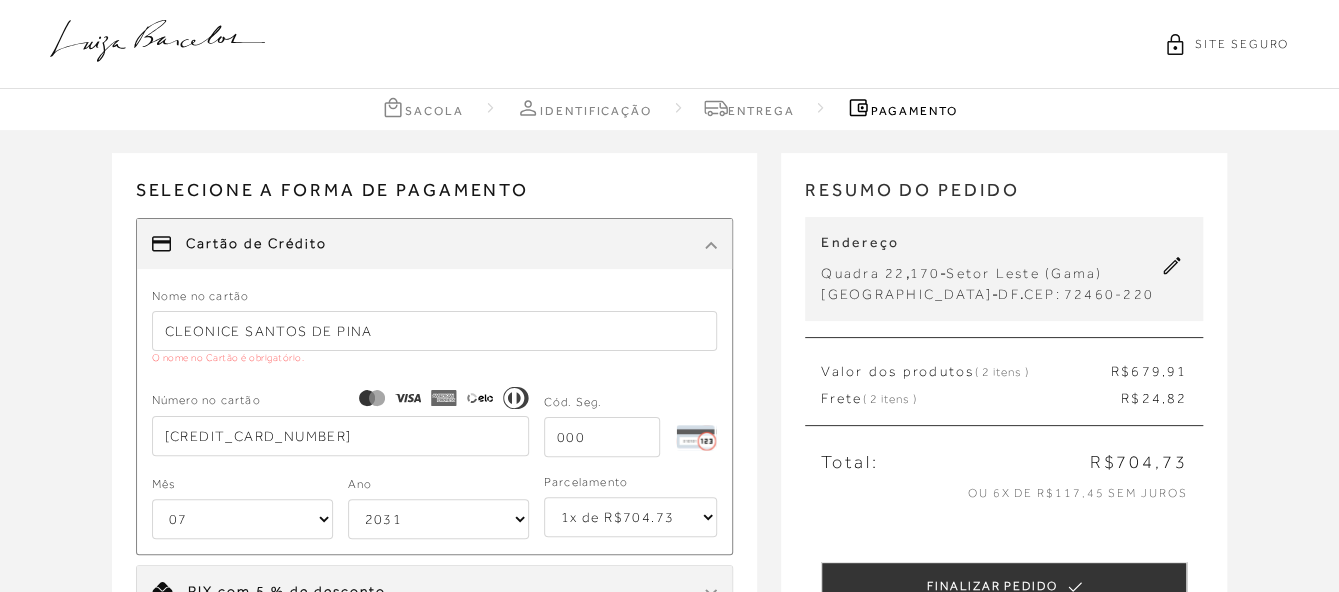 type on "[CREDIT_CARD_NUMBER]" 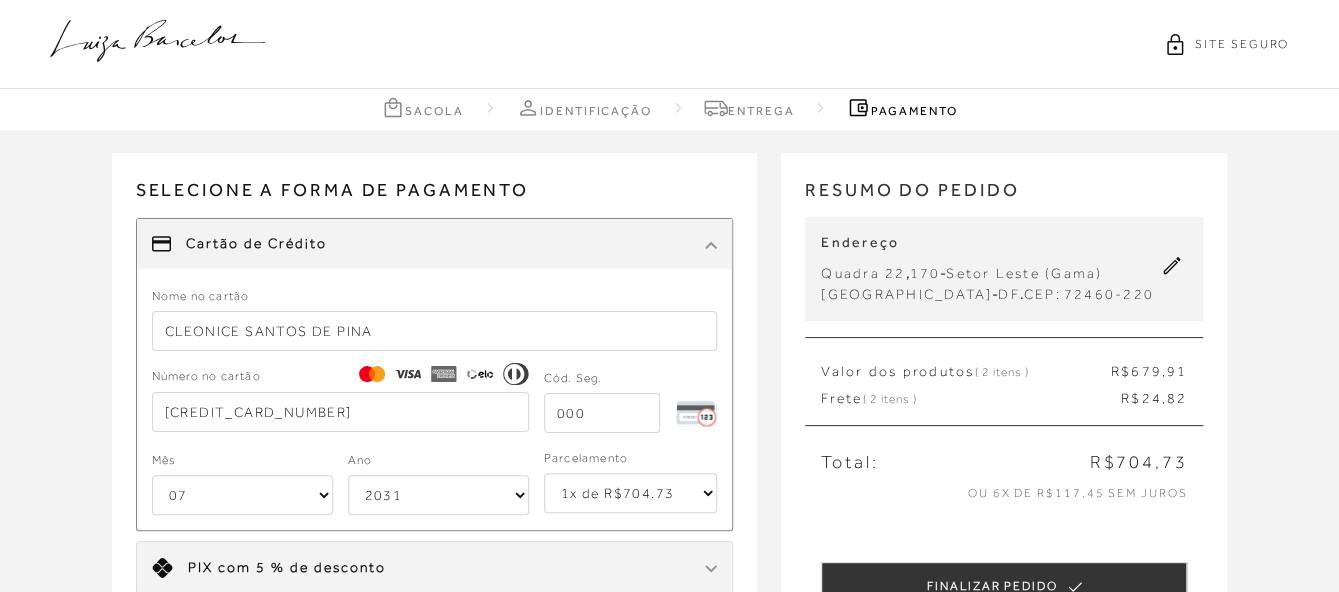 click on "Nome no cartão
CLEONICE SANTOS DE PINA
Número no cartão
[CREDIT_CARD_NUMBER]
Cód. Seg.
Mês
01 02 03 04 05 06 07 08 09 10 11 12
Ano
2025 2026 2027 2028 2029 2030 2031 2032 2033 2034 2035 2036 2037 2038 2039 2040 2041 2042 2043 2044
Parcelamento
1x de R$704.73 2x de R$352.37 sem juros 3x de R$234.91 sem juros 4x de R$176.19 sem juros 5x de R$140.95 sem juros 6x de R$117.46 sem juros" at bounding box center [435, 400] 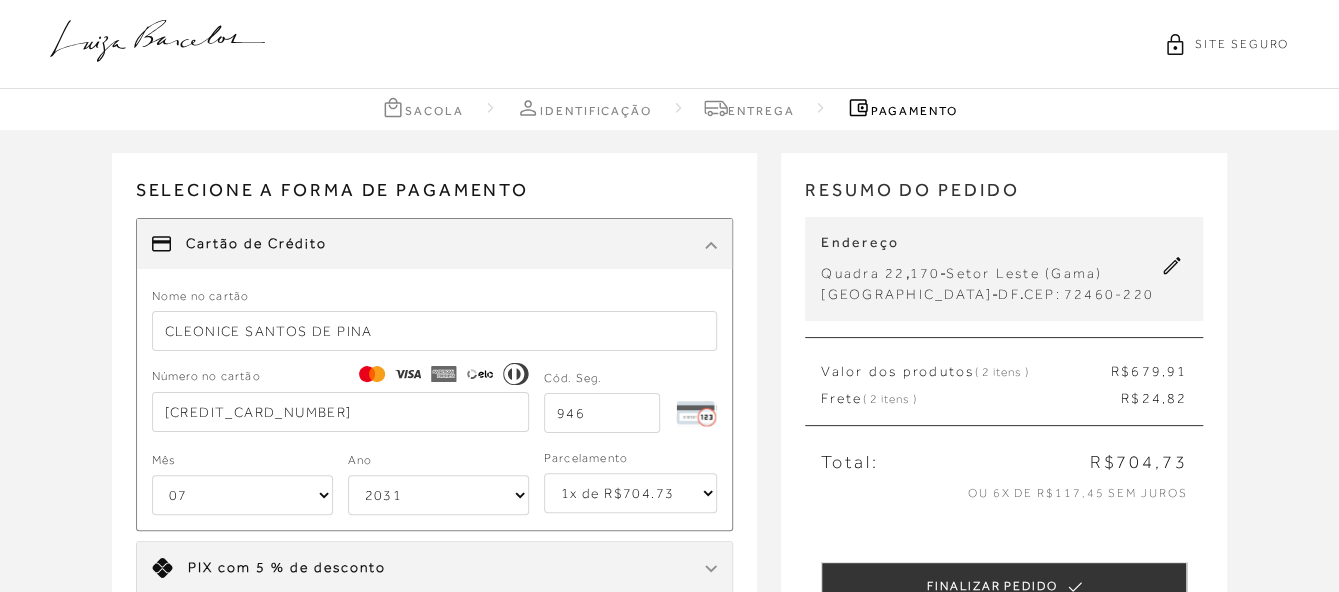 type on "946" 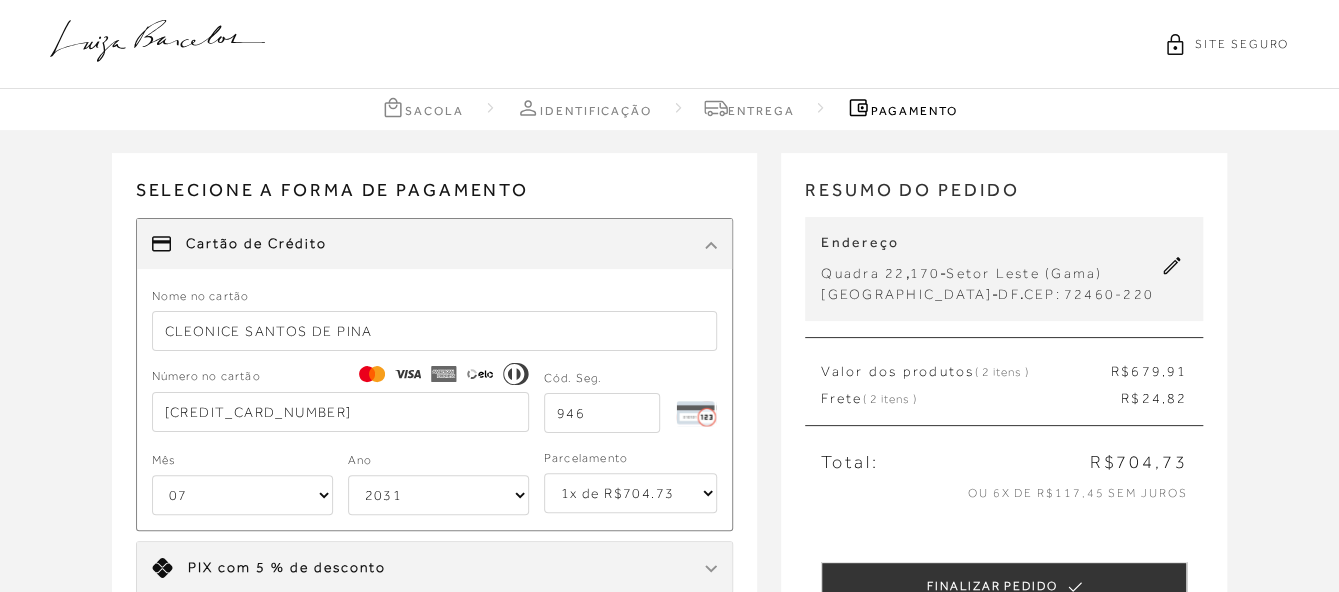 select on "6" 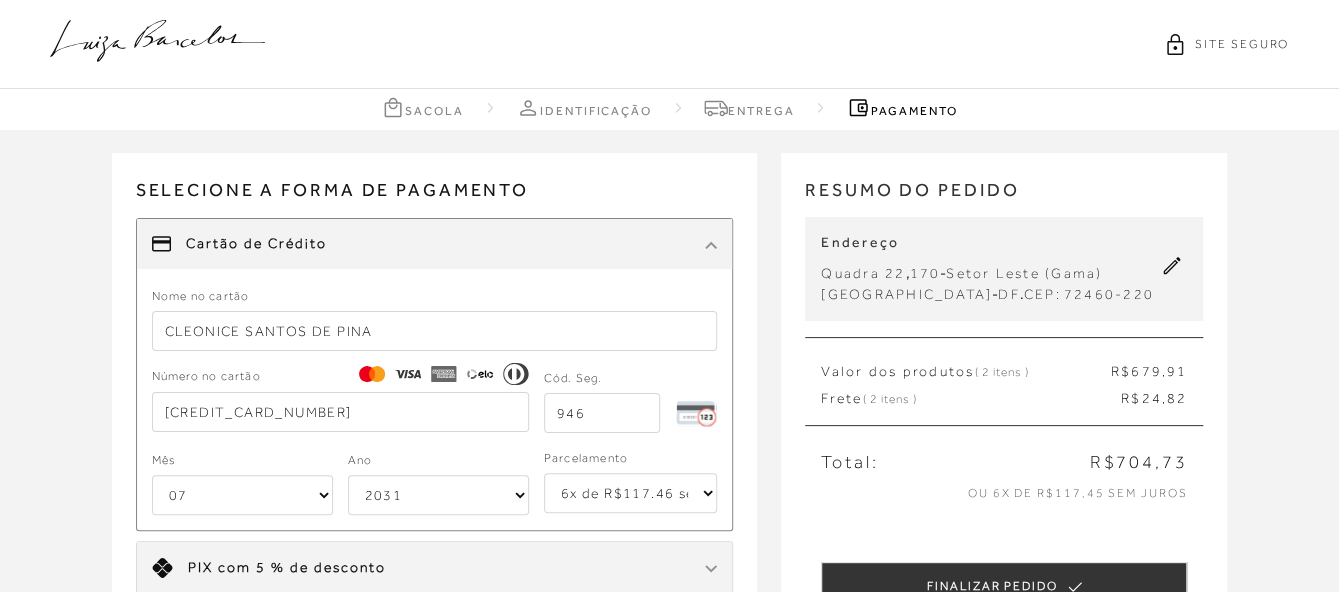 click on "1x de R$704.73 2x de R$352.37 sem juros 3x de R$234.91 sem juros 4x de R$176.19 sem juros 5x de R$140.95 sem juros 6x de R$117.46 sem juros" at bounding box center [631, 493] 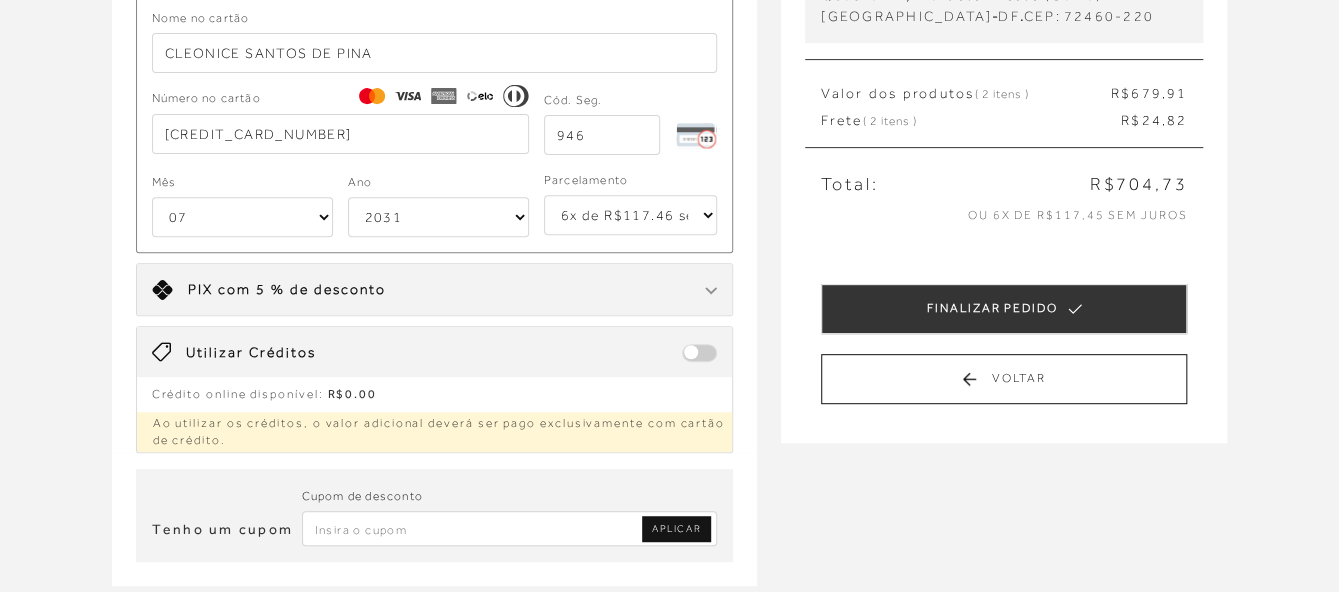 scroll, scrollTop: 280, scrollLeft: 0, axis: vertical 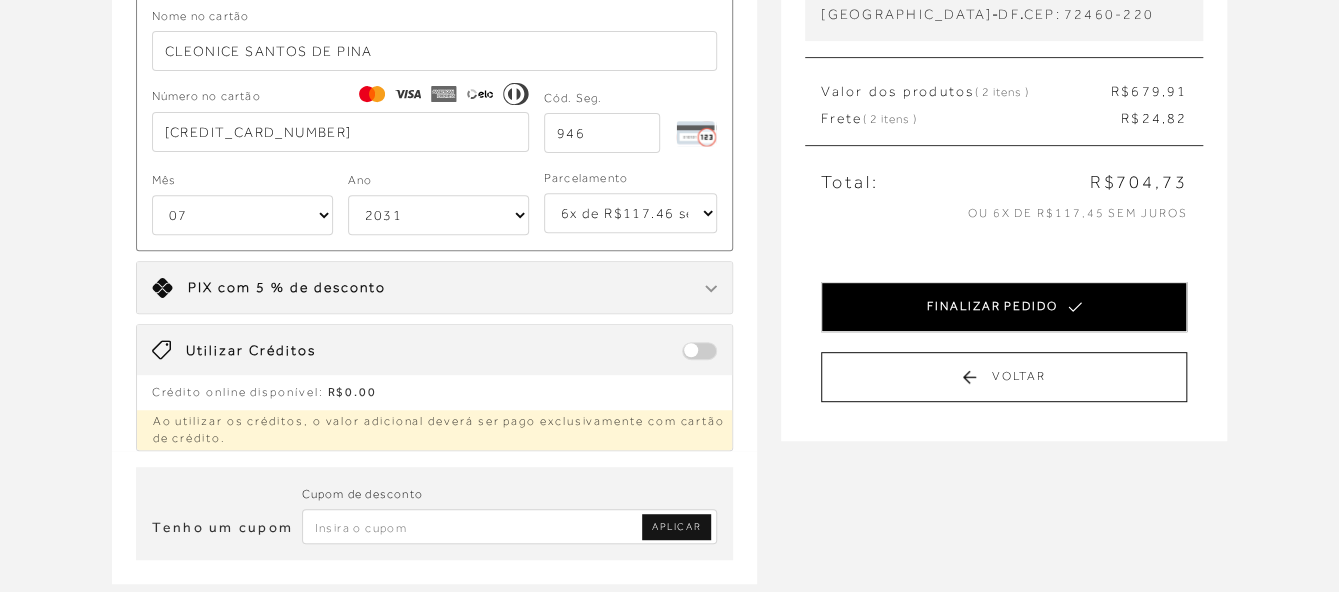 click on "FINALIZAR PEDIDO" at bounding box center (1004, 307) 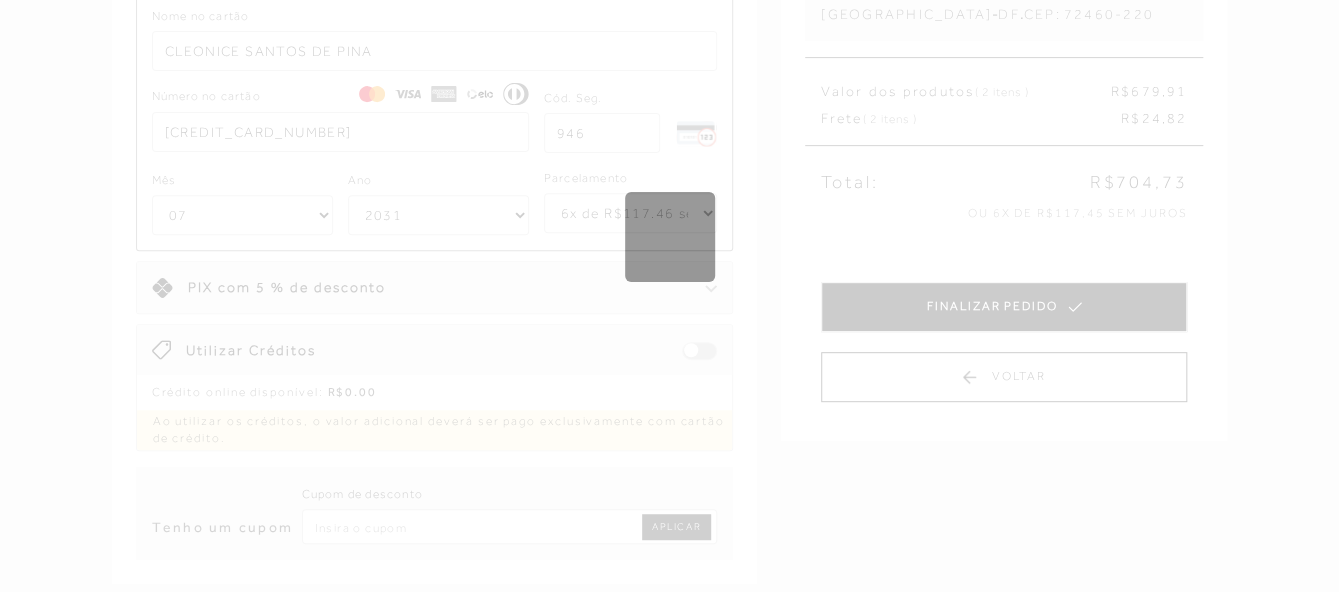 scroll, scrollTop: 0, scrollLeft: 0, axis: both 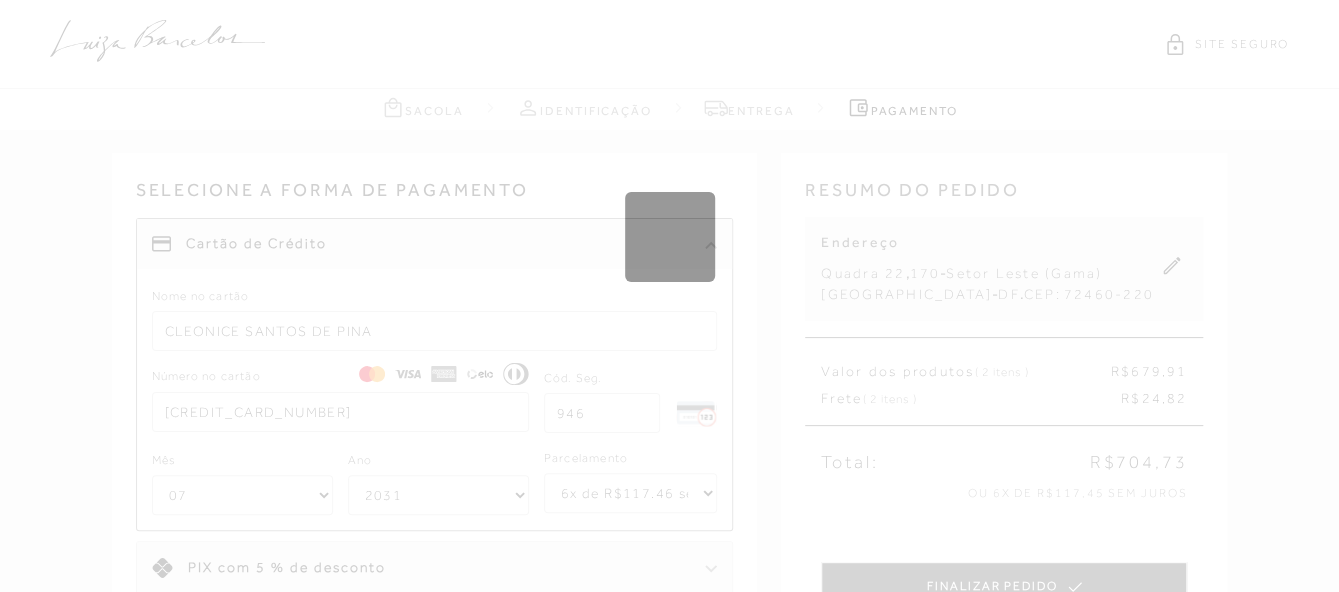 type 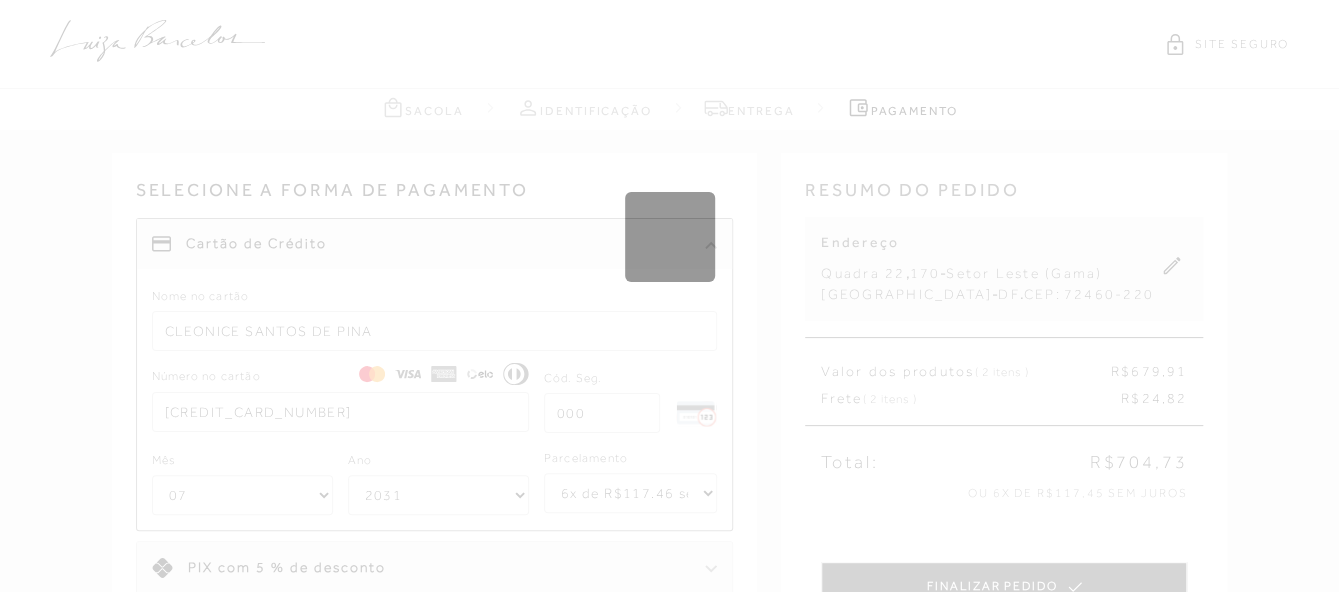 select on "1" 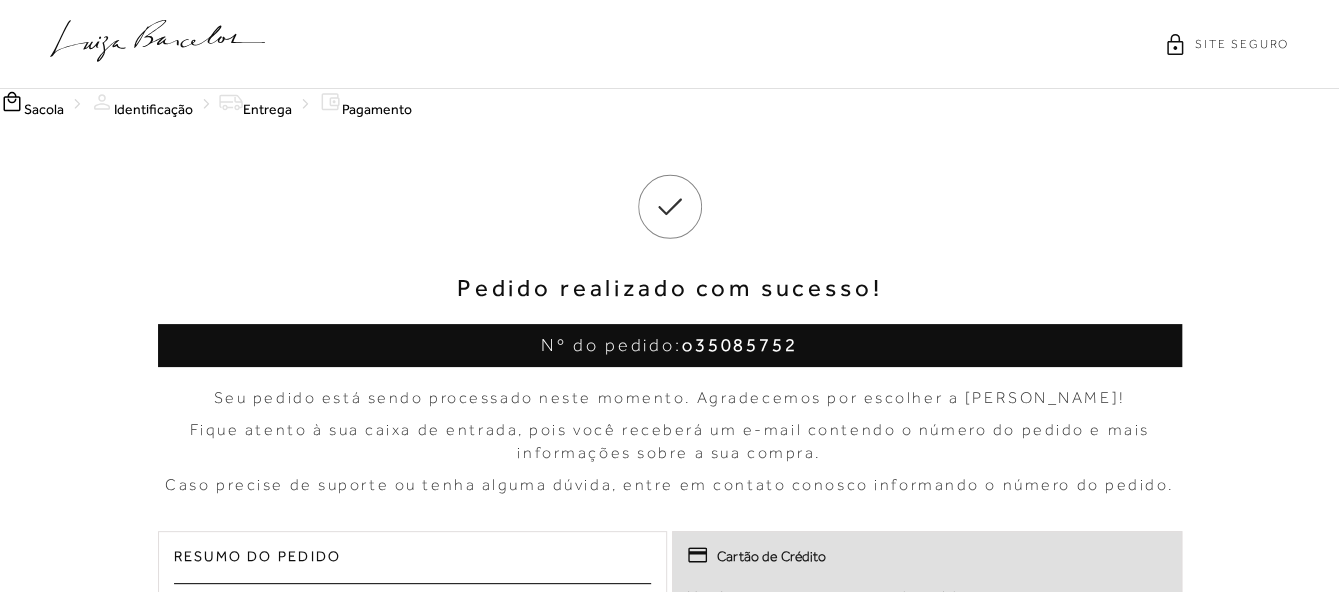 scroll, scrollTop: 0, scrollLeft: 0, axis: both 